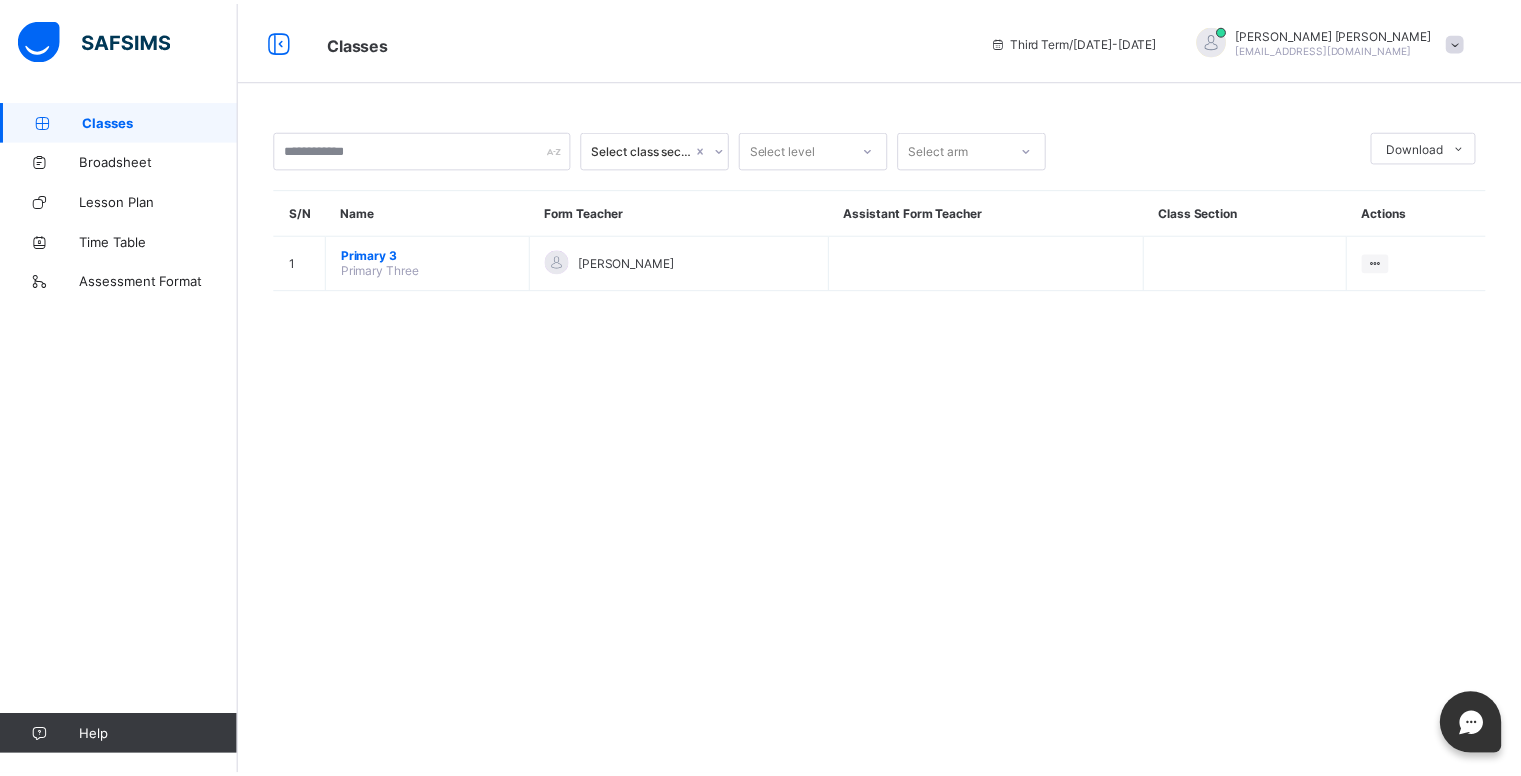 scroll, scrollTop: 0, scrollLeft: 0, axis: both 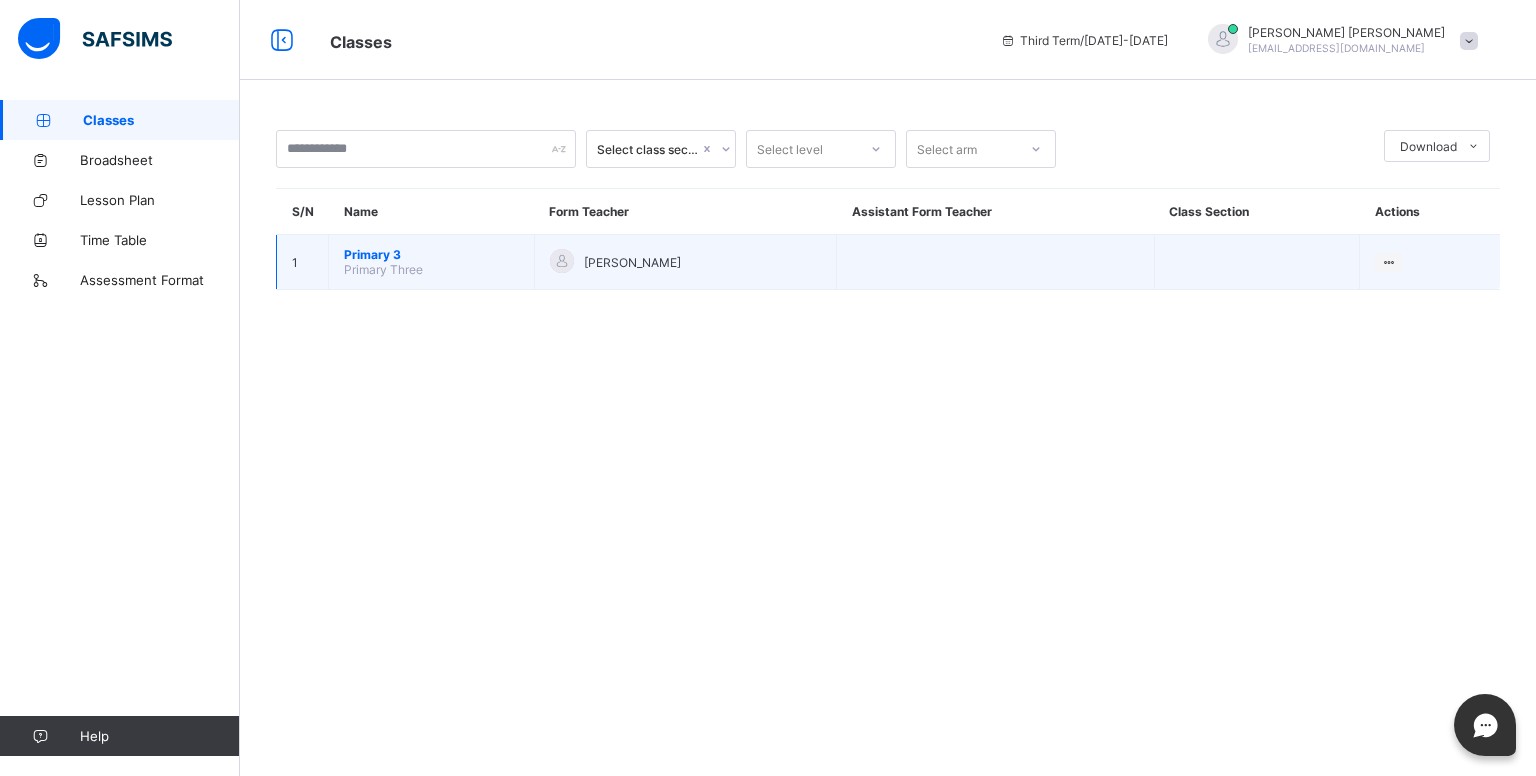 click on "Primary 3" at bounding box center [431, 254] 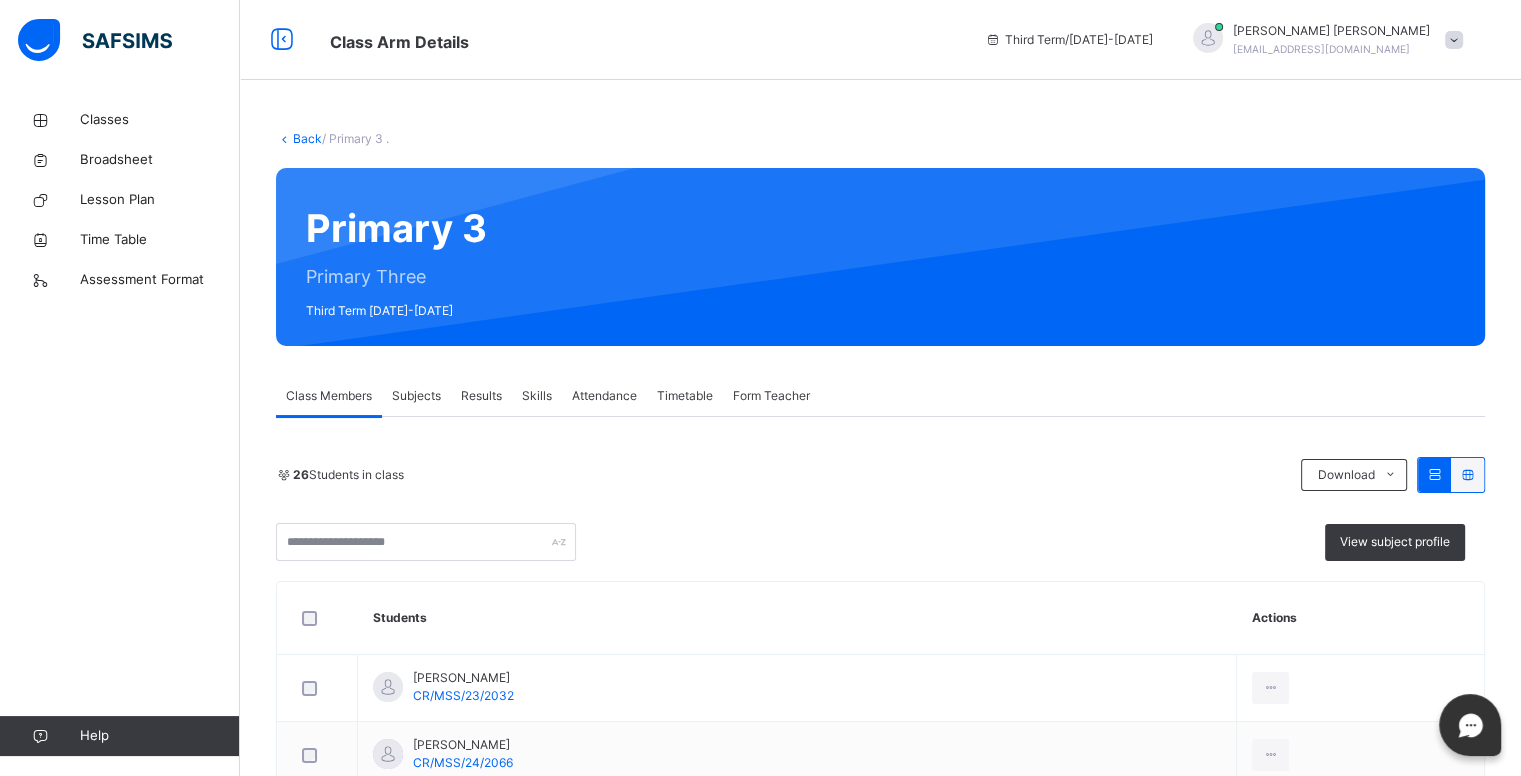 click on "Subjects" at bounding box center [416, 396] 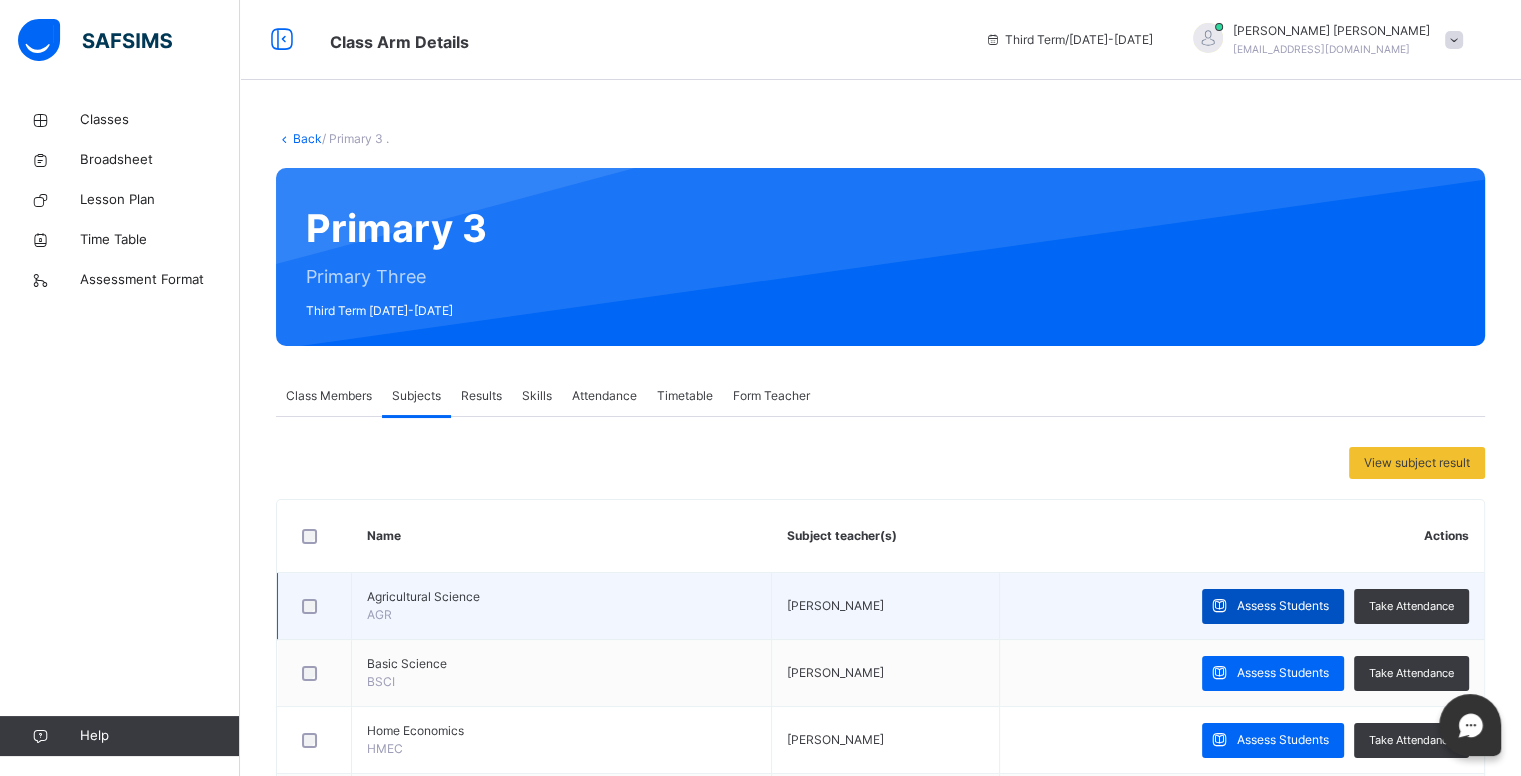 click on "Assess Students" at bounding box center (1283, 606) 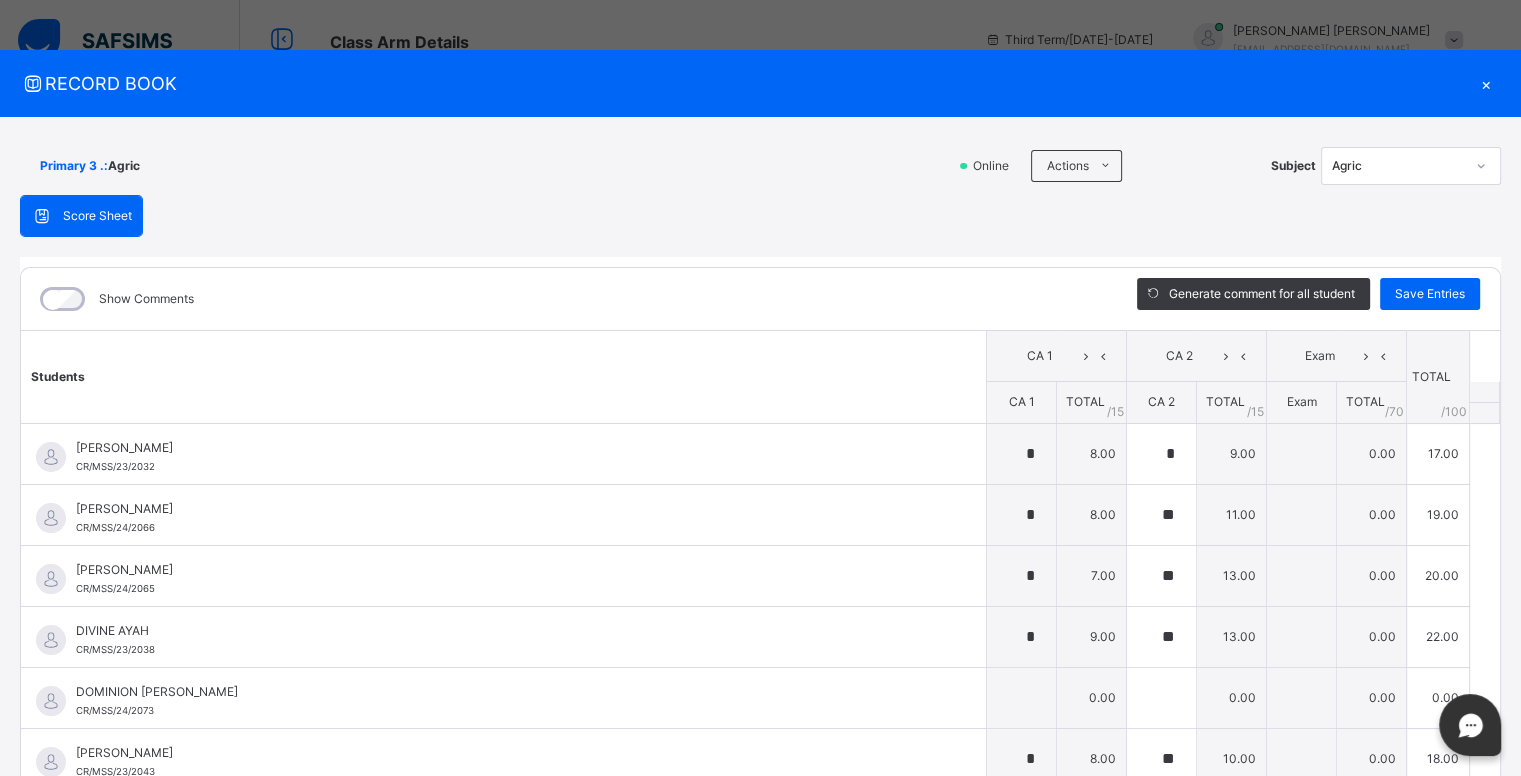 type on "*" 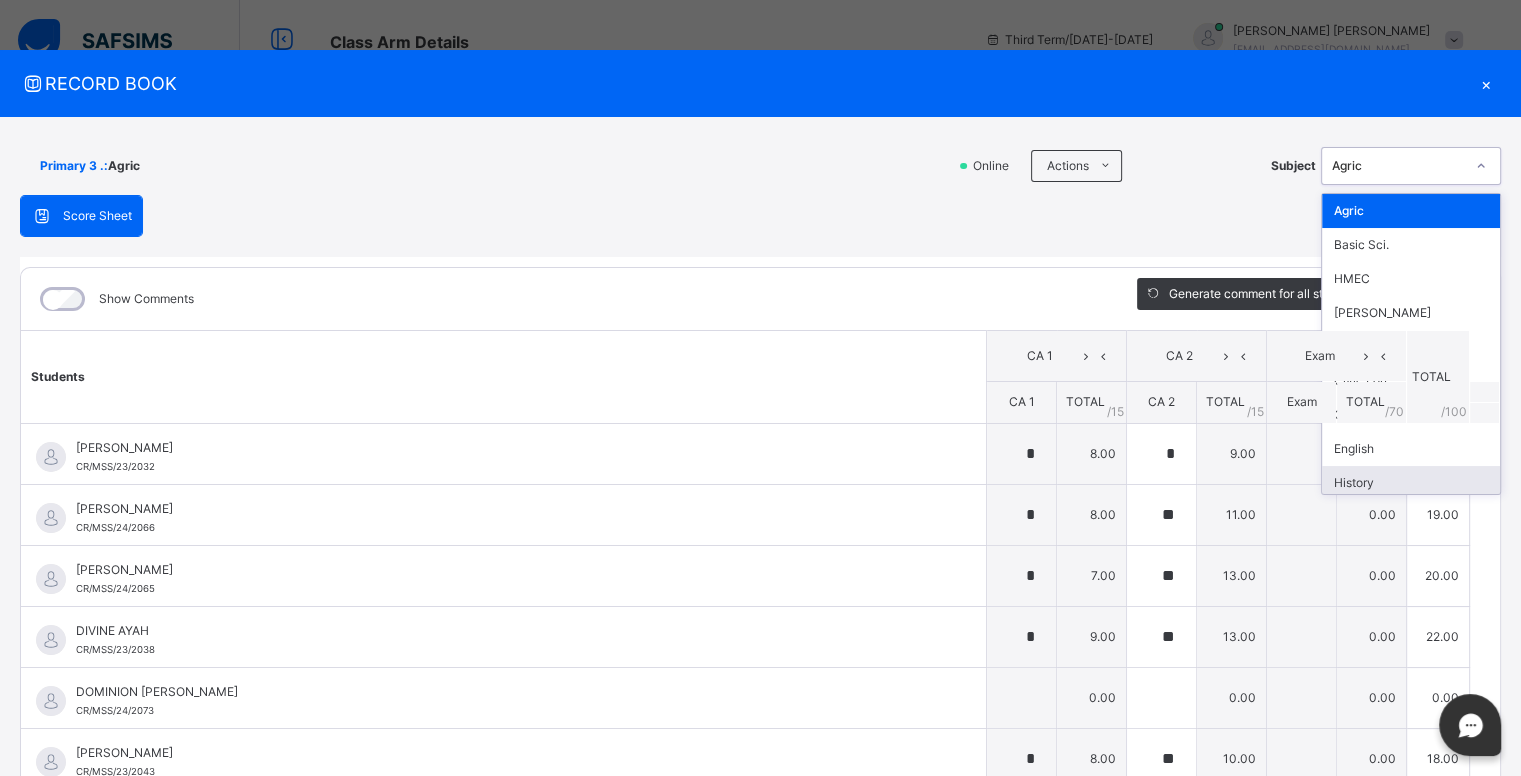scroll, scrollTop: 120, scrollLeft: 0, axis: vertical 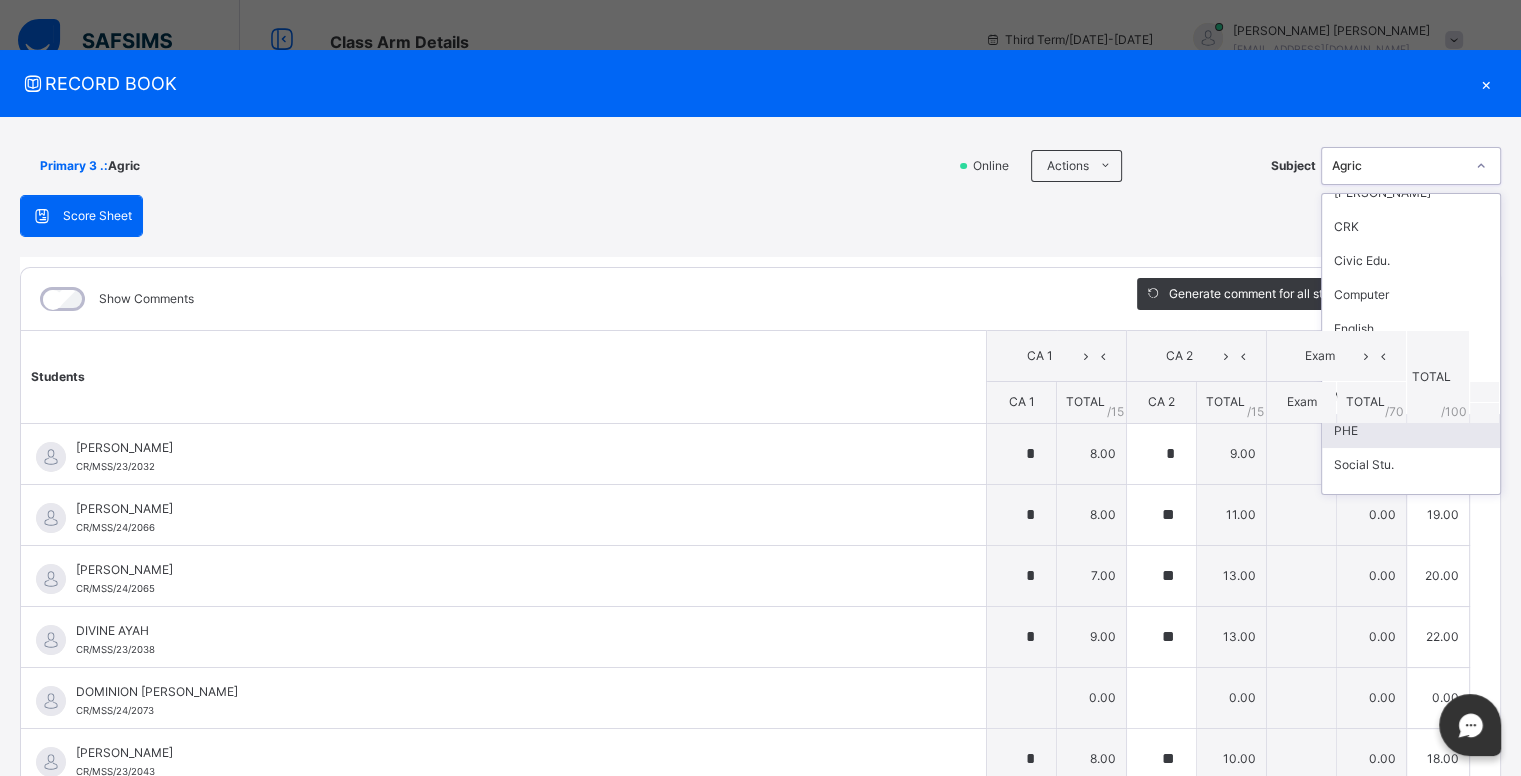 click on "PHE" at bounding box center [1411, 431] 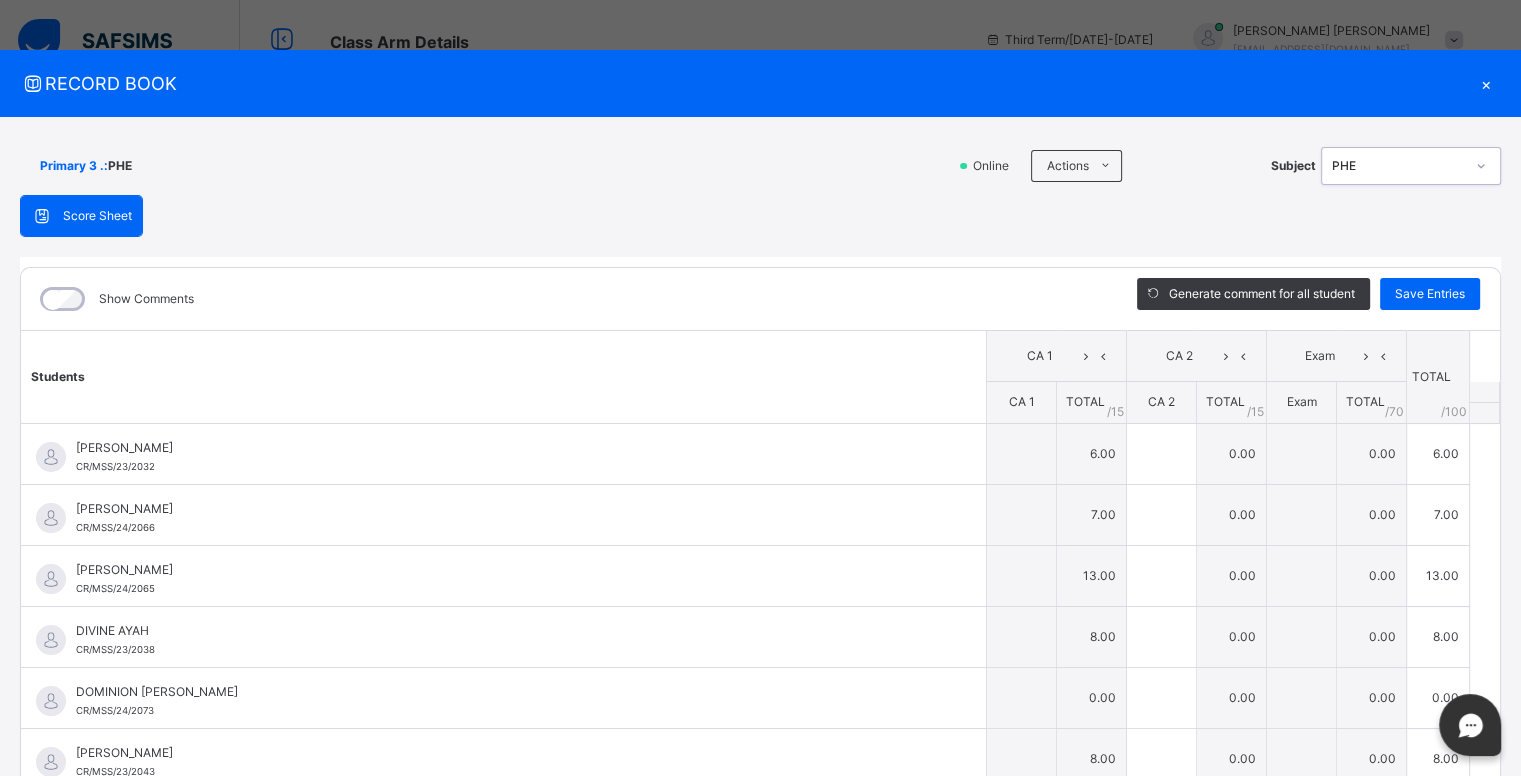 type on "*" 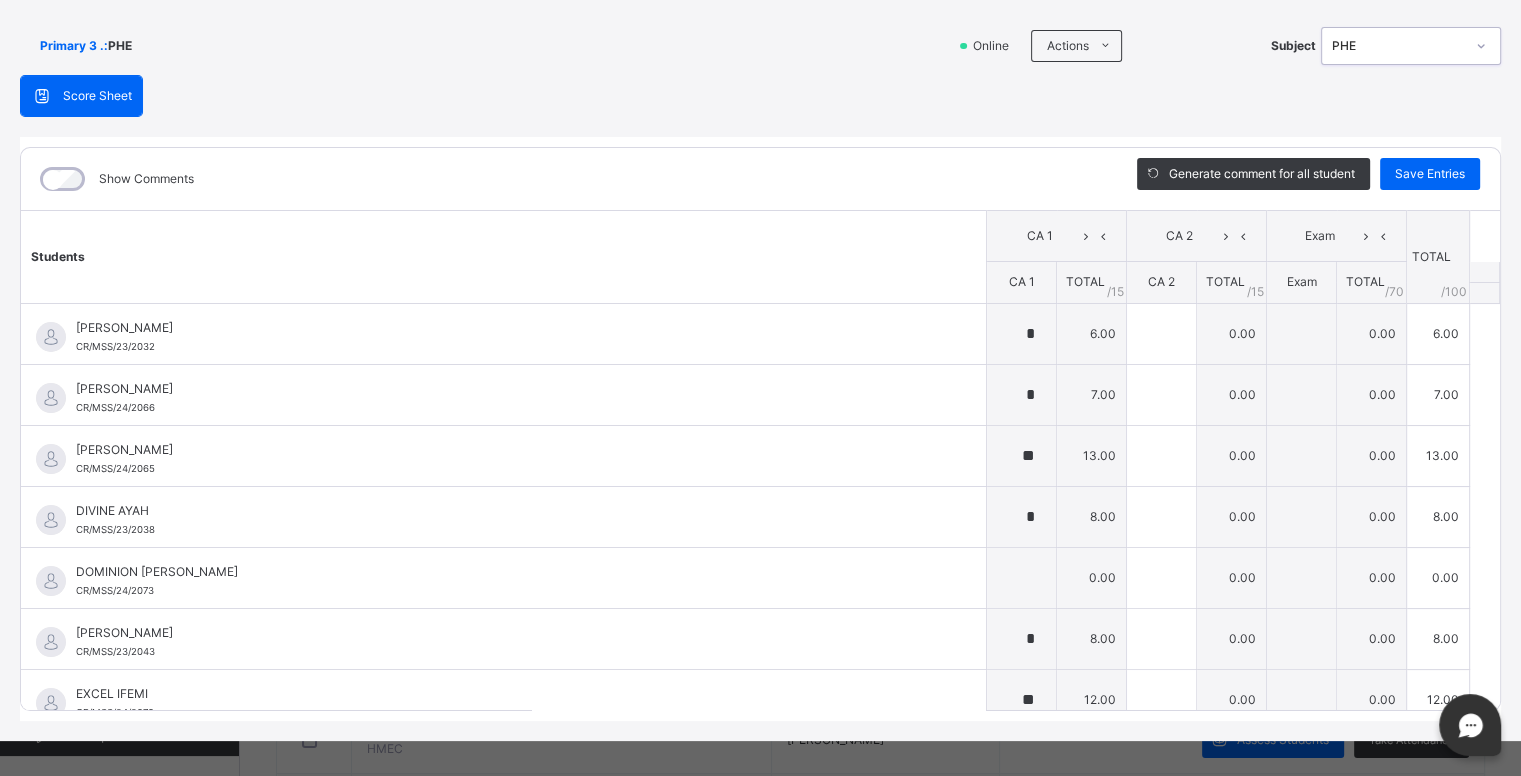 scroll, scrollTop: 123, scrollLeft: 0, axis: vertical 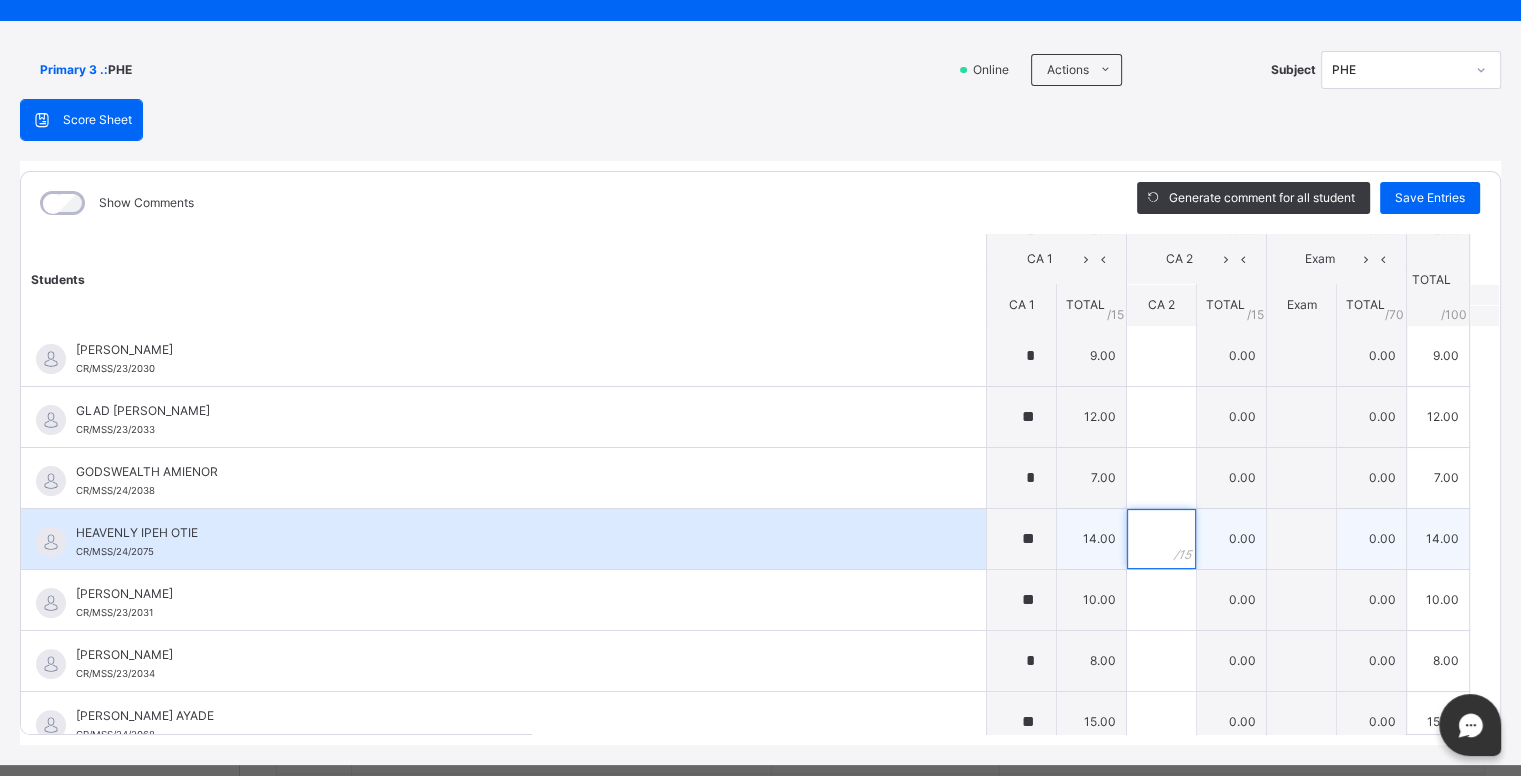 click at bounding box center (1161, 539) 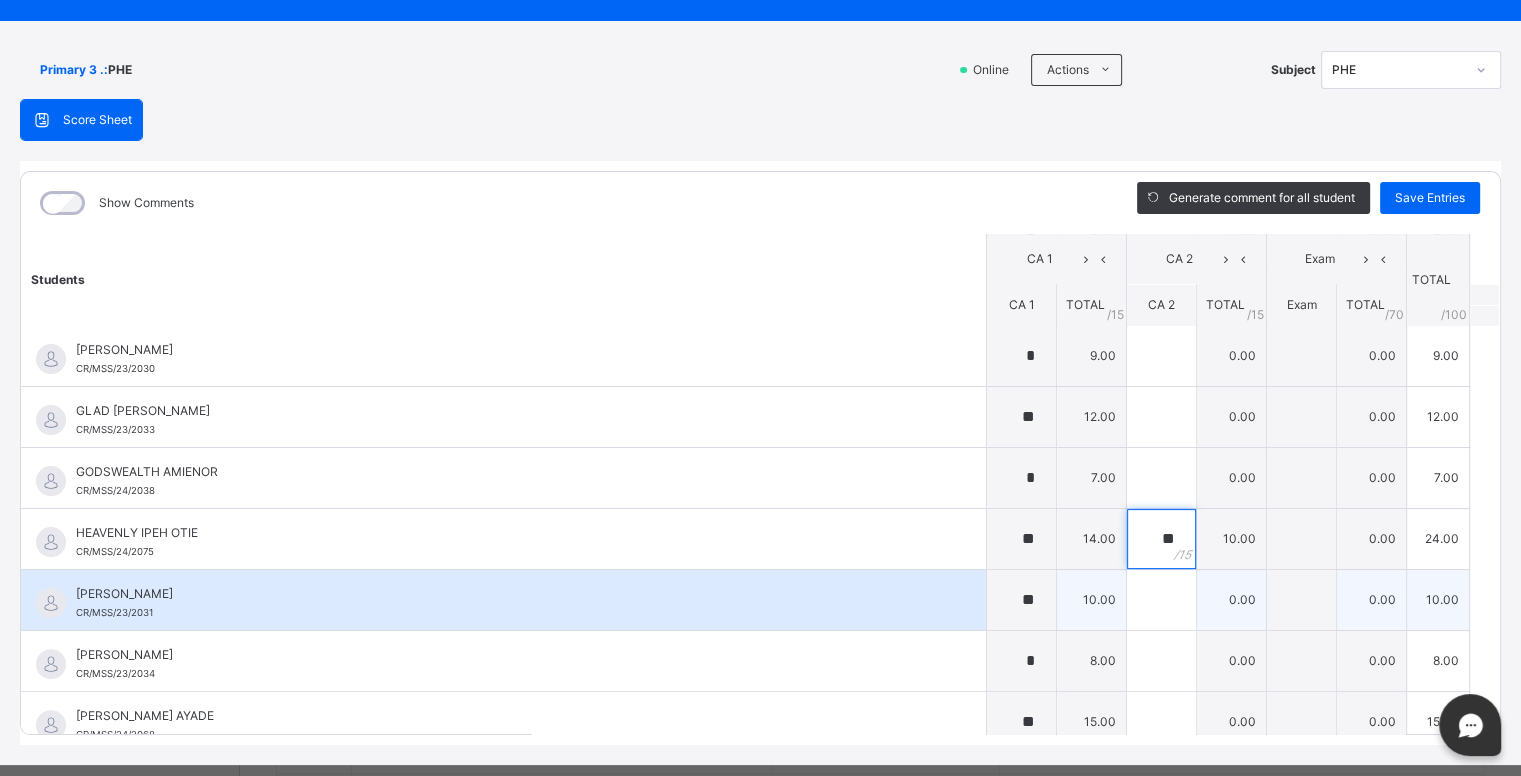 type on "**" 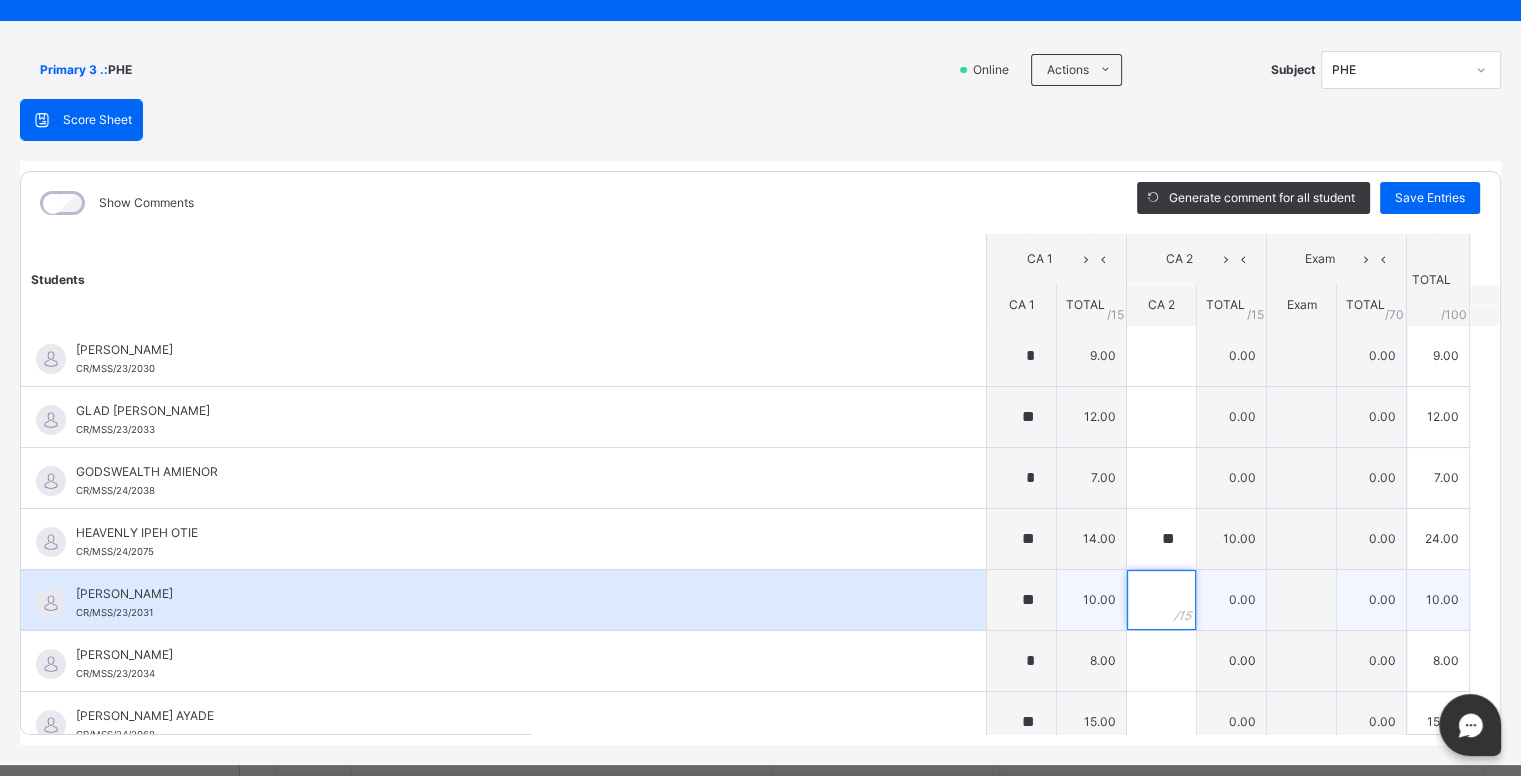 click at bounding box center [1161, 600] 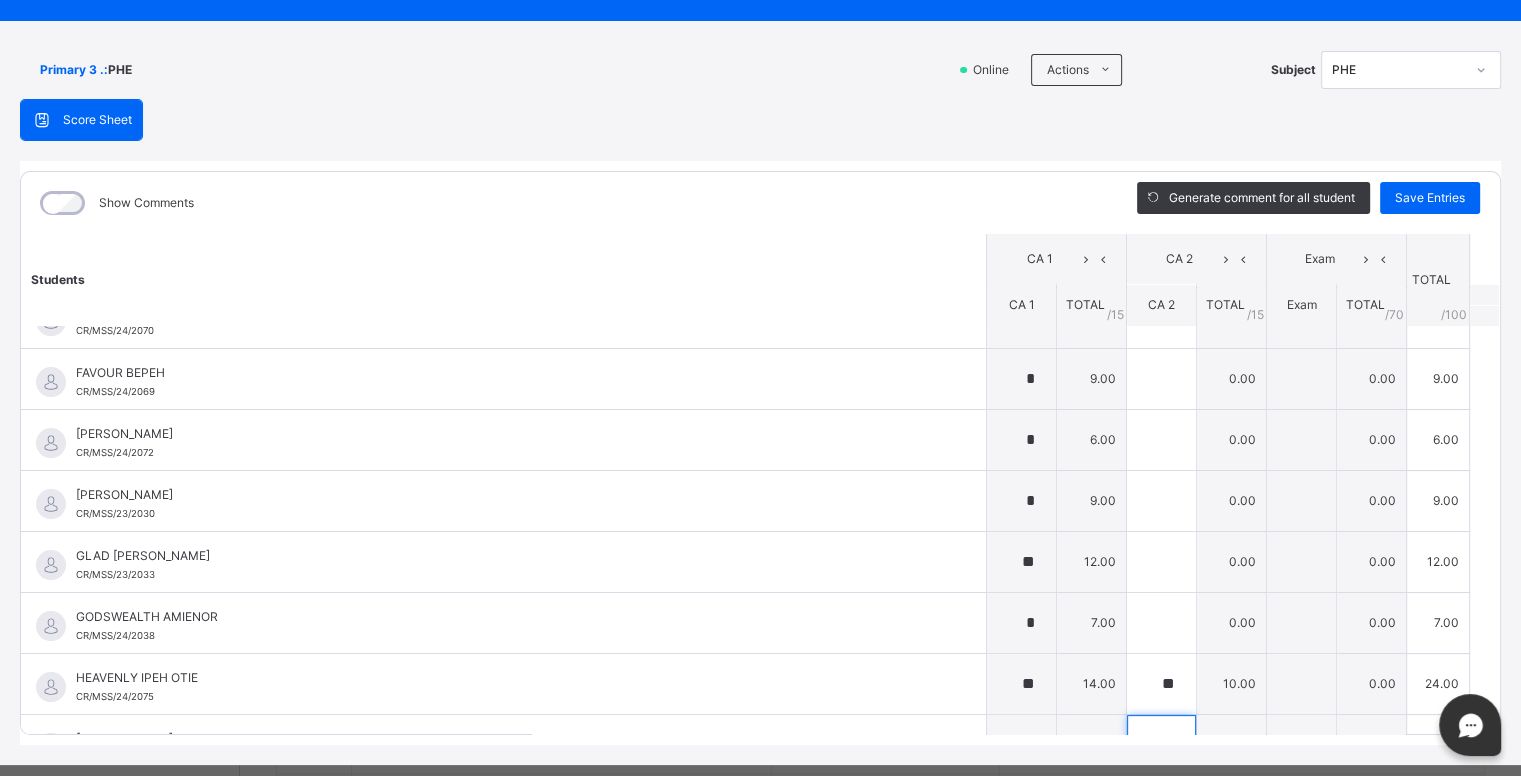 scroll, scrollTop: 345, scrollLeft: 0, axis: vertical 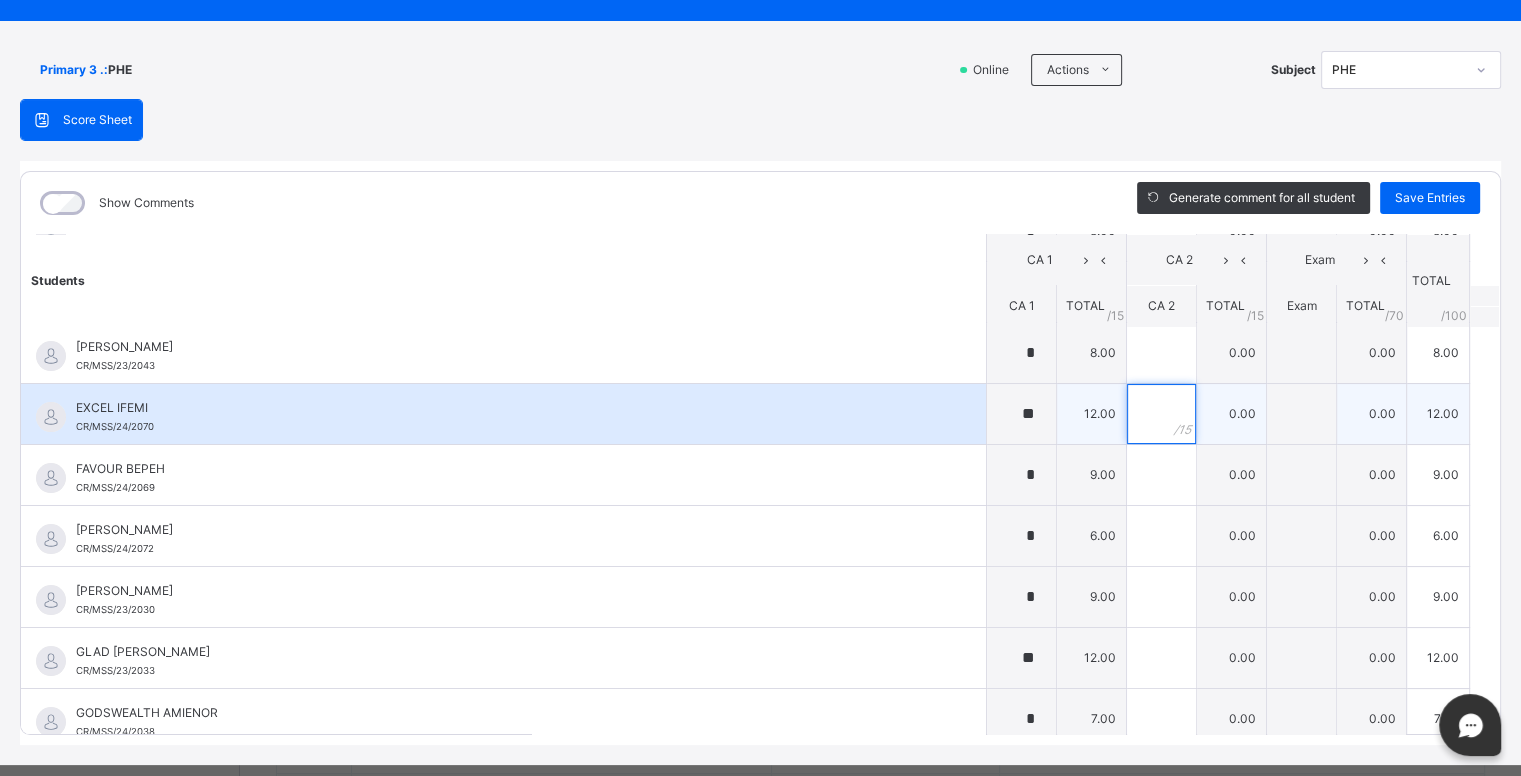 click at bounding box center (1161, 414) 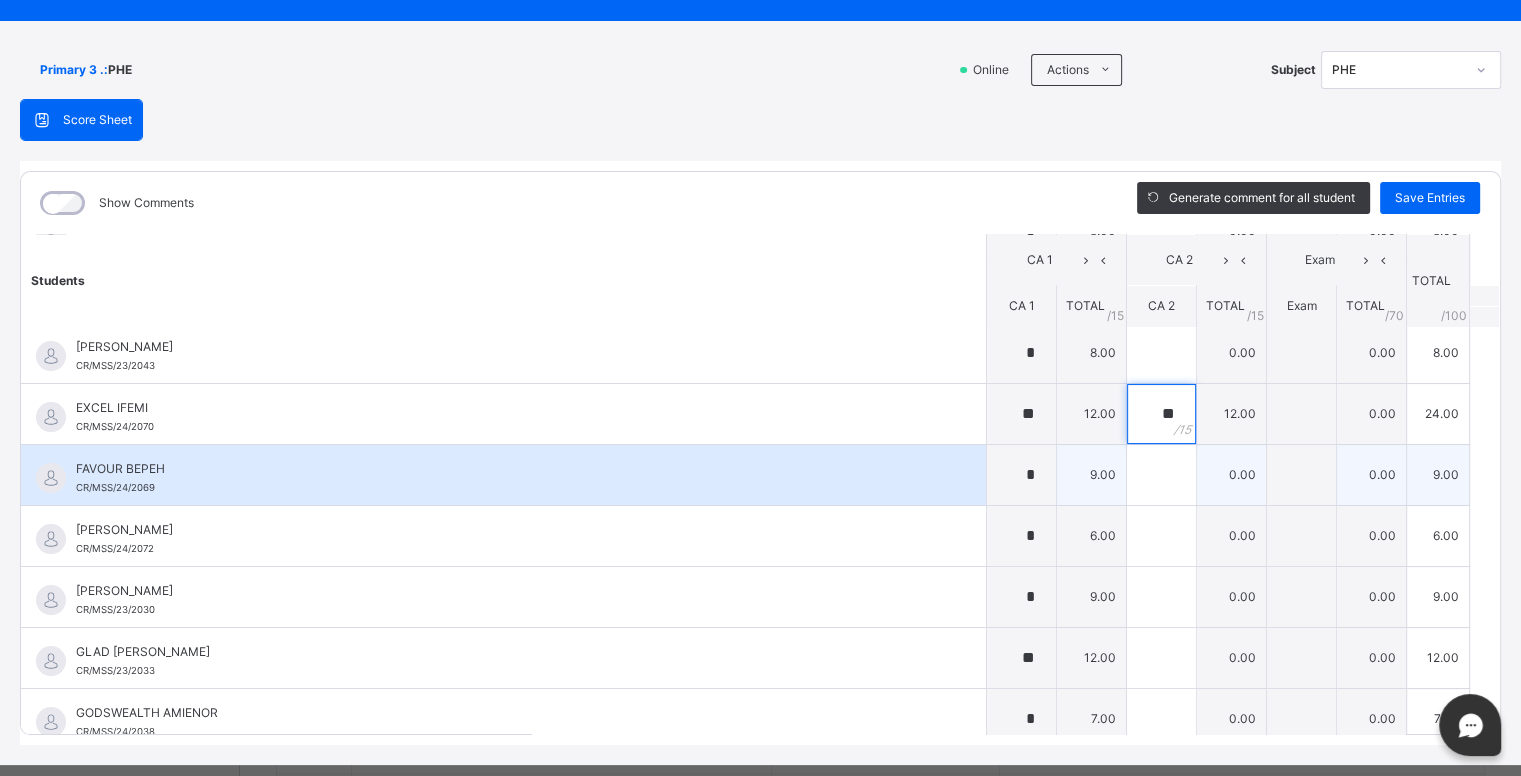 type on "**" 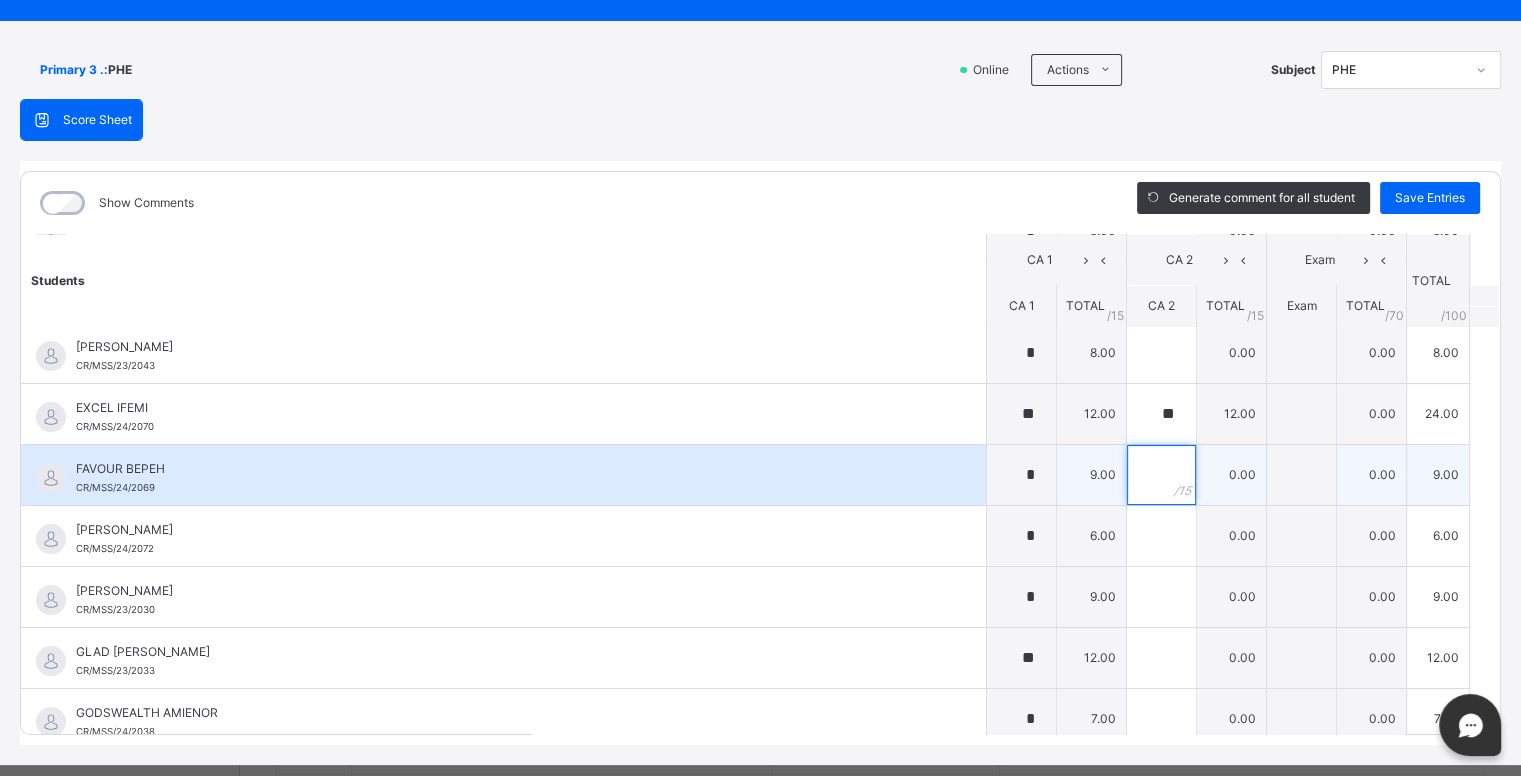 click at bounding box center [1161, 475] 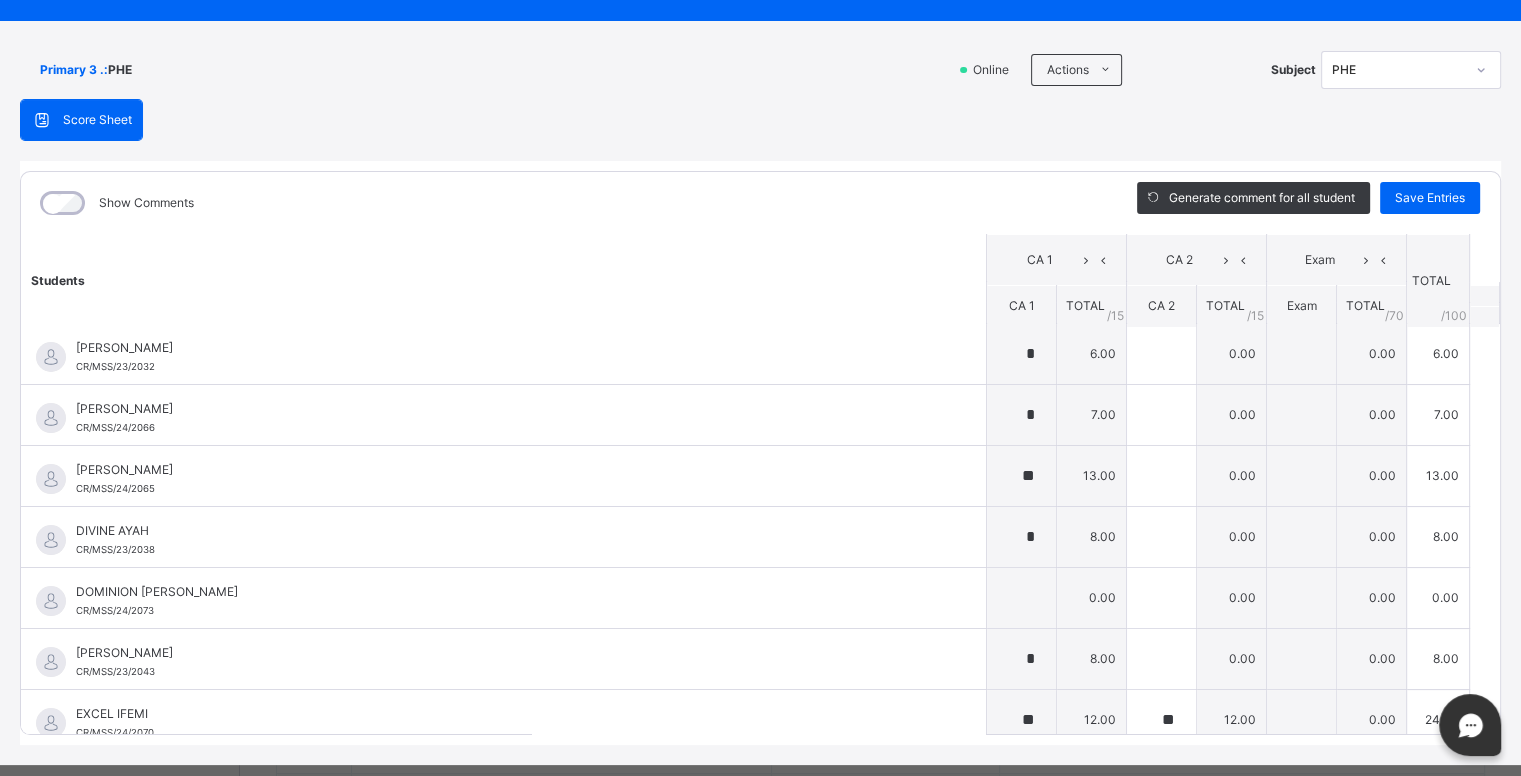 scroll, scrollTop: 0, scrollLeft: 0, axis: both 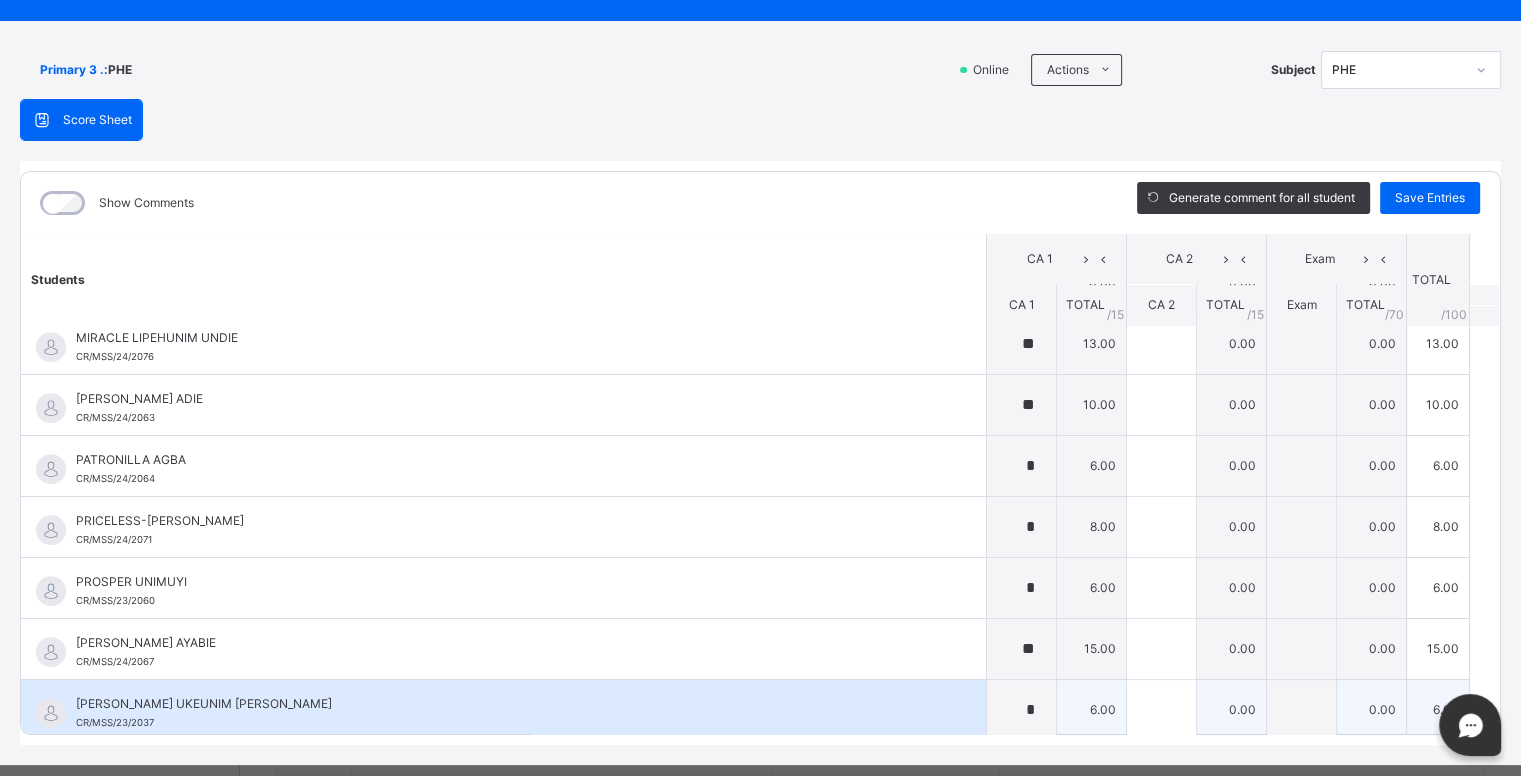 type on "*" 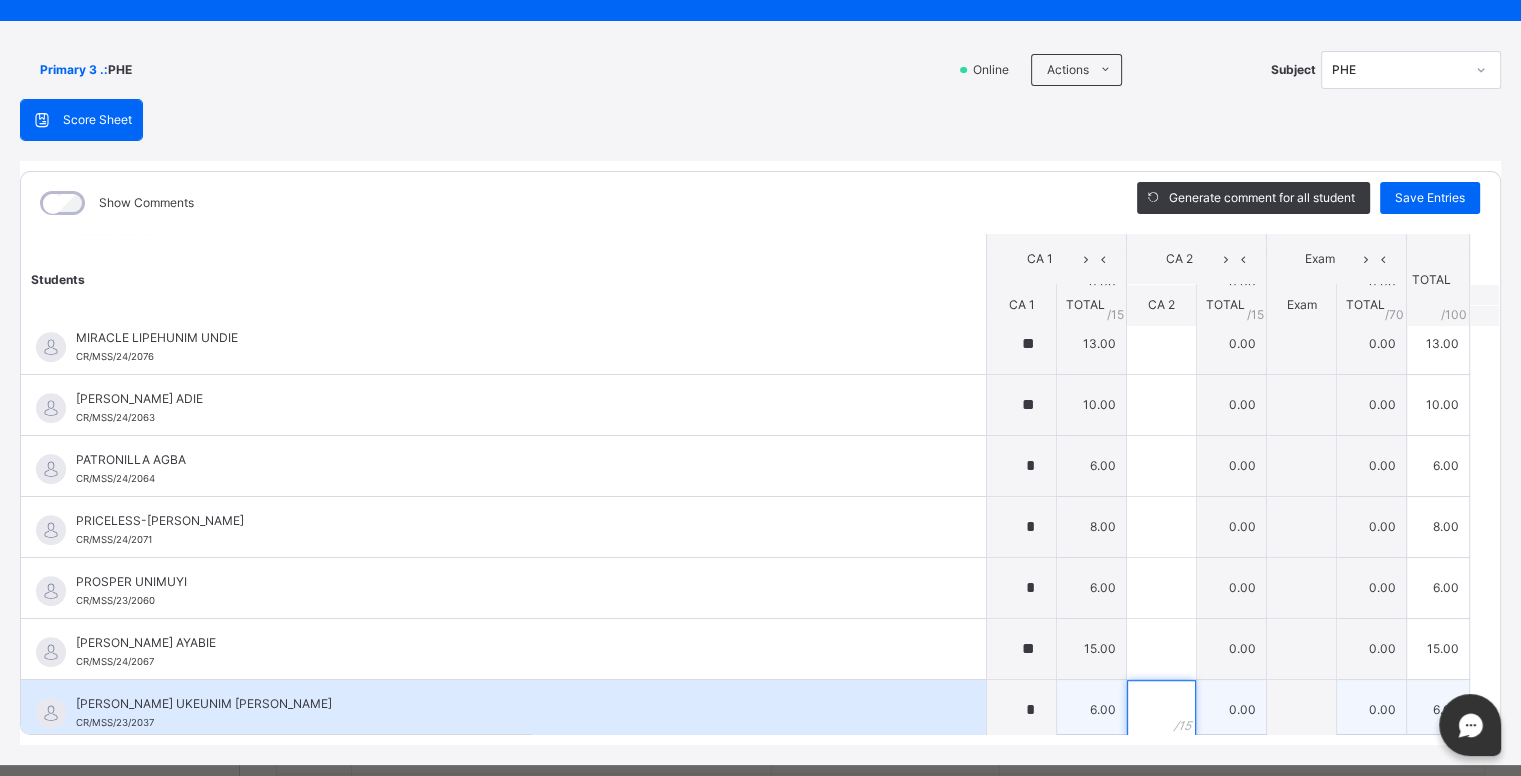 click at bounding box center (1161, 710) 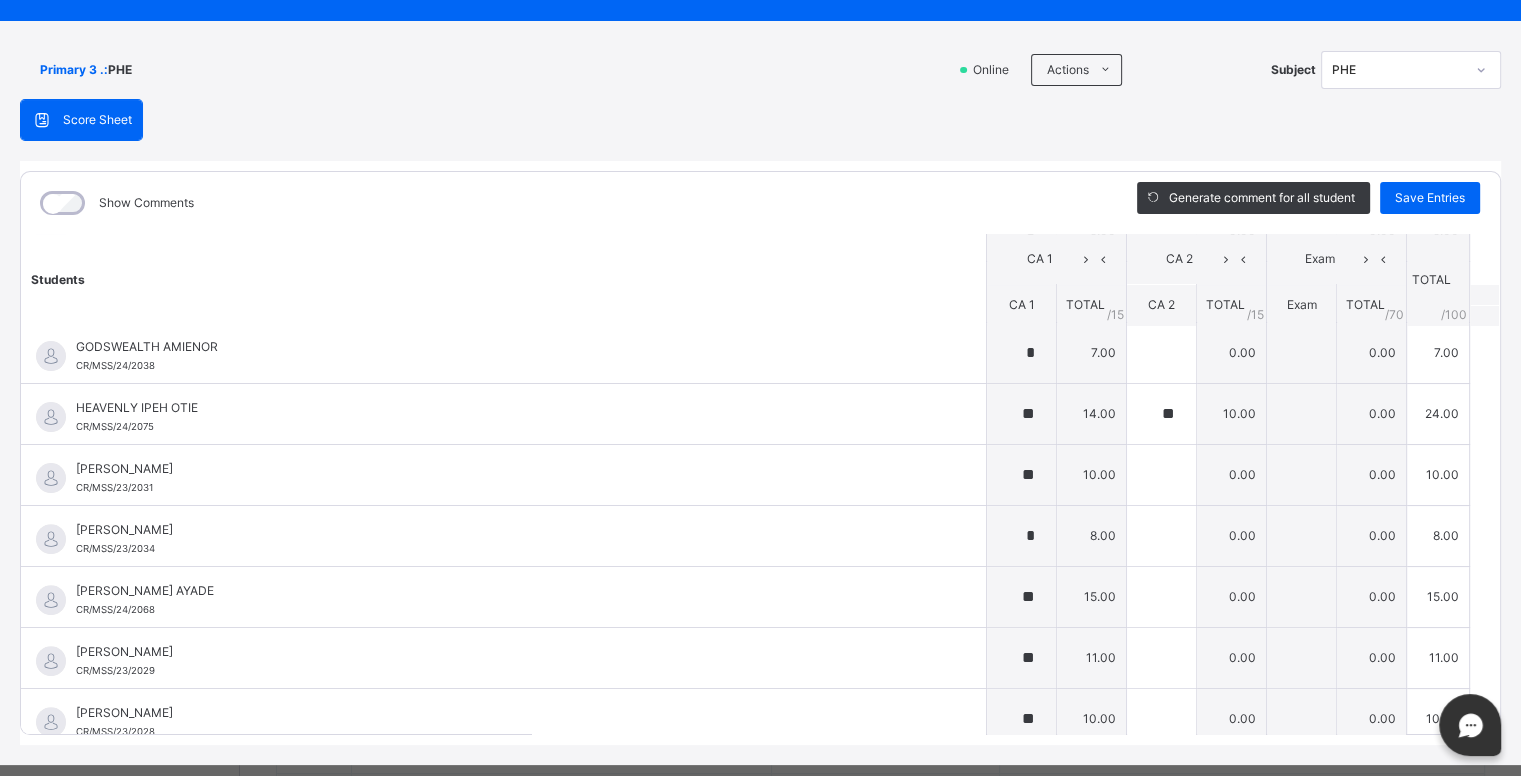 scroll, scrollTop: 664, scrollLeft: 0, axis: vertical 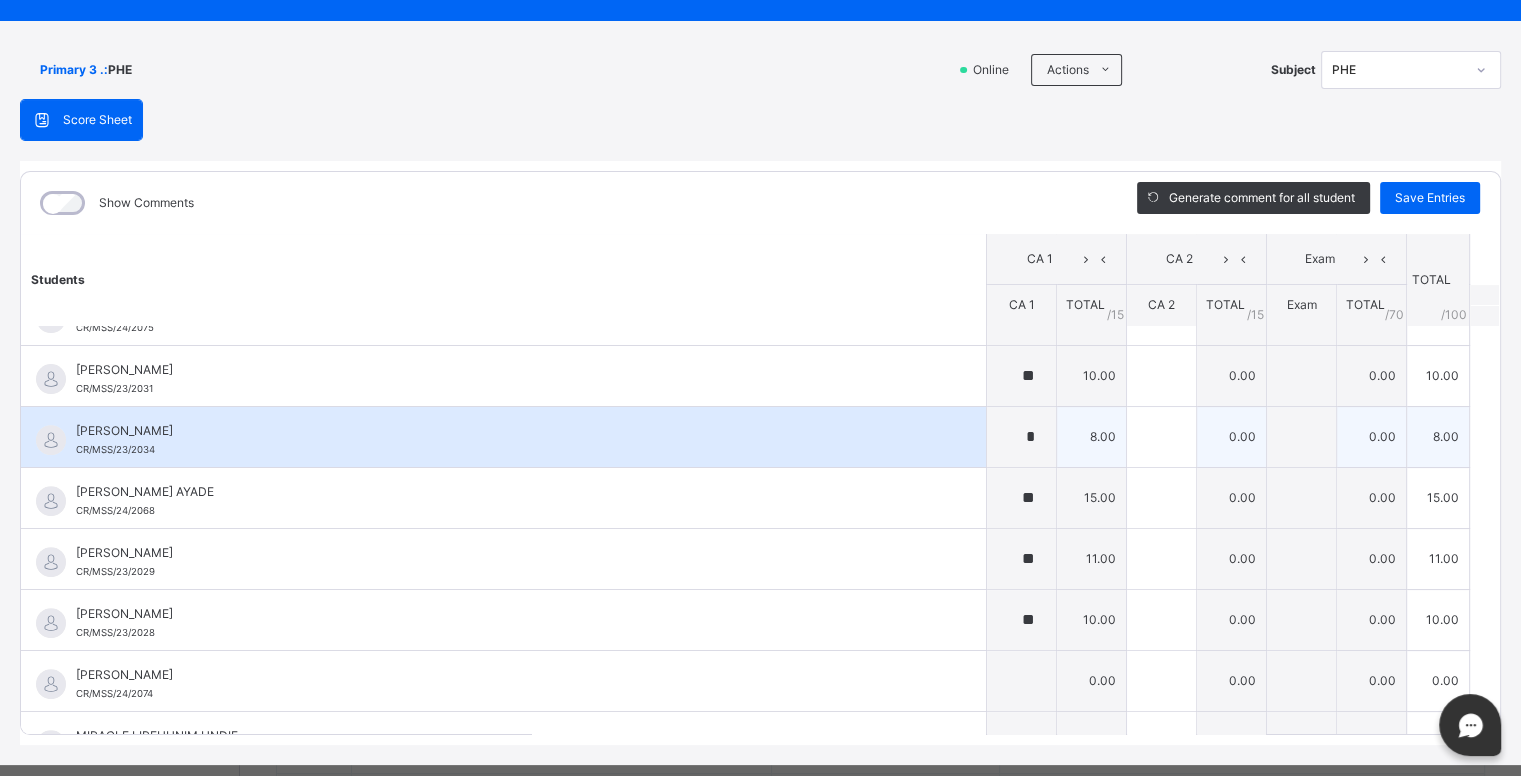 type on "*" 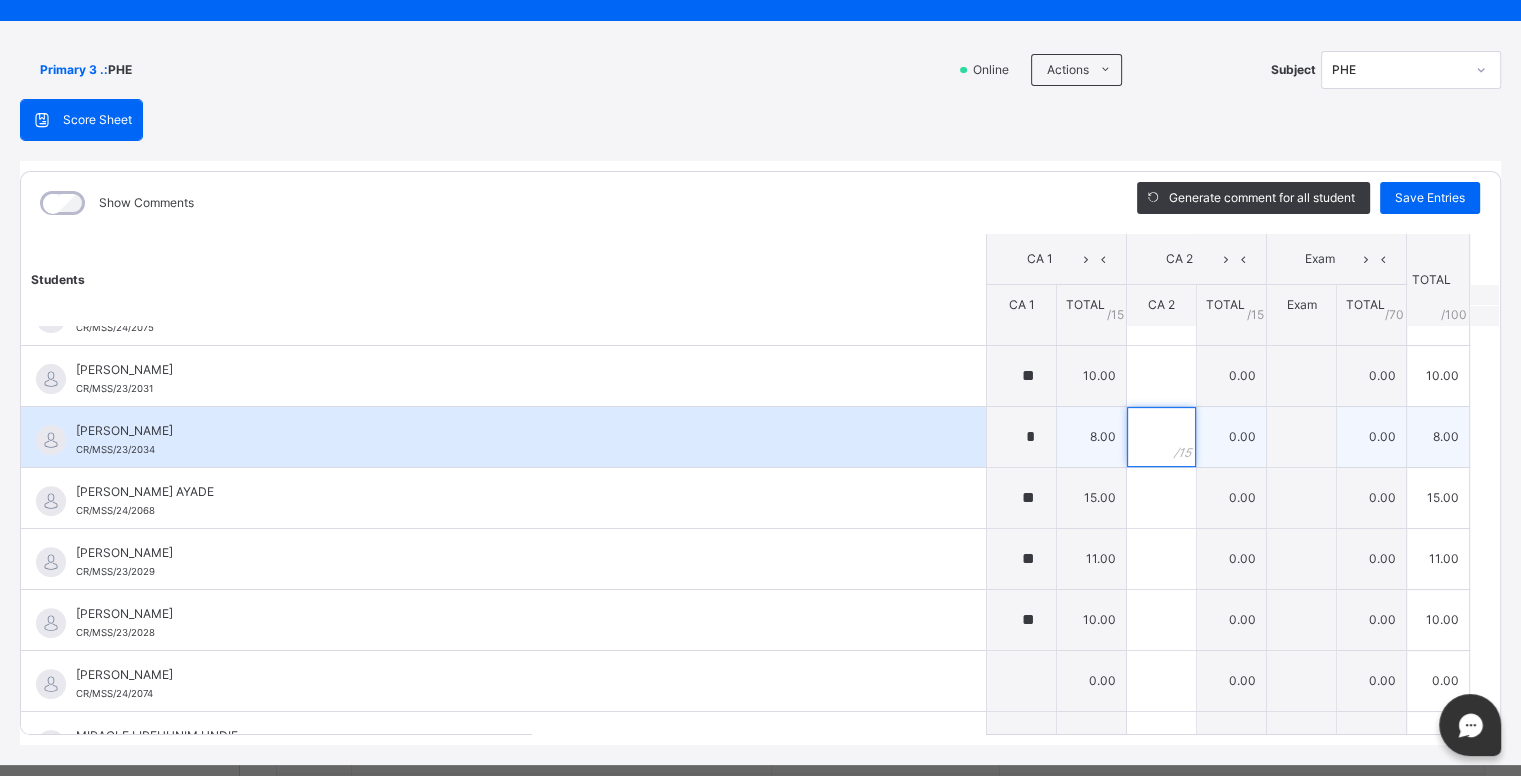 click at bounding box center [1161, 437] 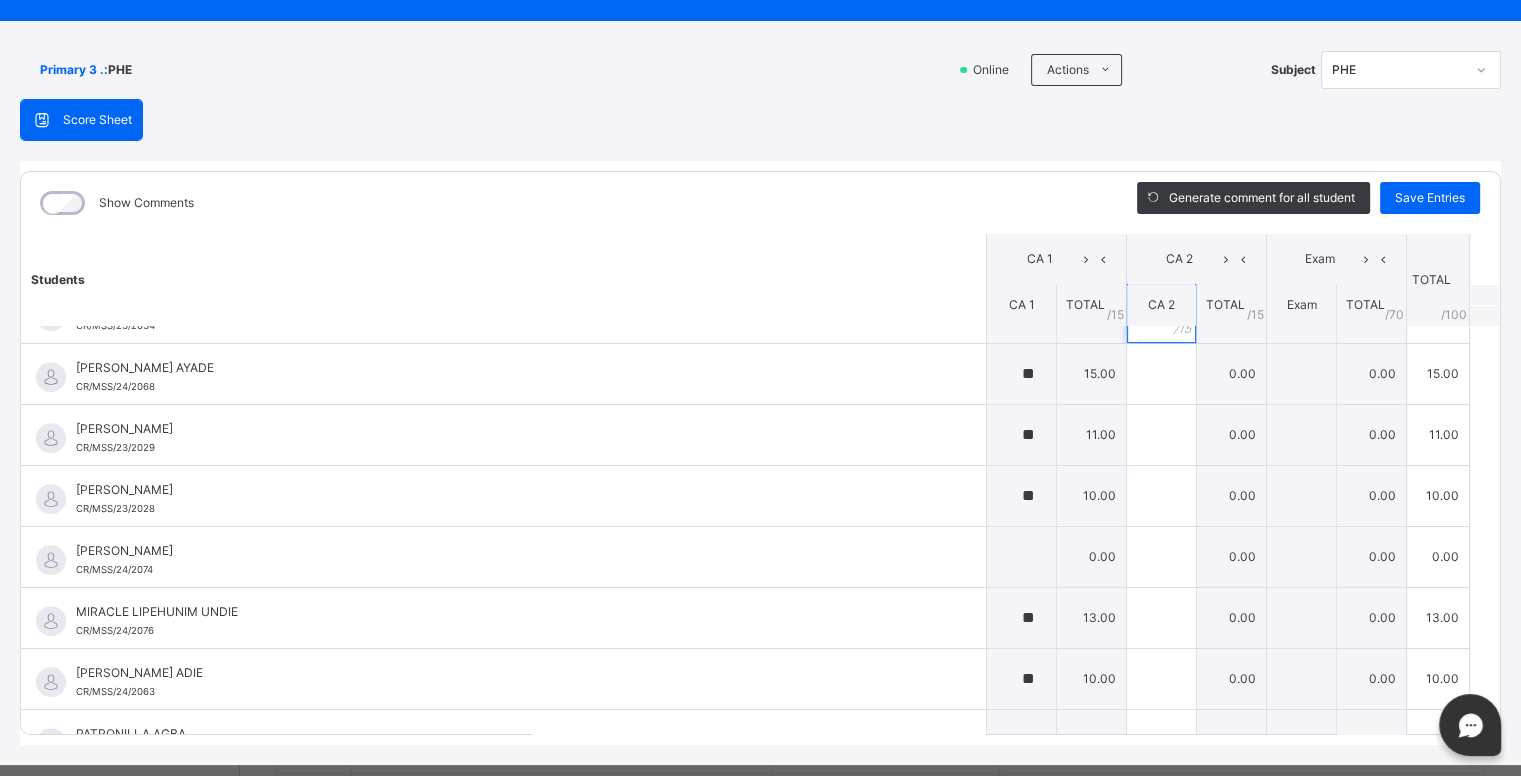 scroll, scrollTop: 910, scrollLeft: 0, axis: vertical 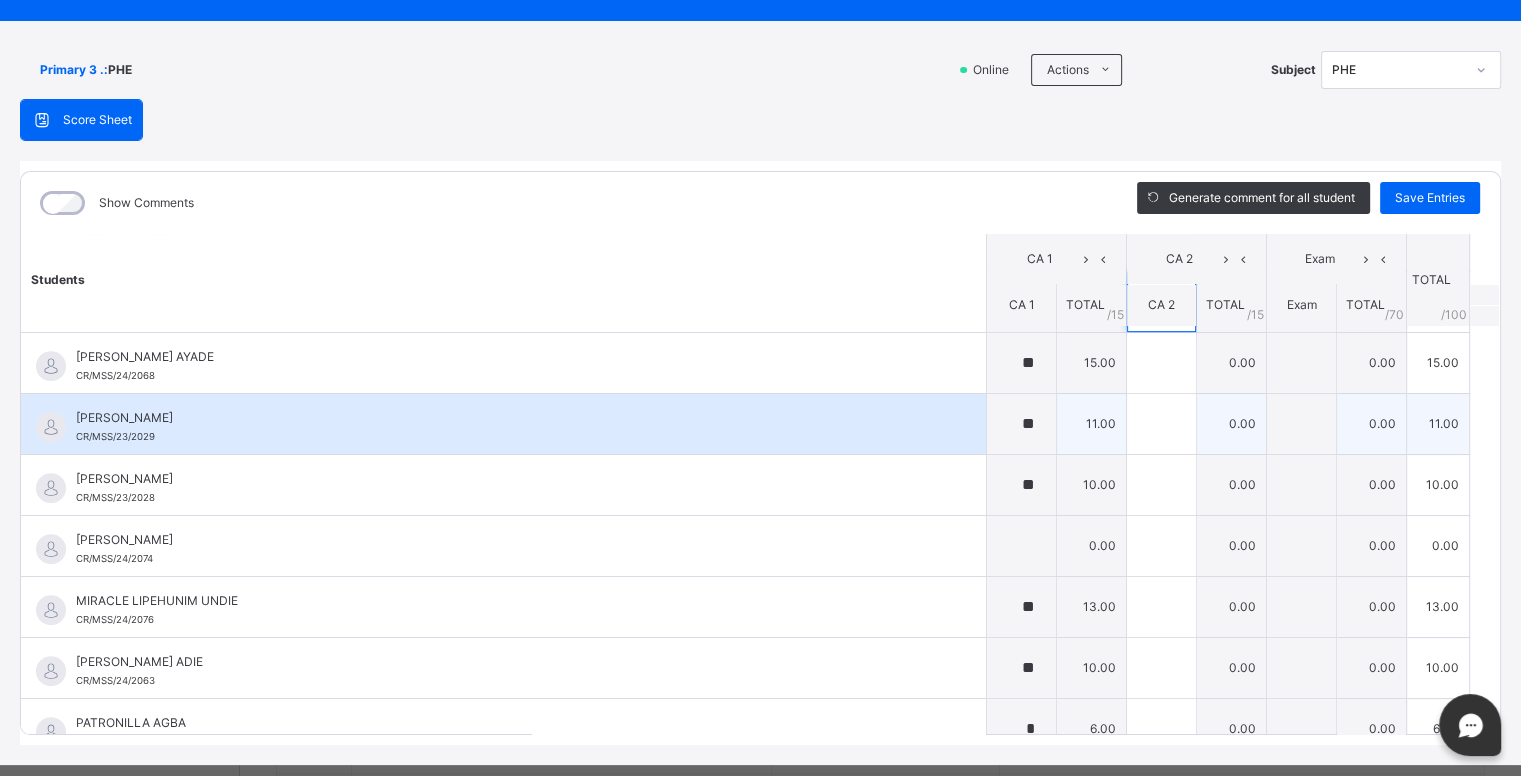type on "*" 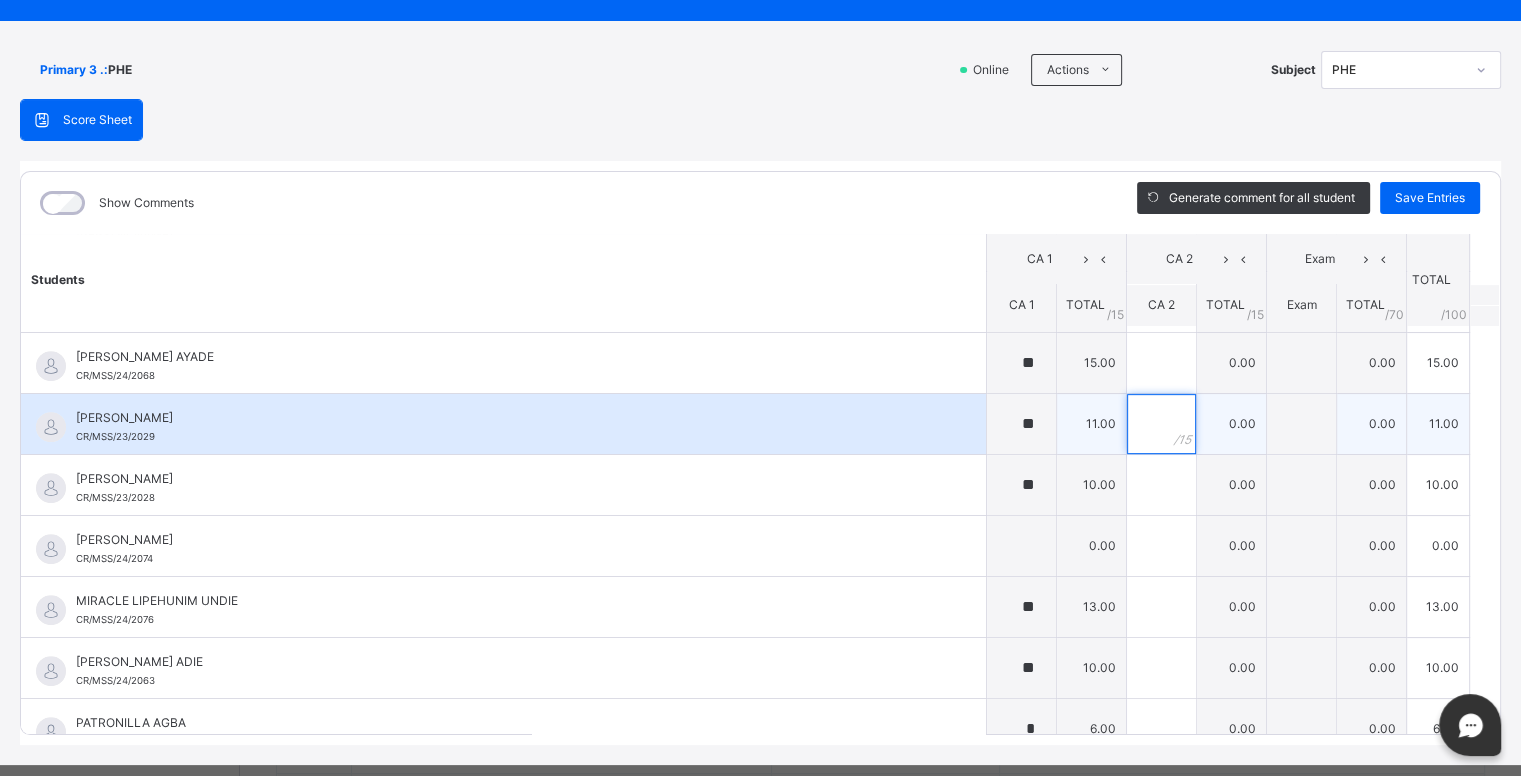 click at bounding box center (1161, 424) 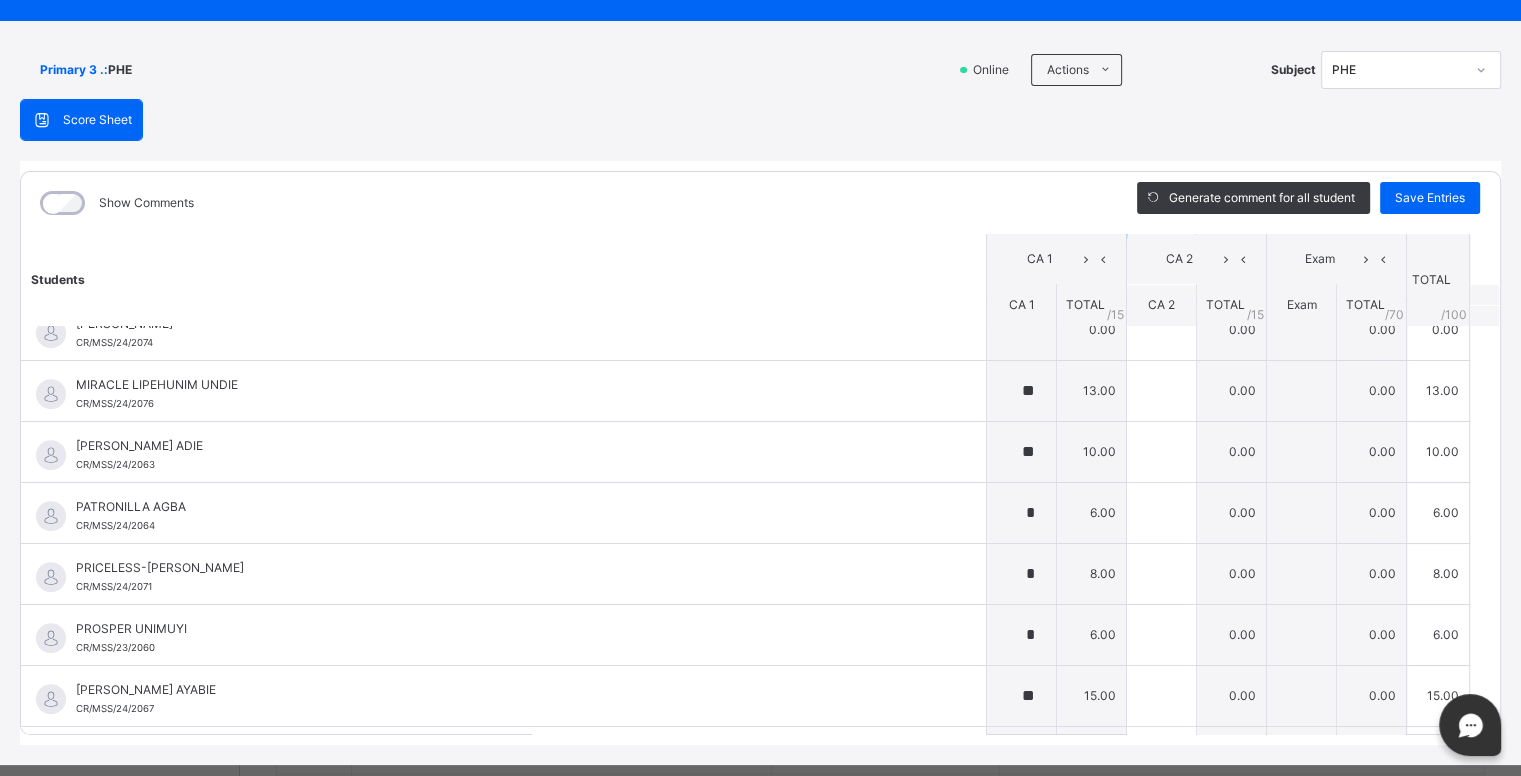 scroll, scrollTop: 1173, scrollLeft: 0, axis: vertical 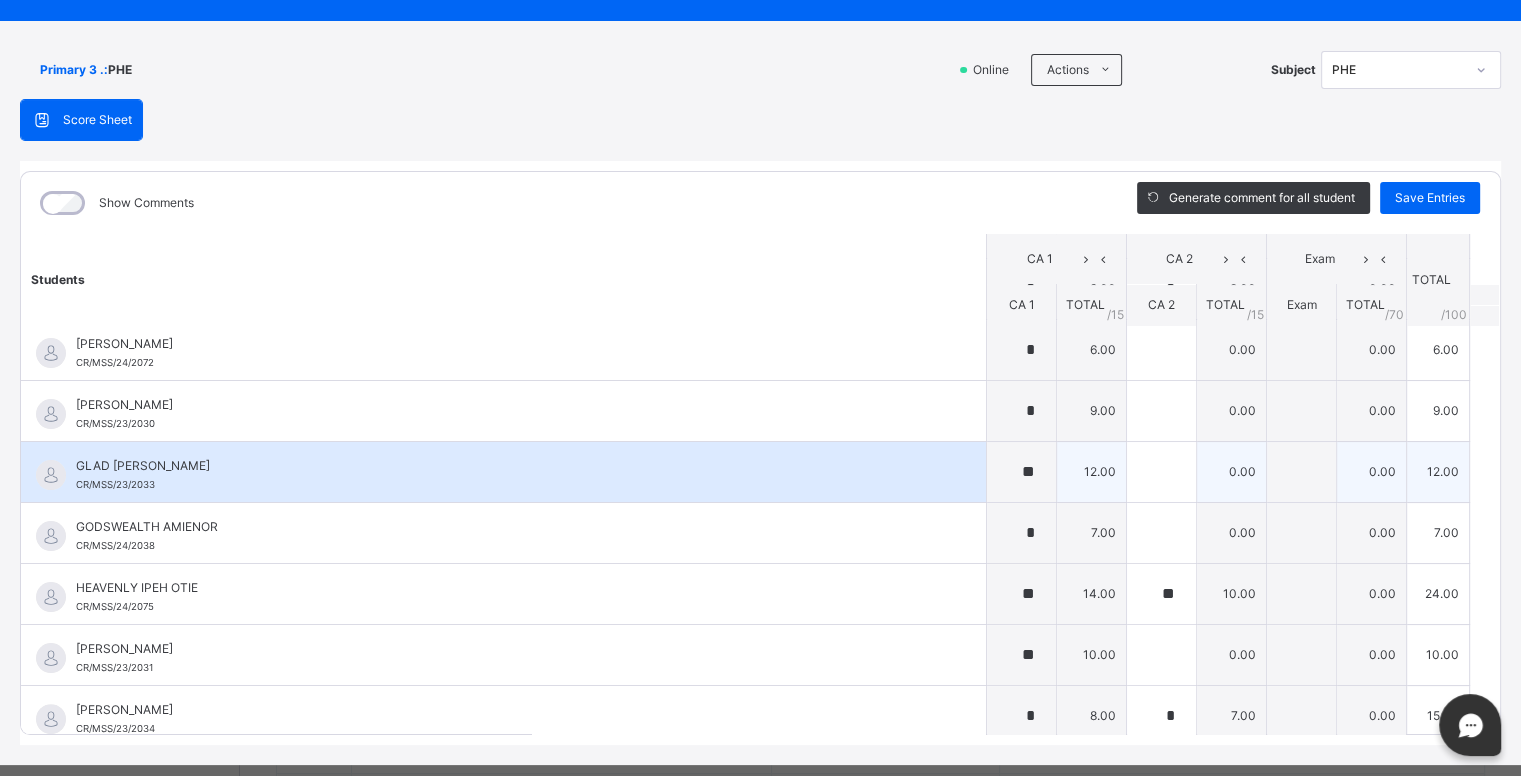 type on "*" 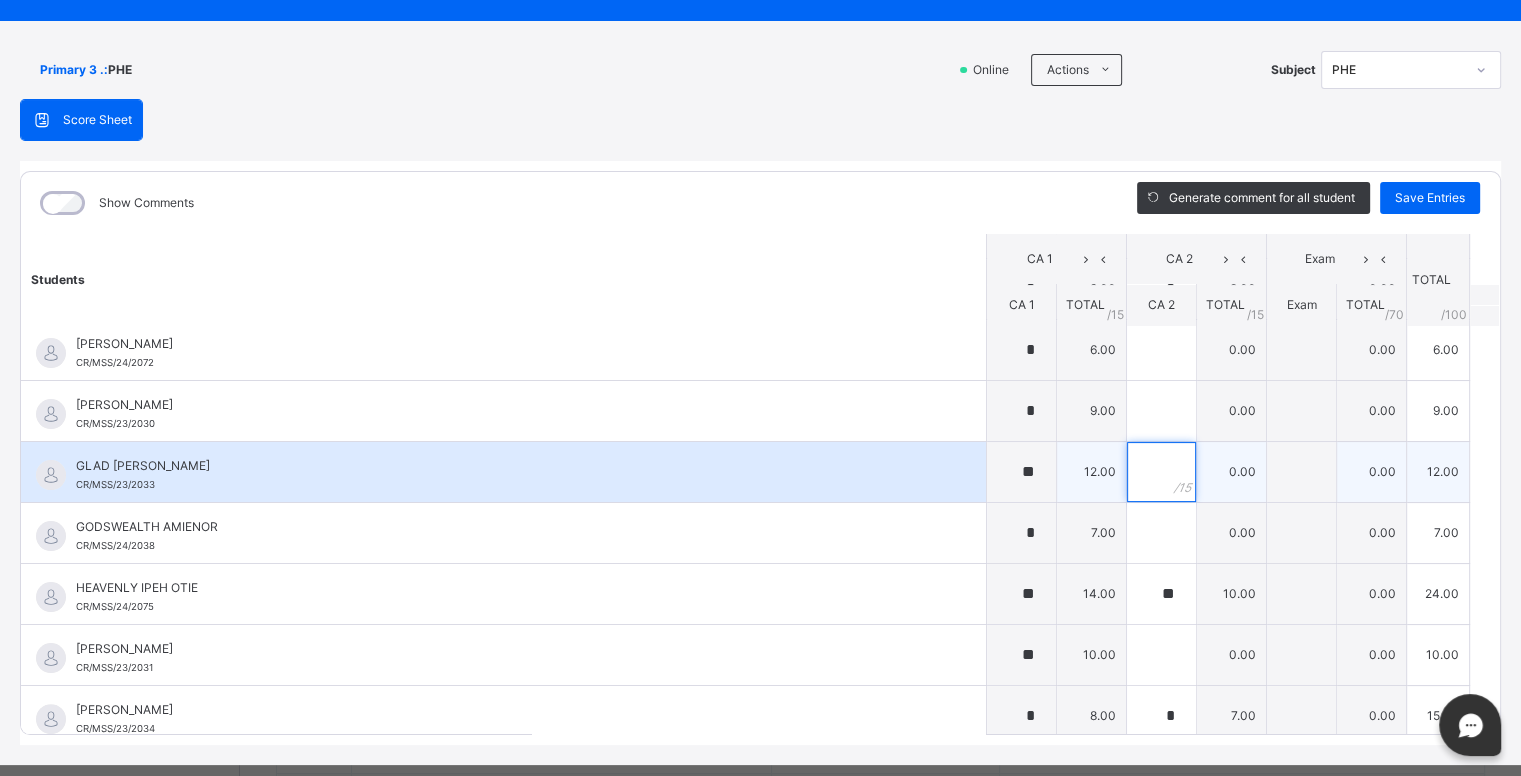 click at bounding box center (1161, 472) 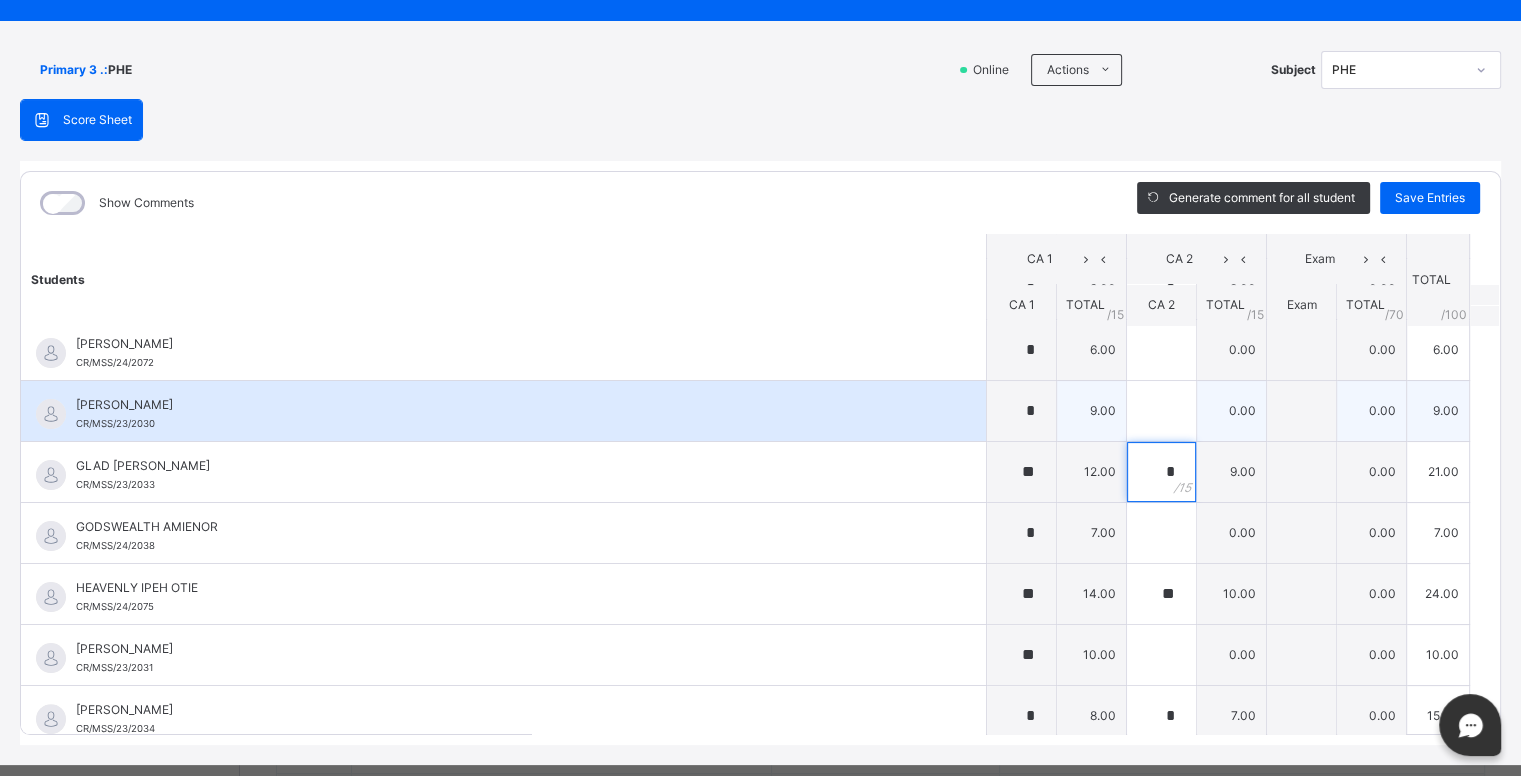 type on "*" 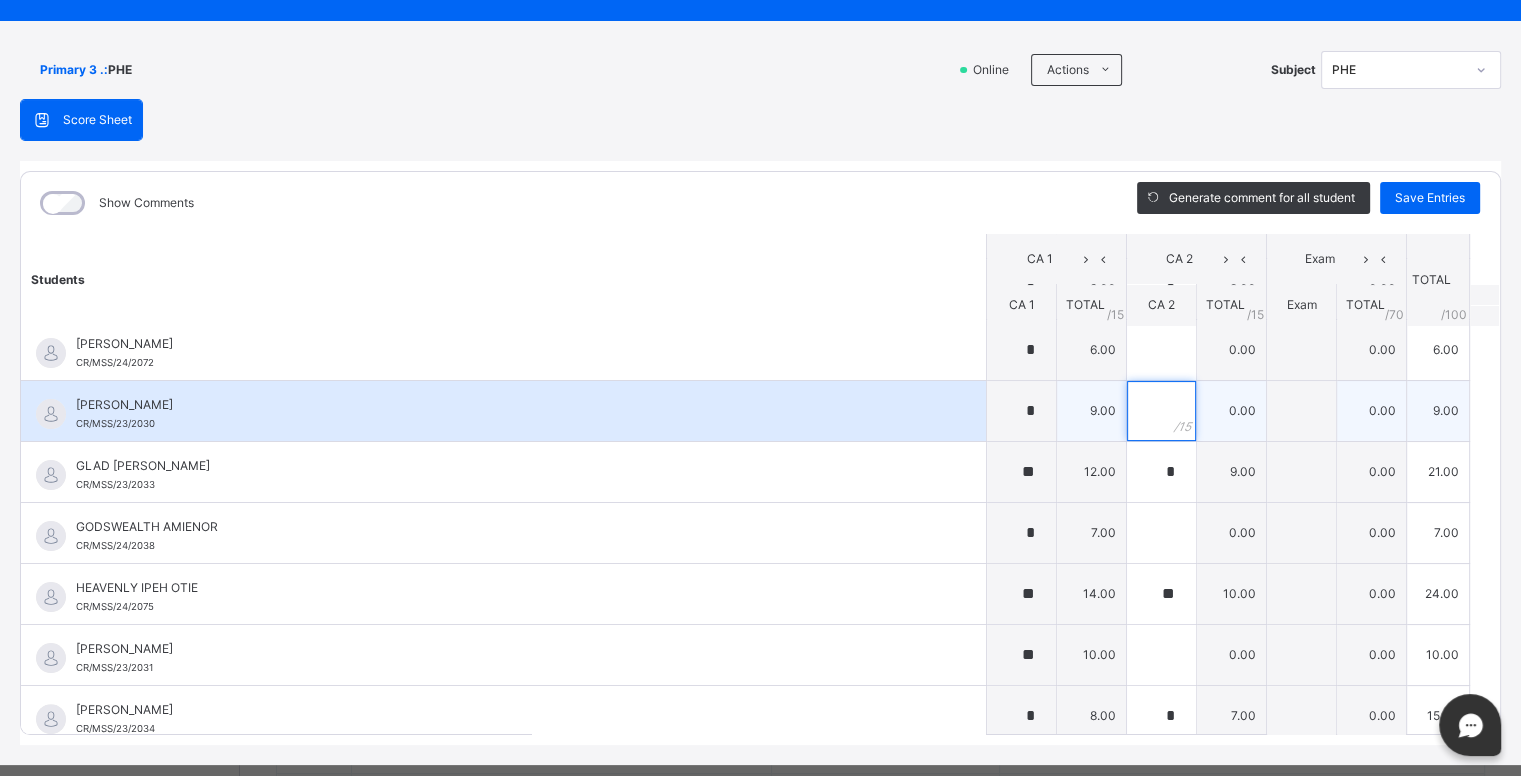 click at bounding box center [1161, 411] 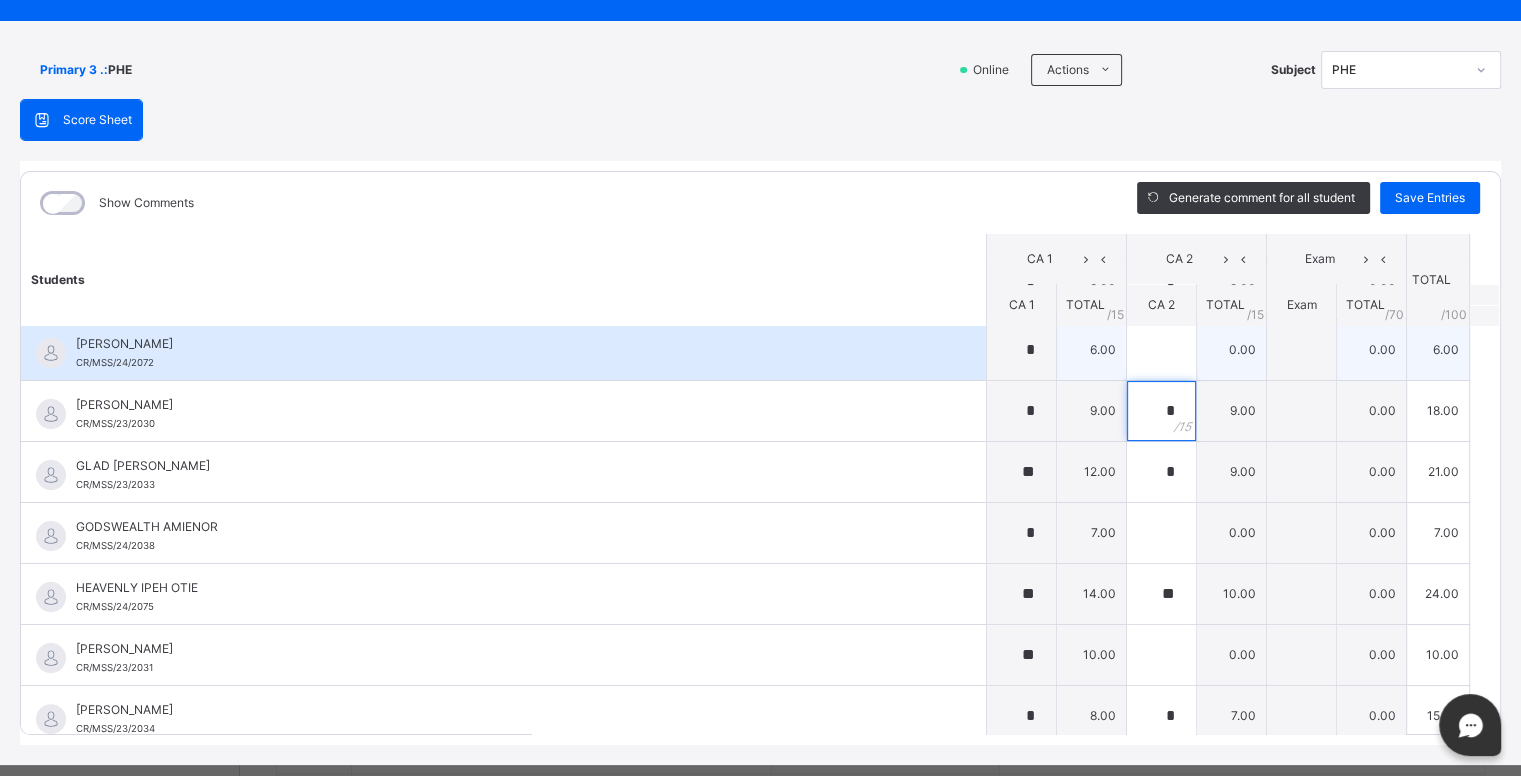 type on "*" 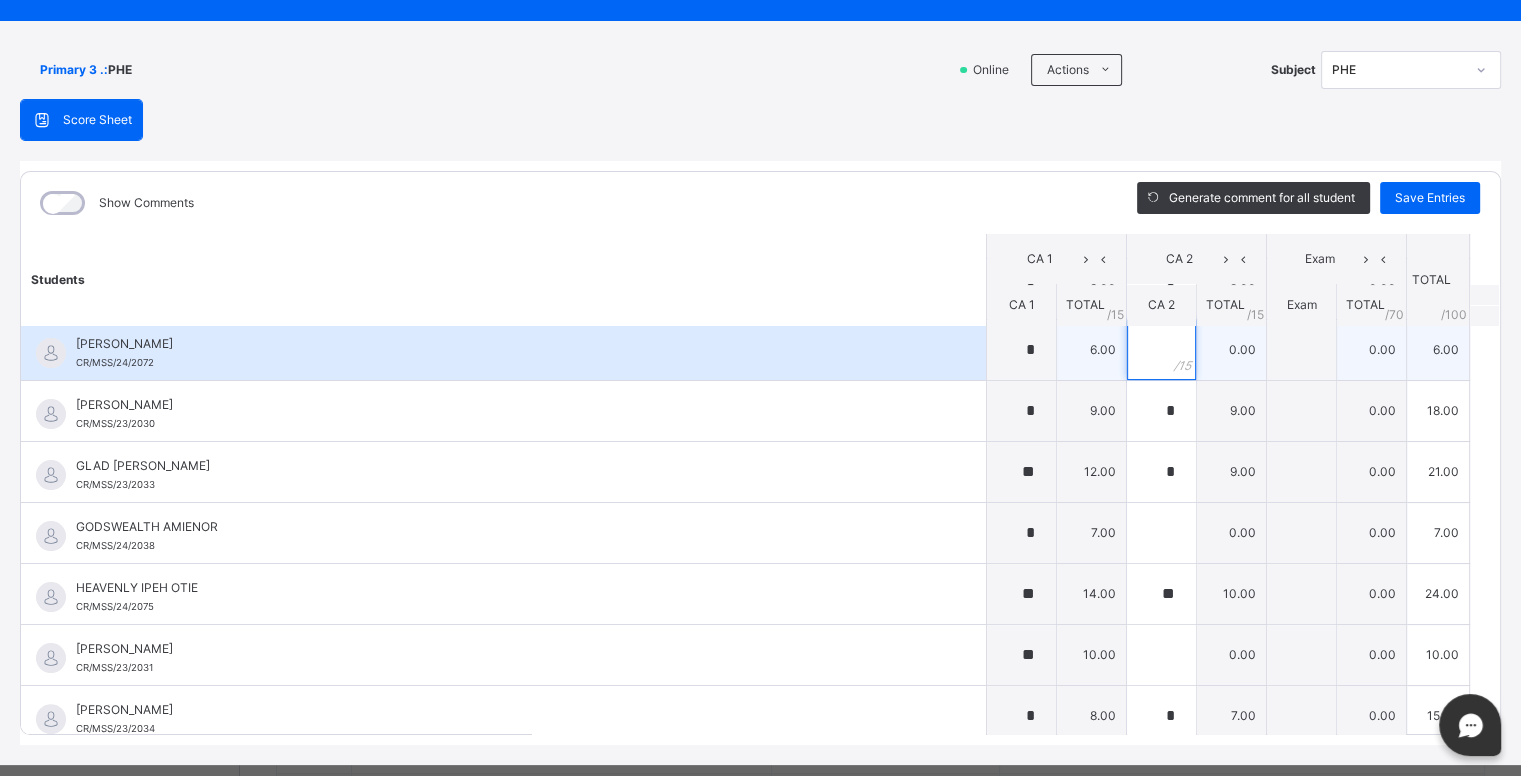 click at bounding box center (1161, 350) 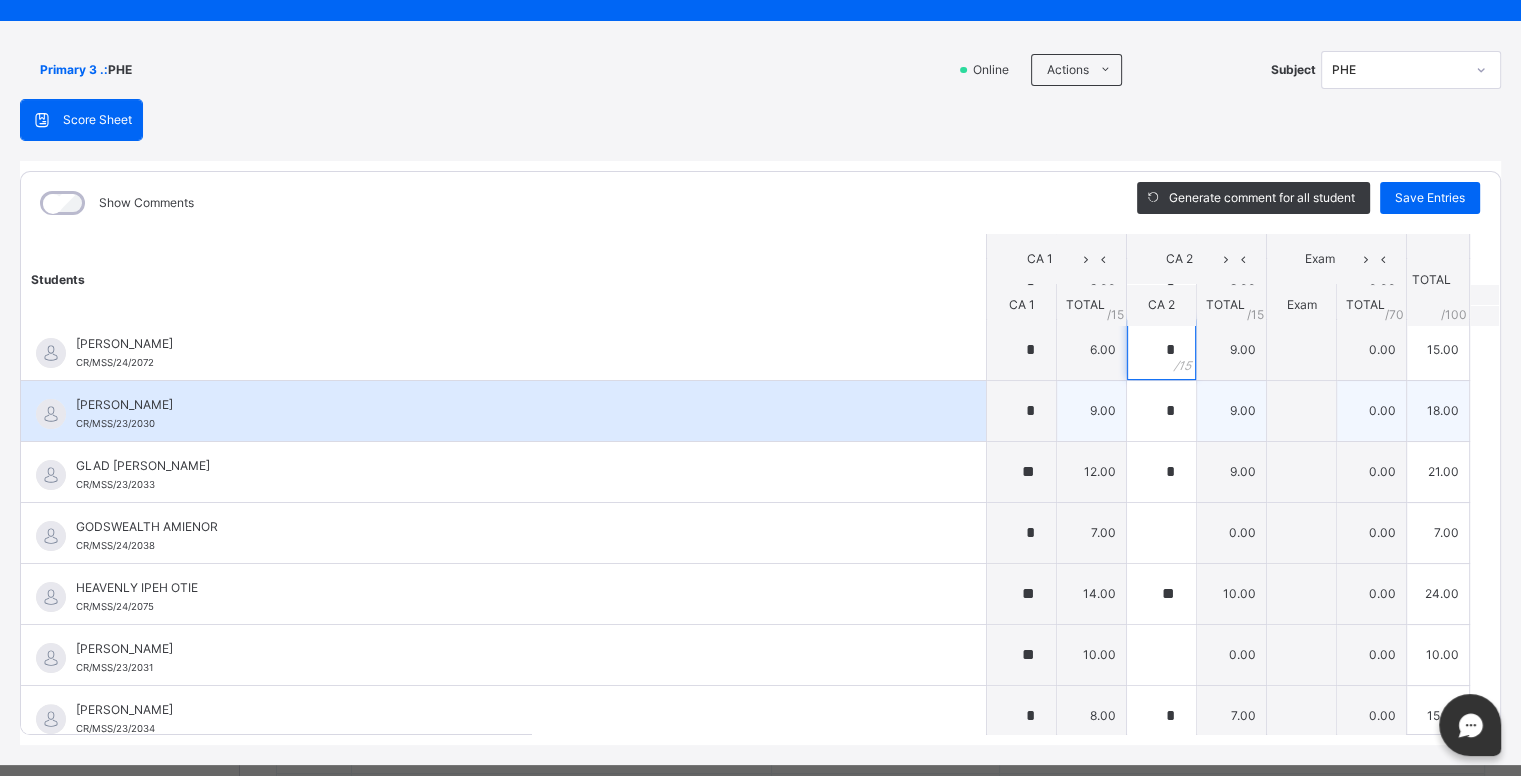 type on "*" 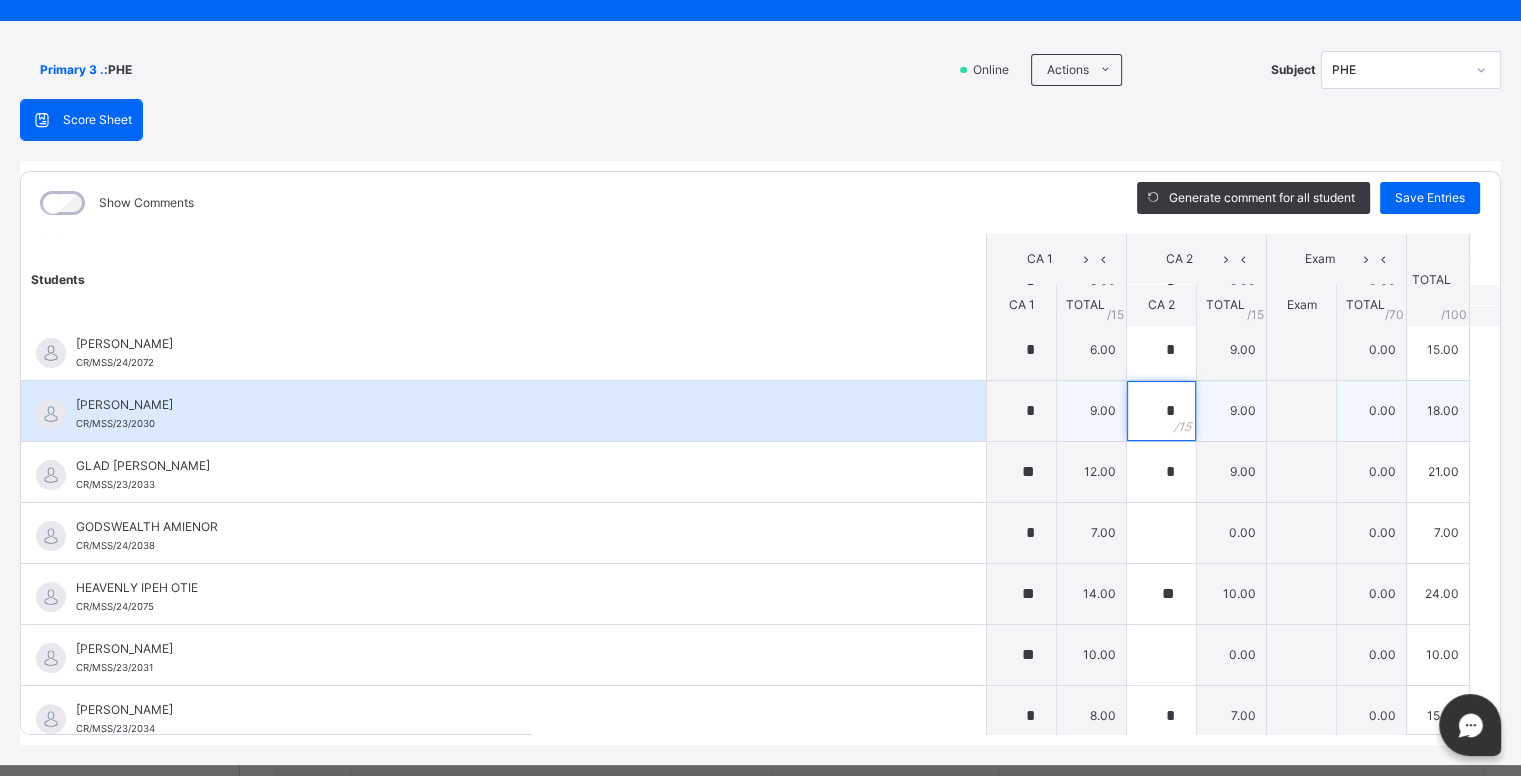 click on "*" at bounding box center (1161, 411) 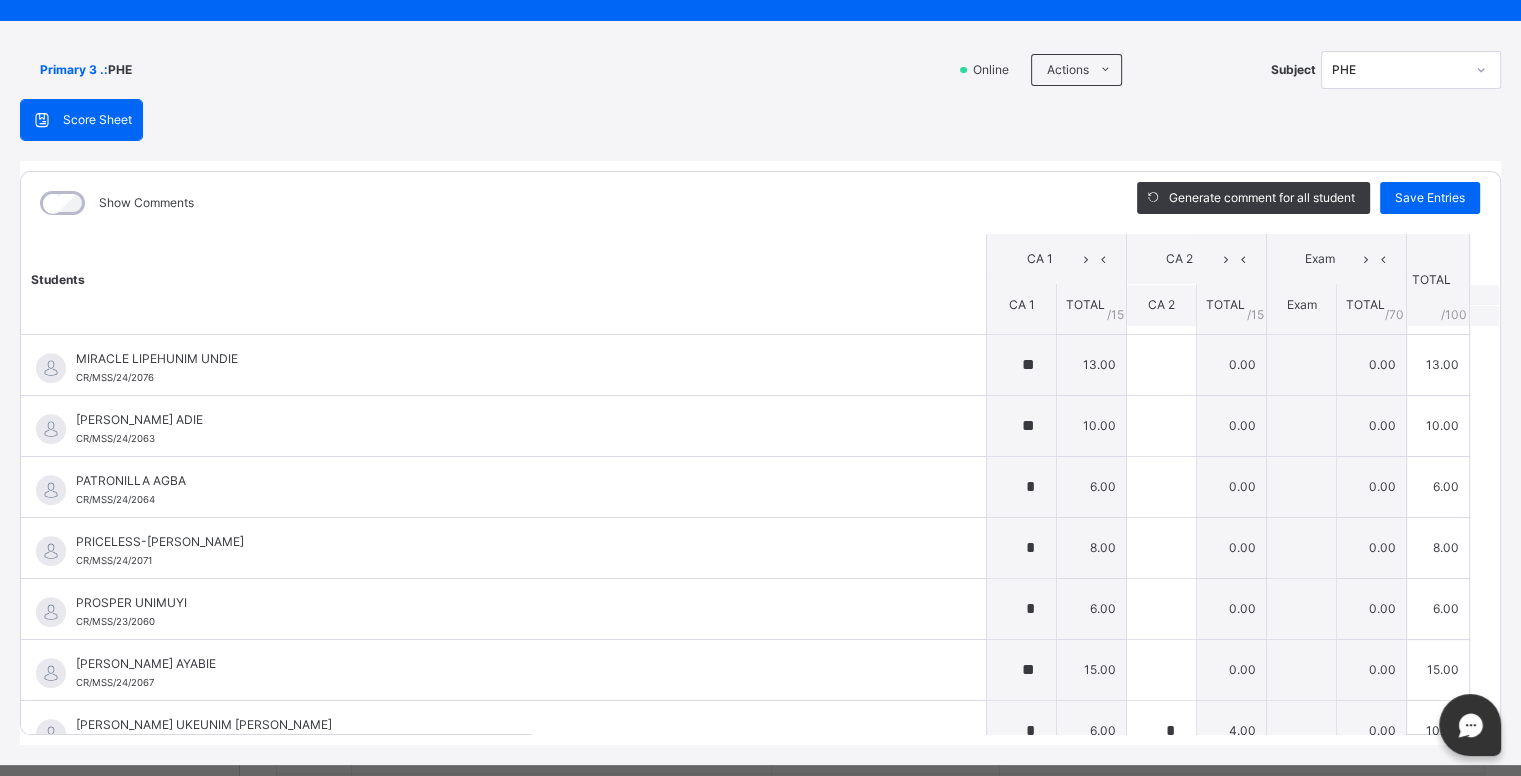 scroll, scrollTop: 1173, scrollLeft: 0, axis: vertical 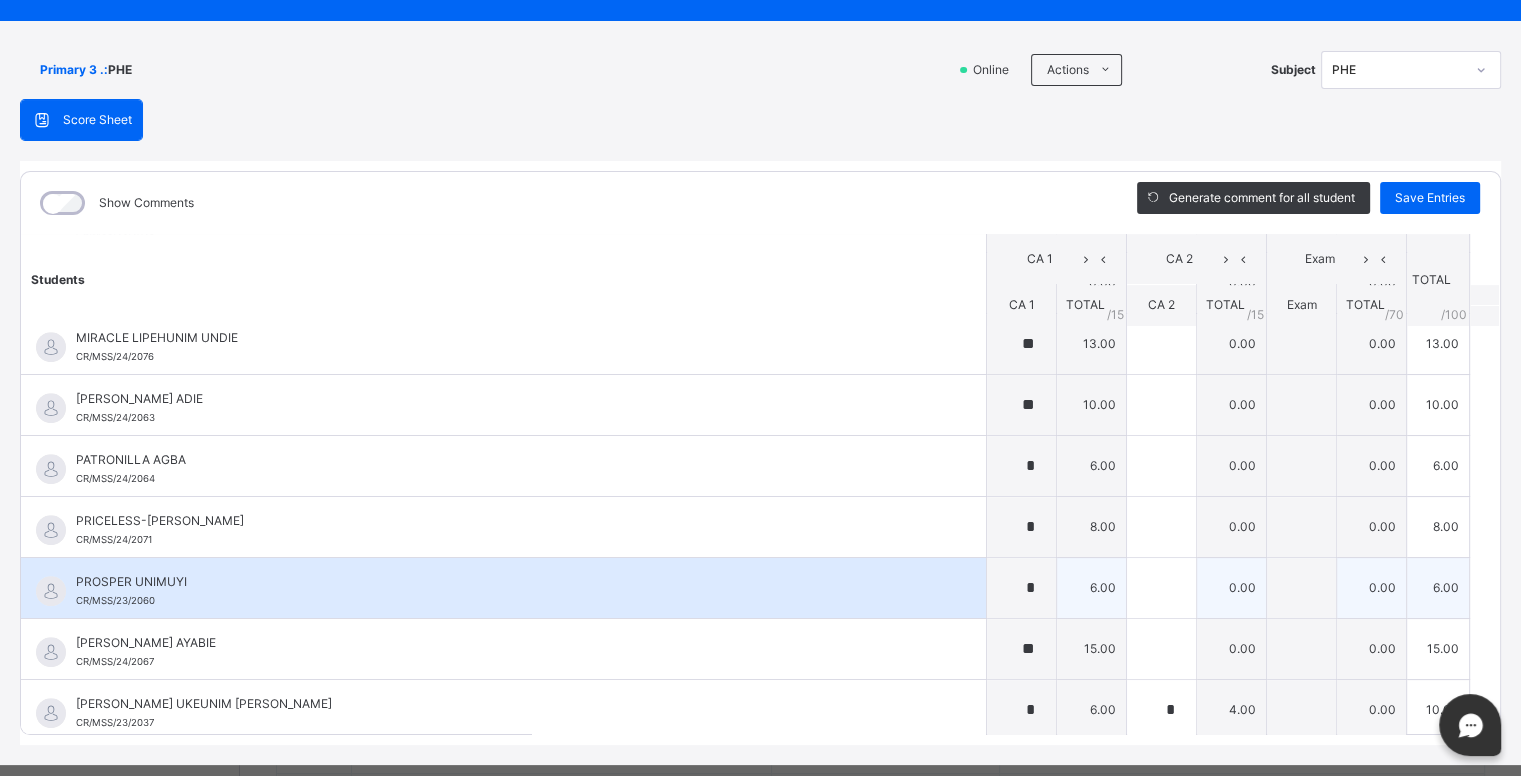 type 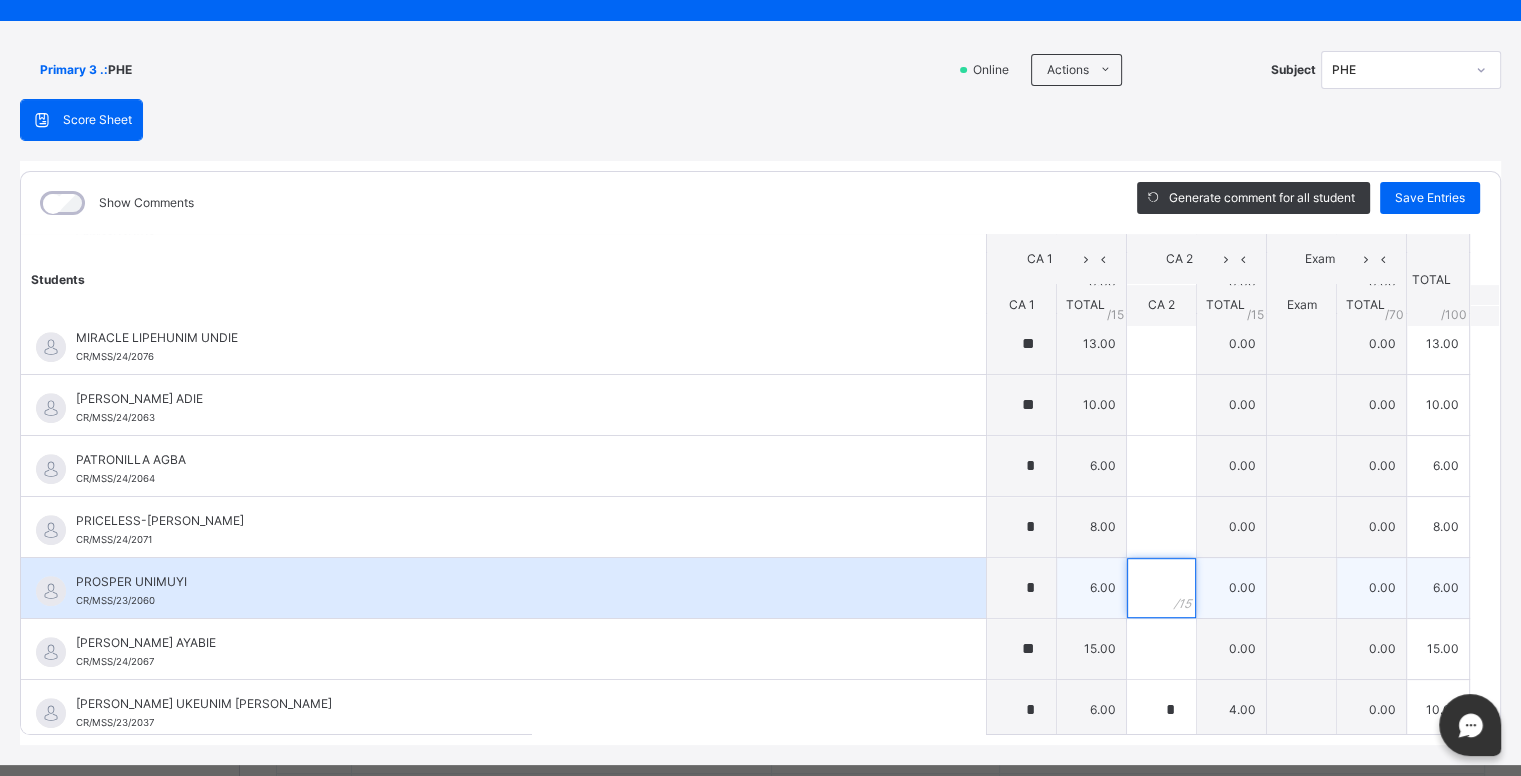 click at bounding box center (1161, 588) 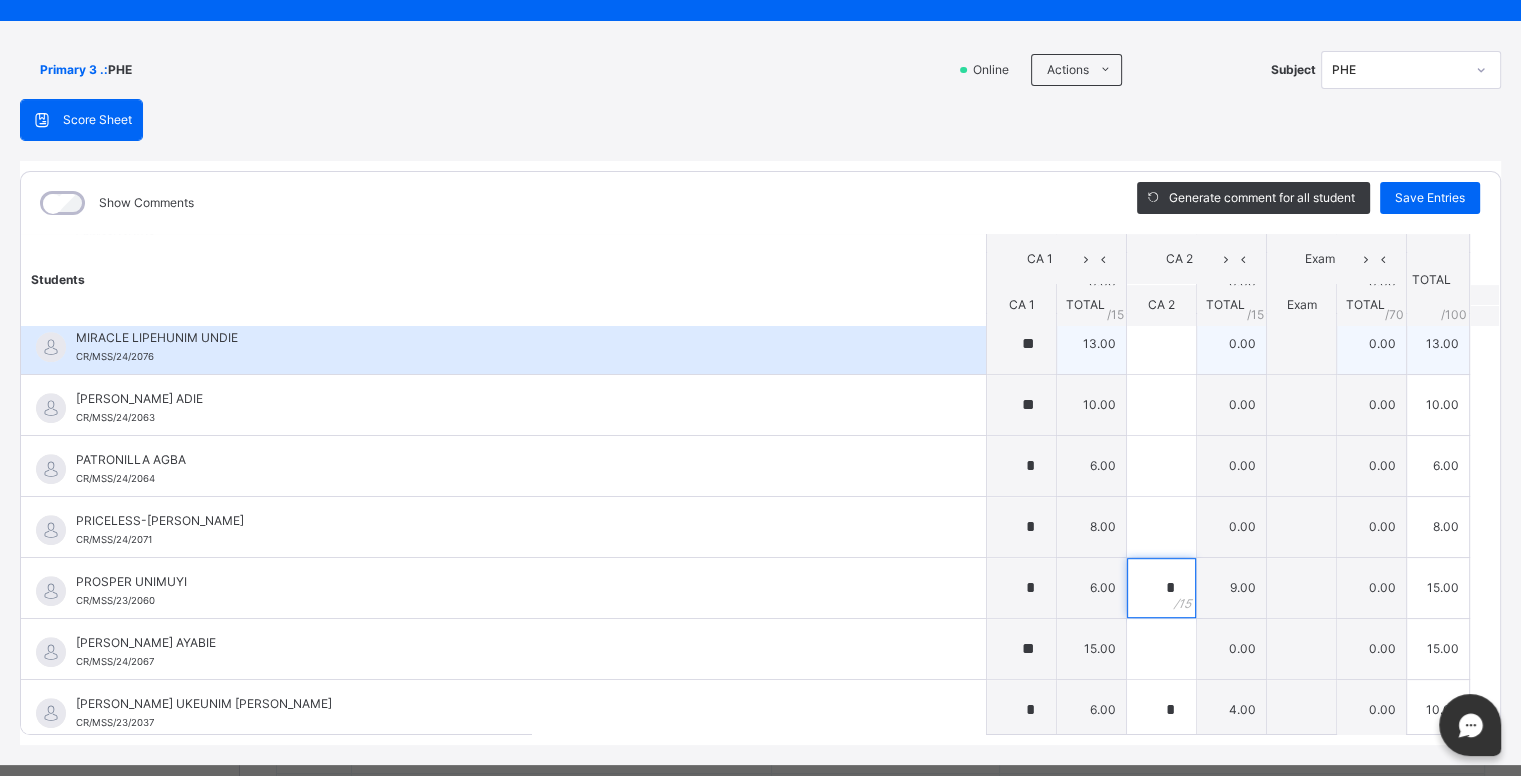 type on "*" 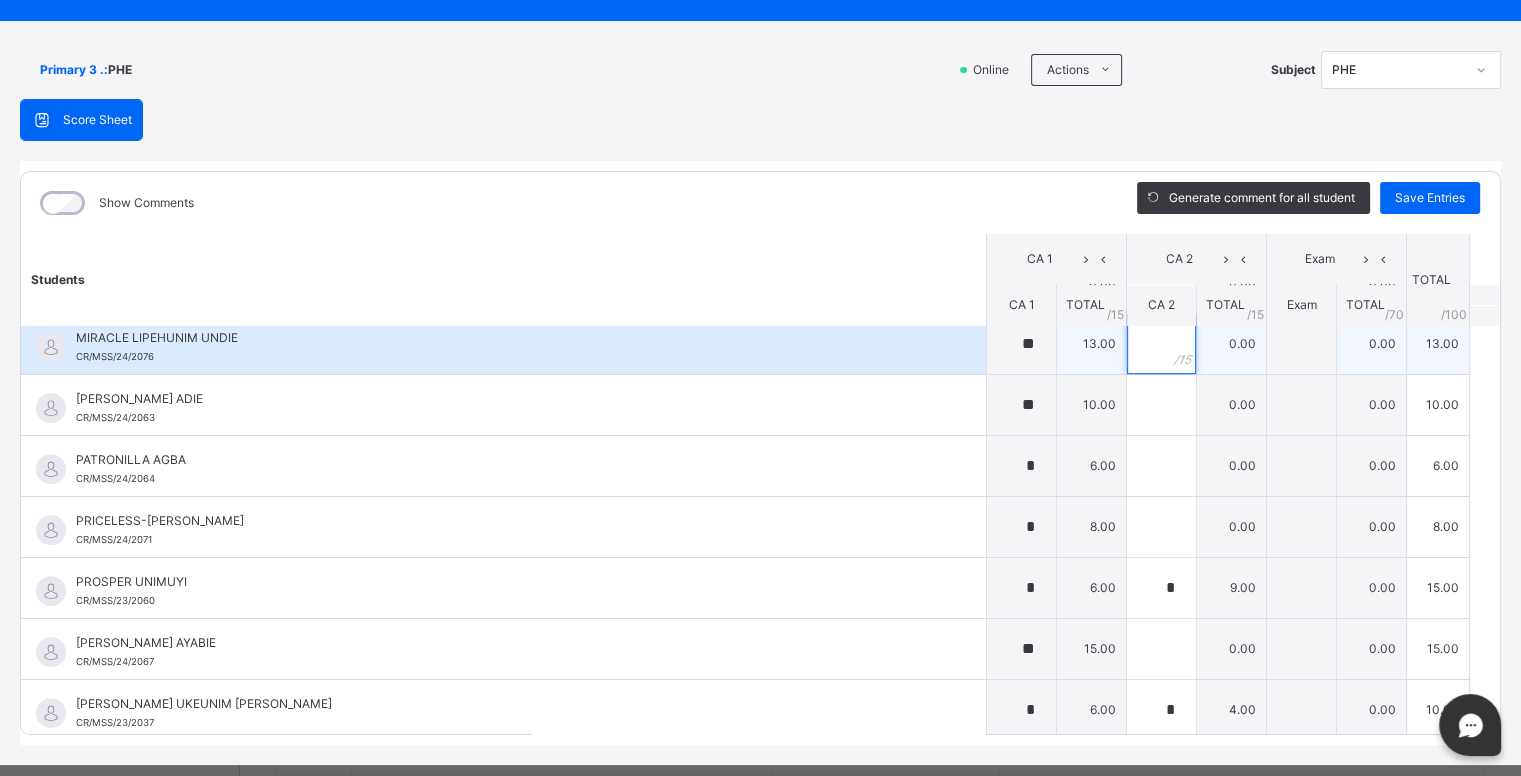click at bounding box center (1161, 344) 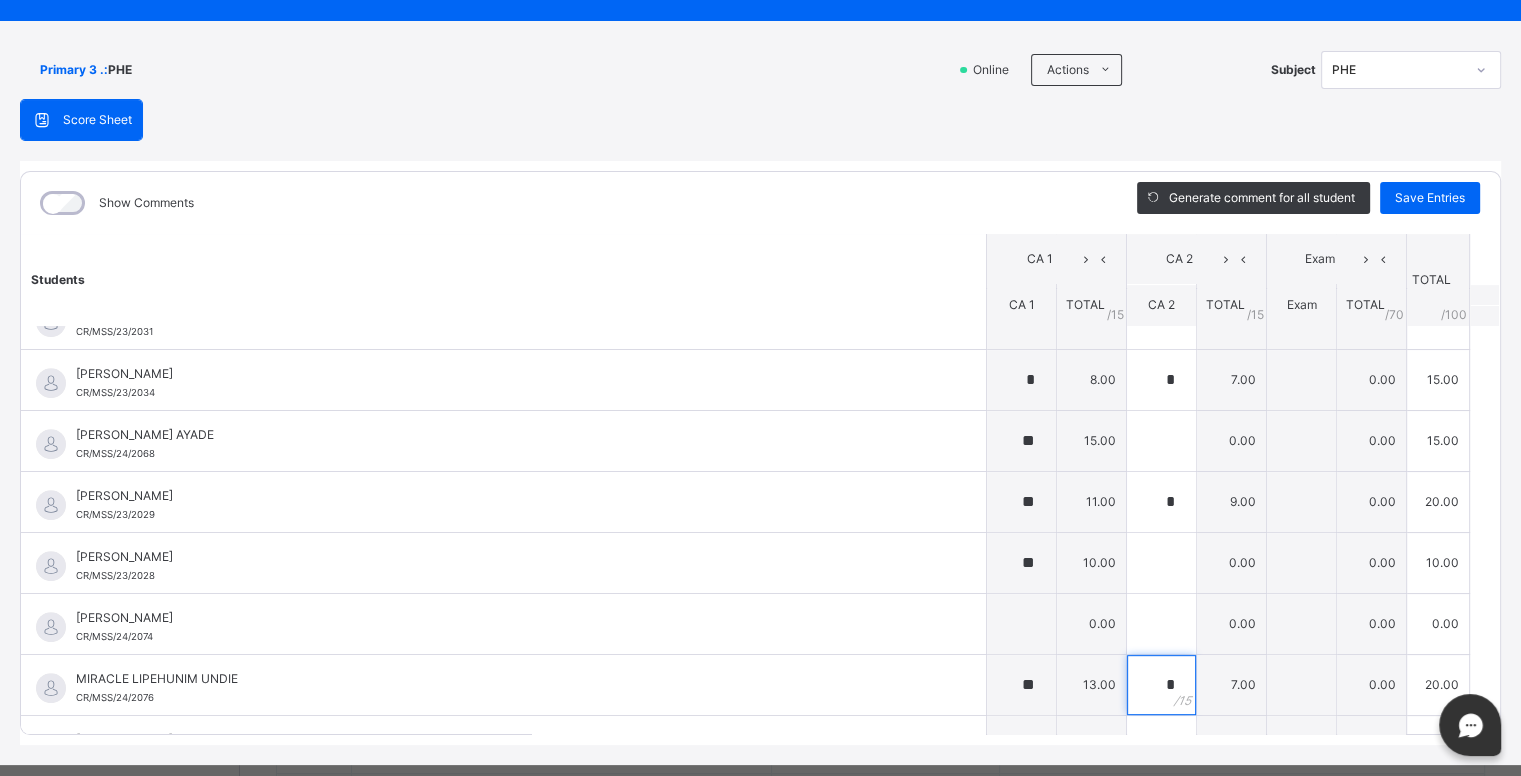 scroll, scrollTop: 840, scrollLeft: 0, axis: vertical 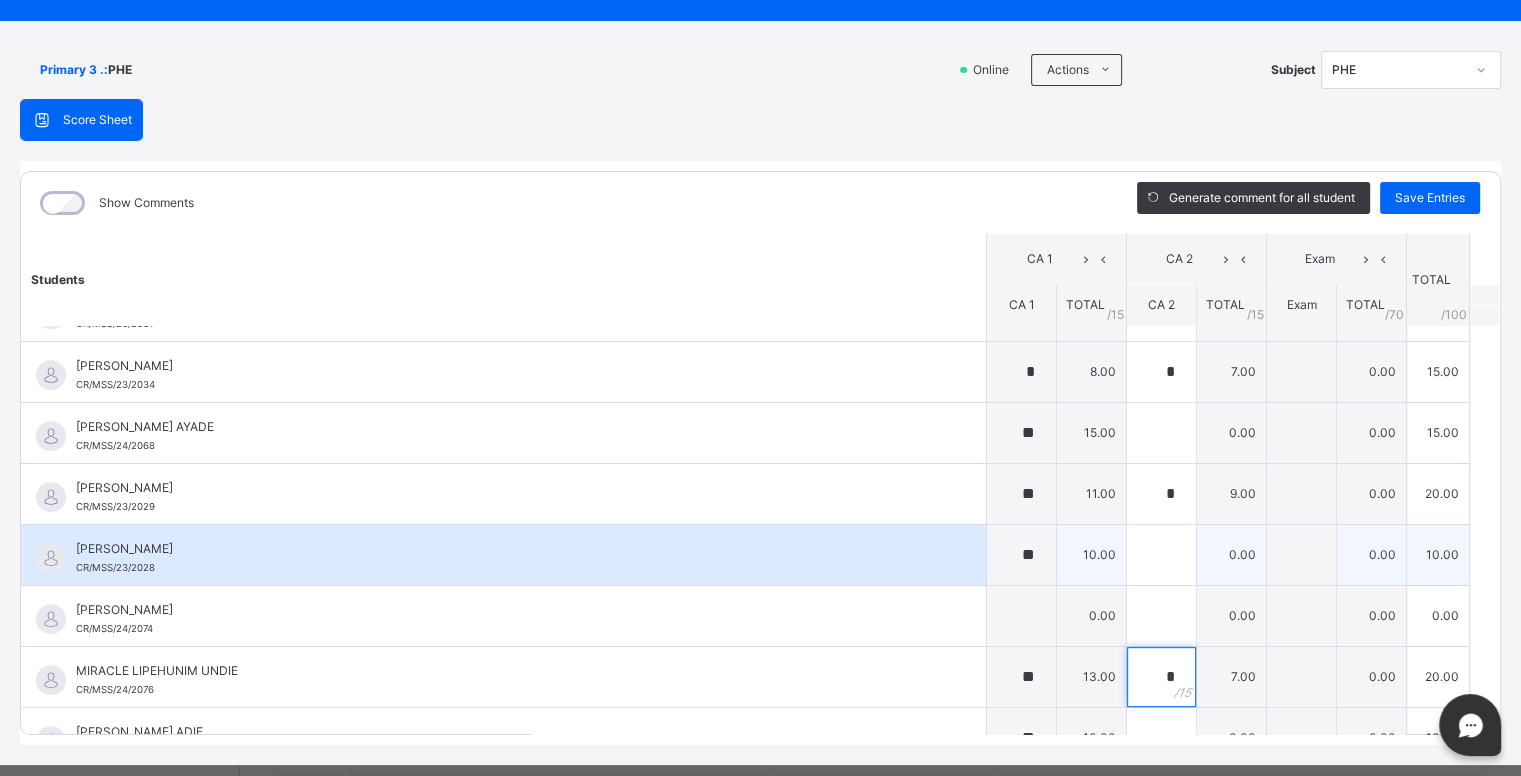 type on "*" 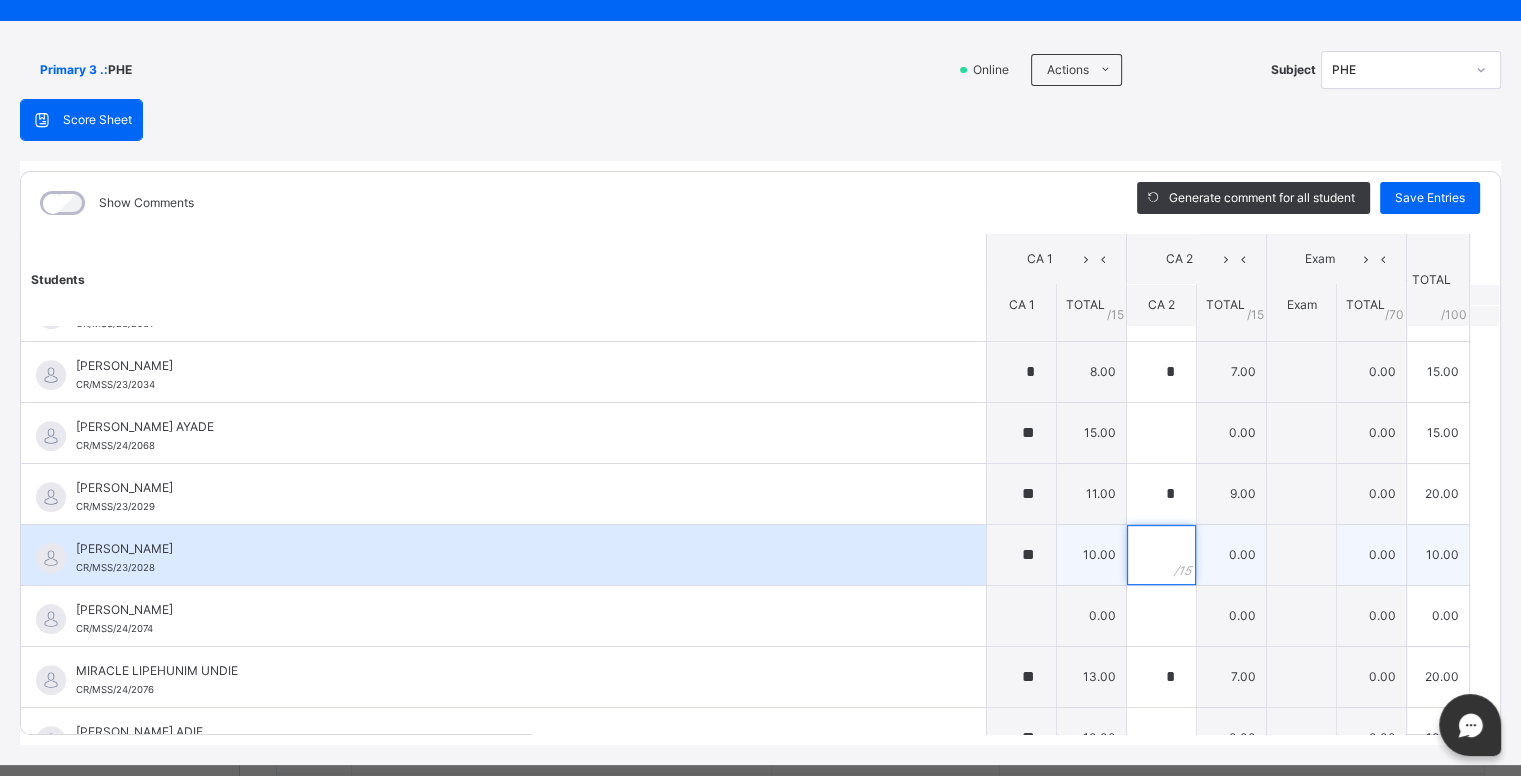 click at bounding box center (1161, 555) 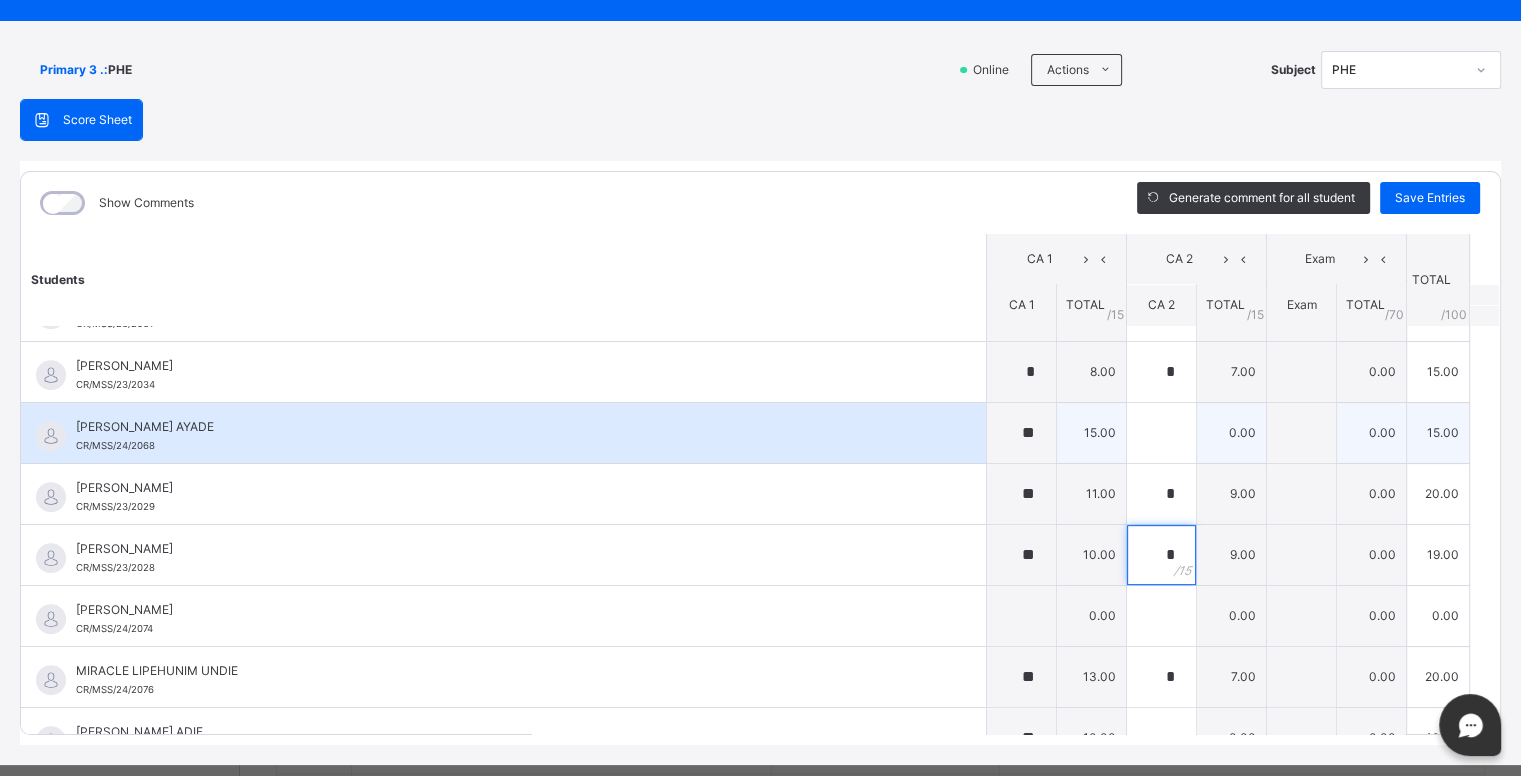 type on "*" 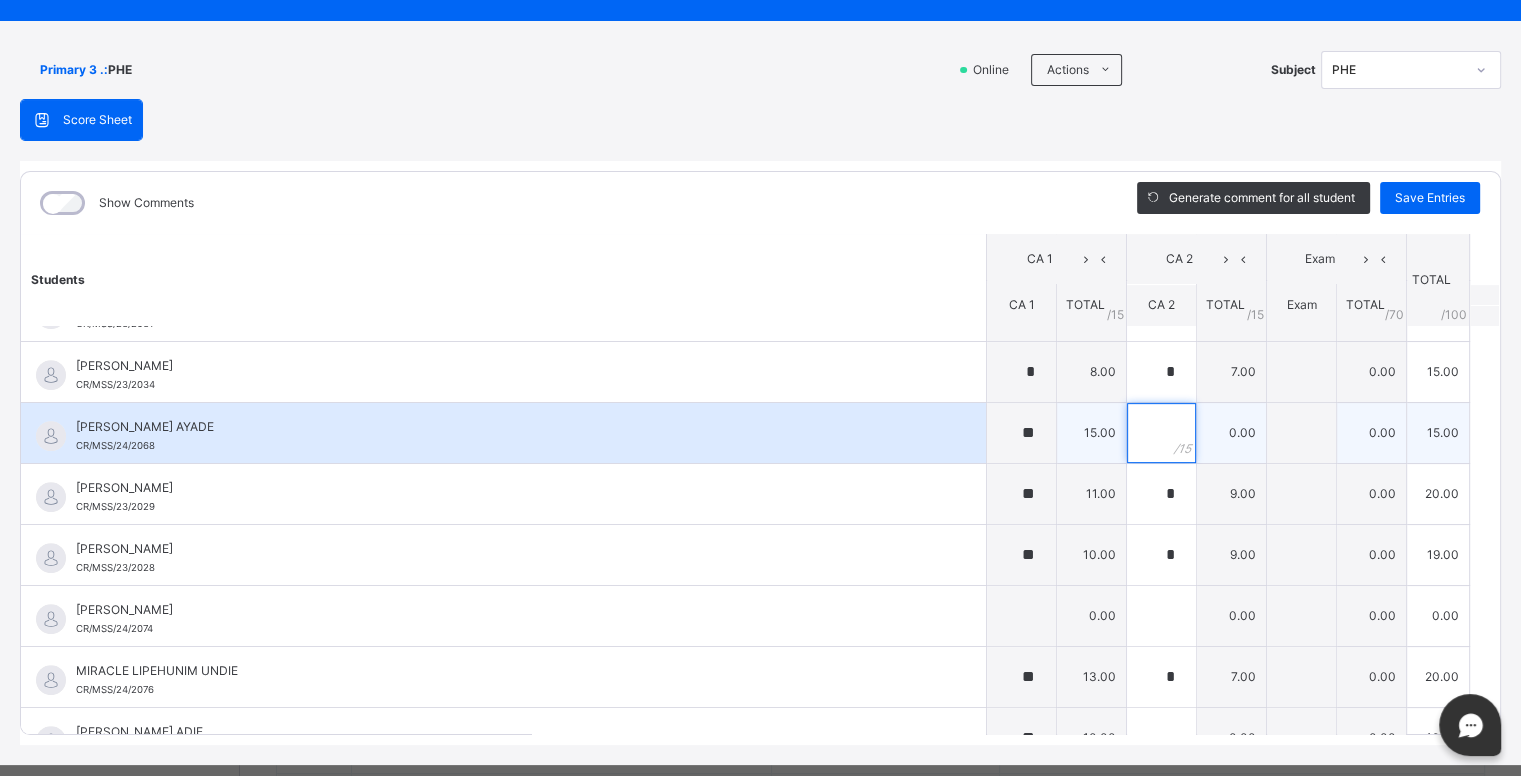 click at bounding box center [1161, 433] 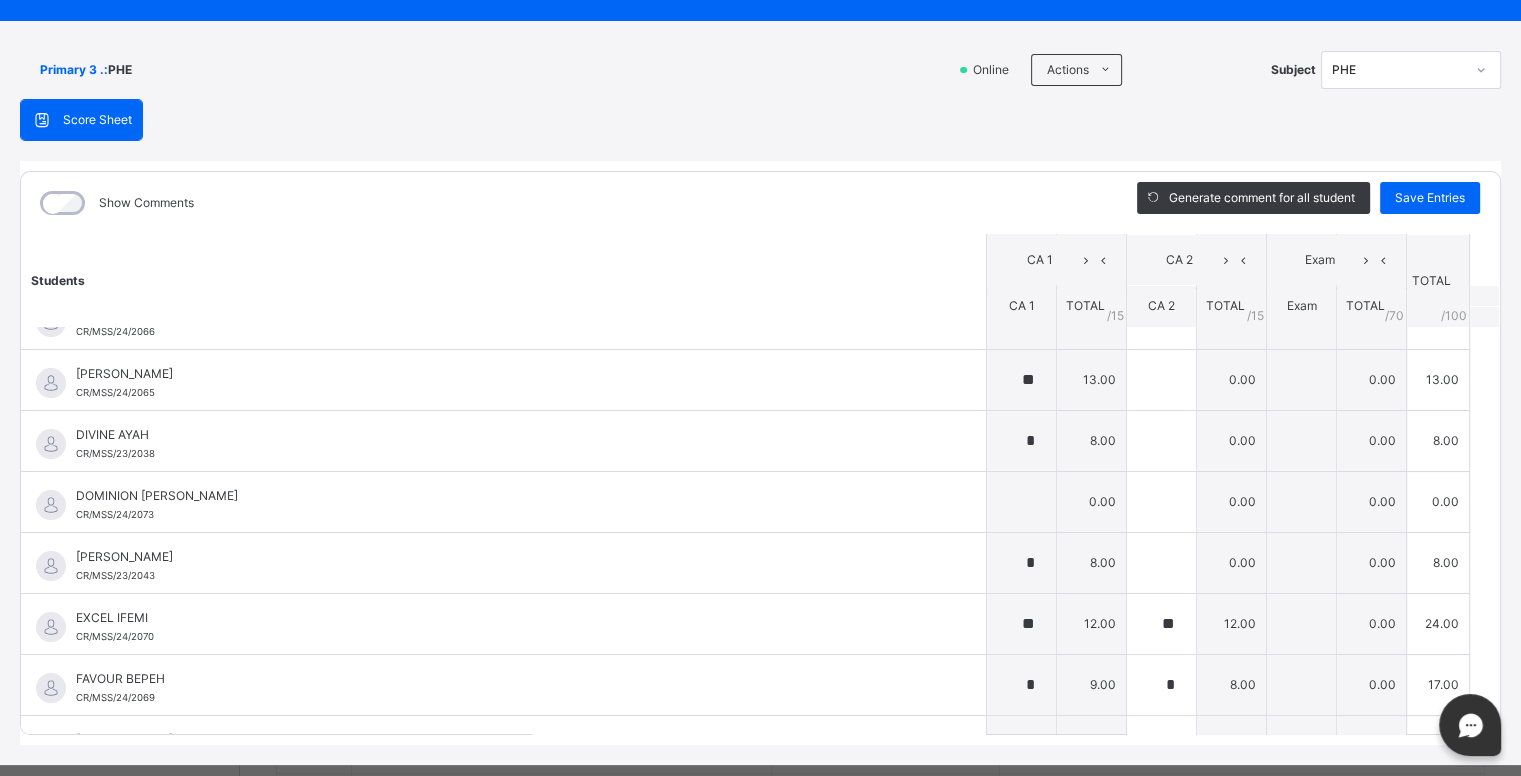 scroll, scrollTop: 76, scrollLeft: 0, axis: vertical 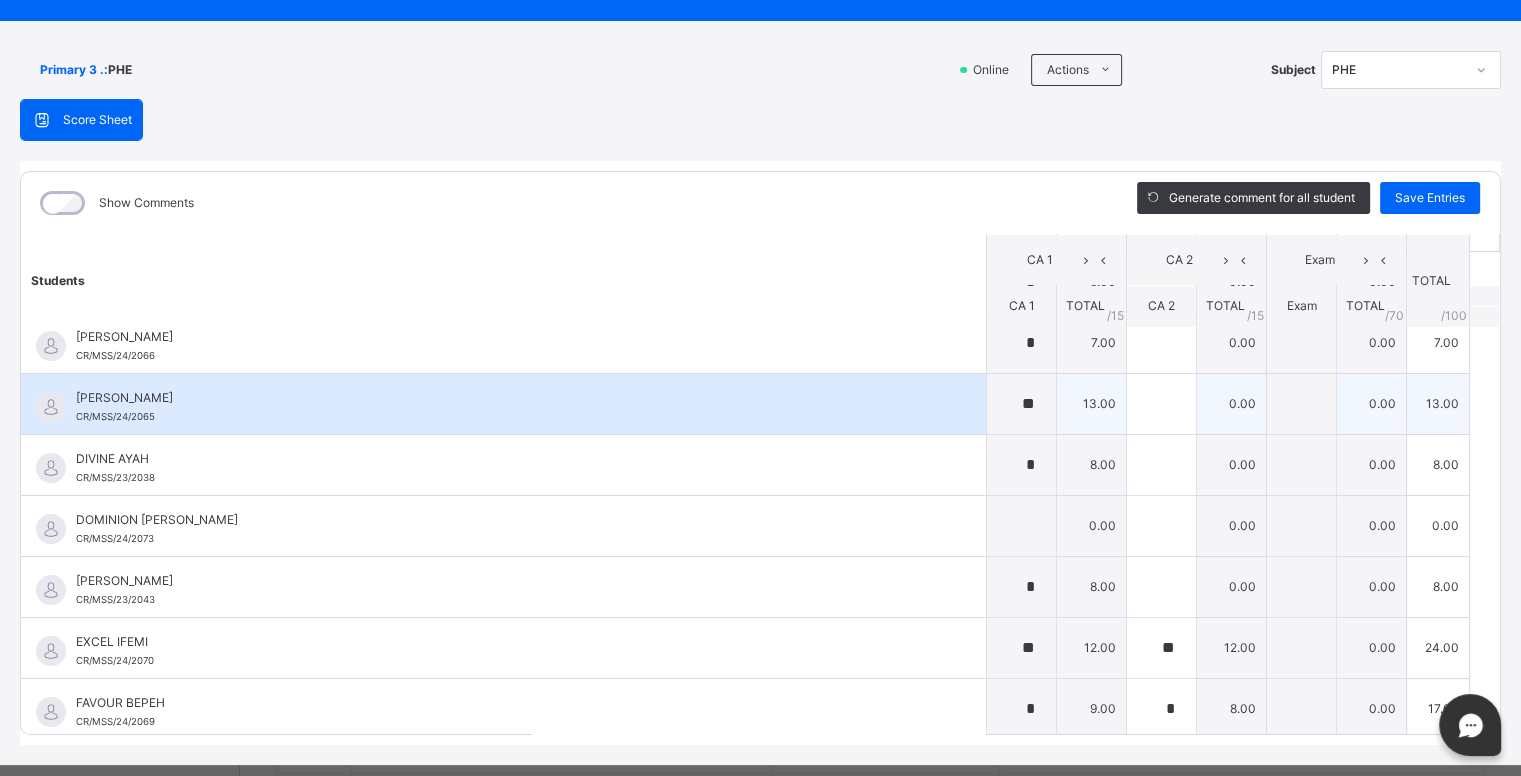 type on "**" 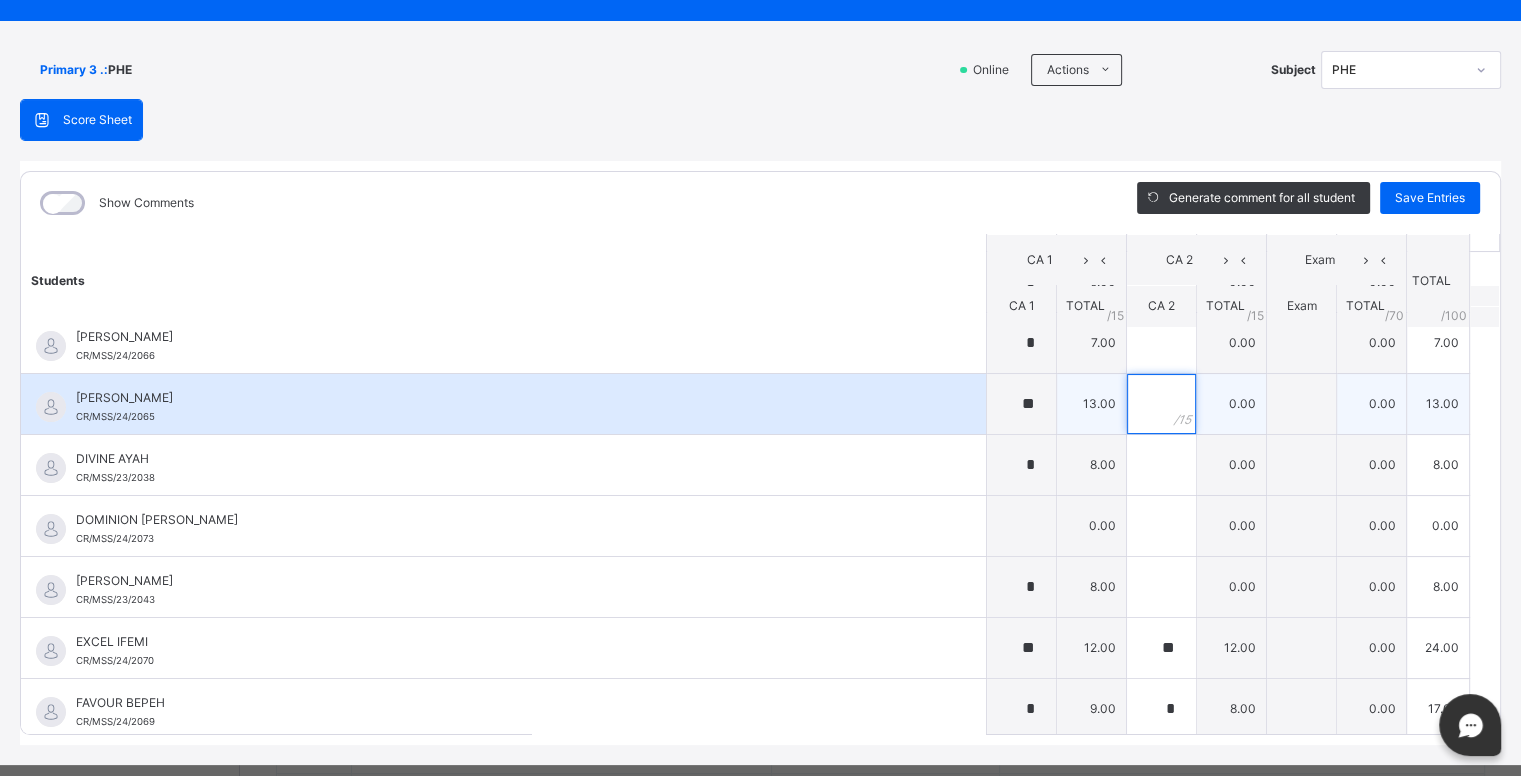 click at bounding box center [1161, 404] 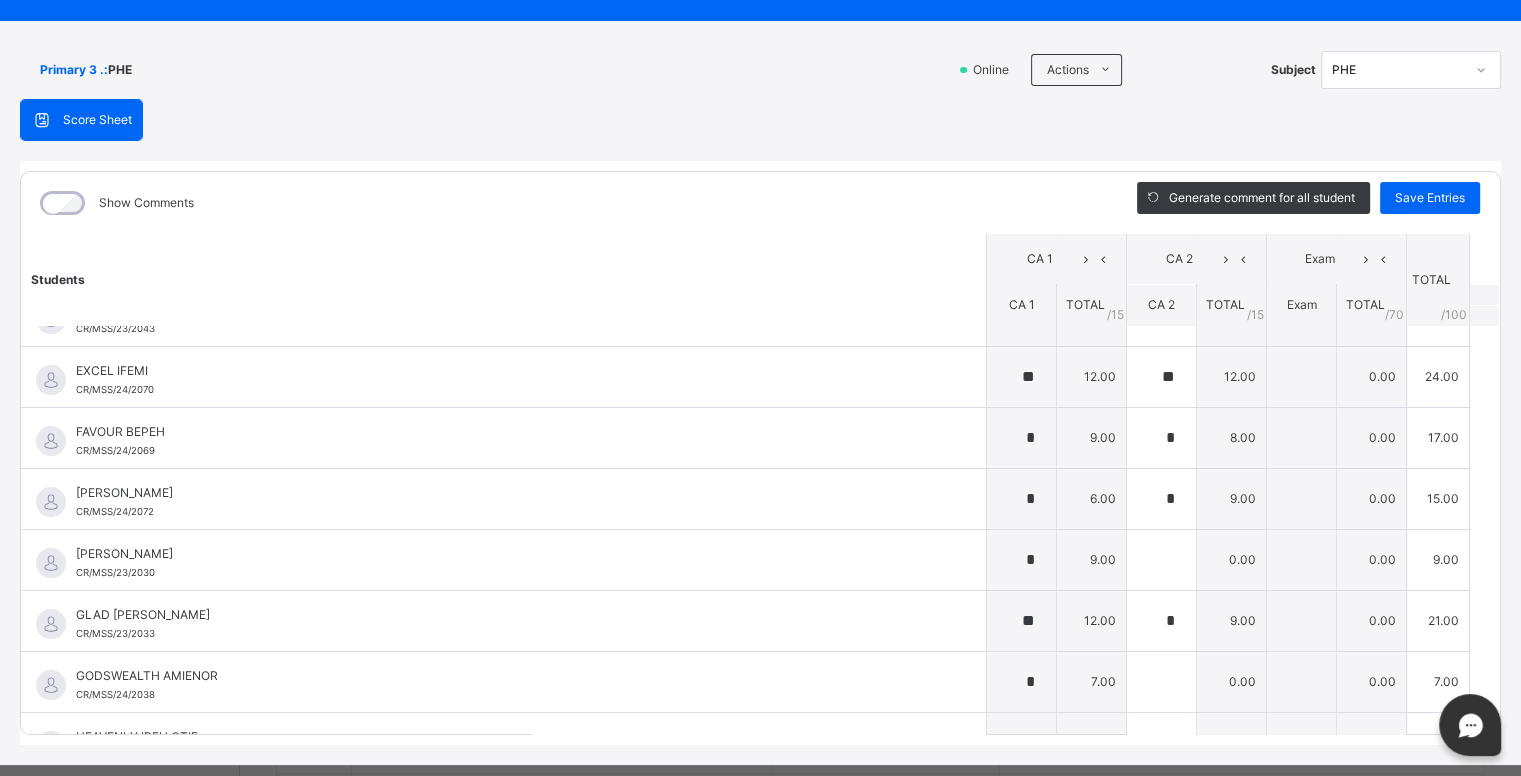 scroll, scrollTop: 359, scrollLeft: 0, axis: vertical 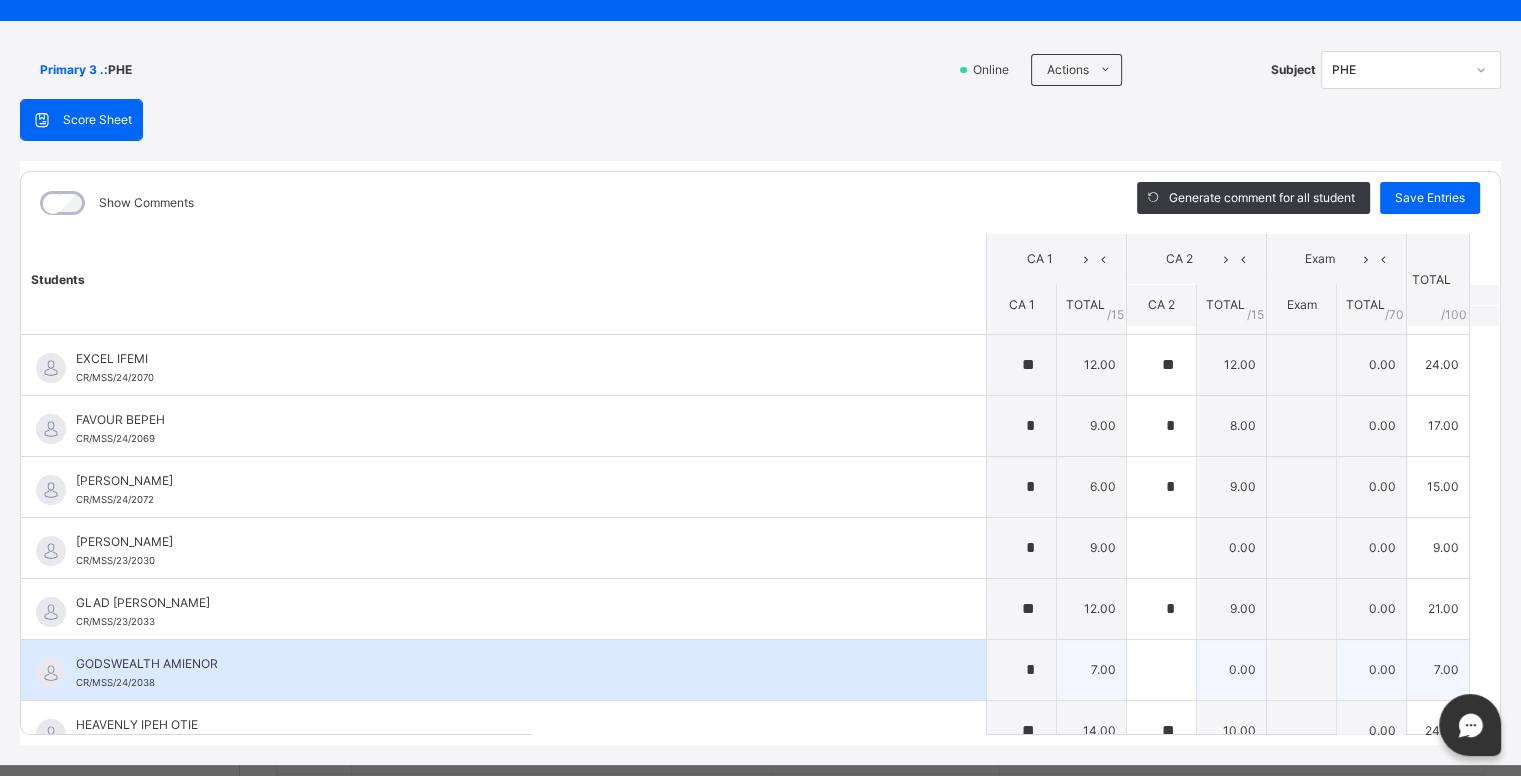 type on "**" 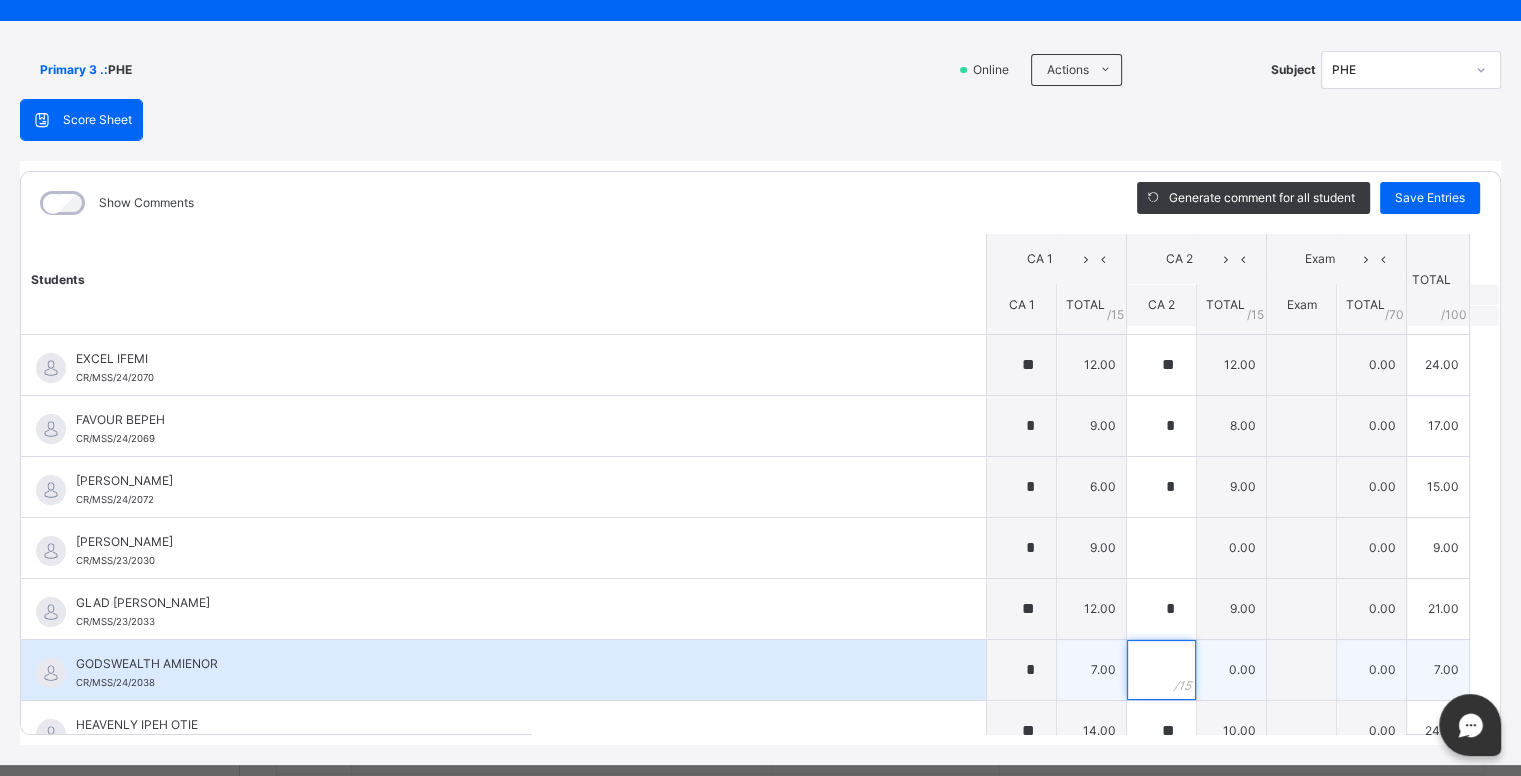 click at bounding box center [1161, 670] 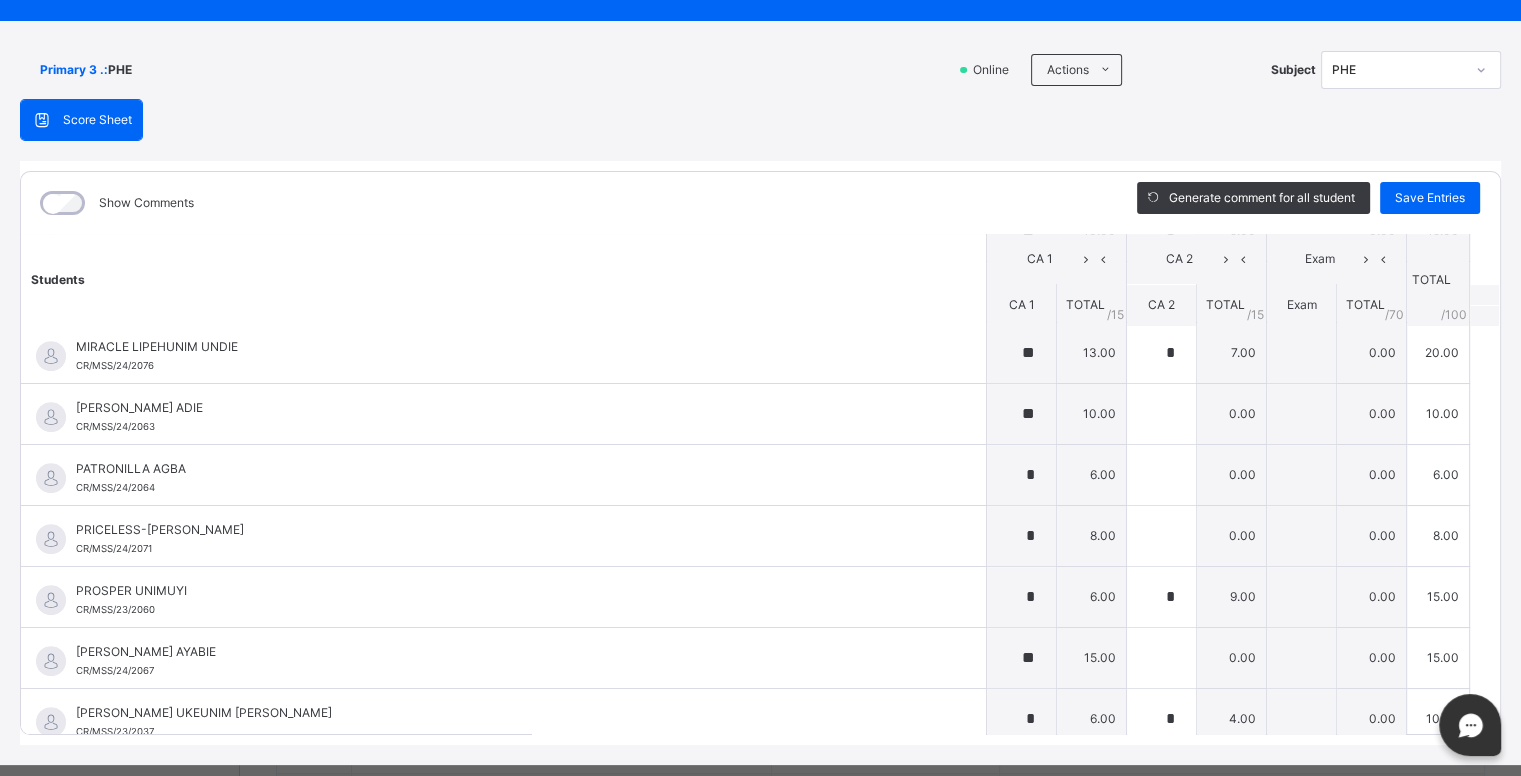 scroll, scrollTop: 1173, scrollLeft: 0, axis: vertical 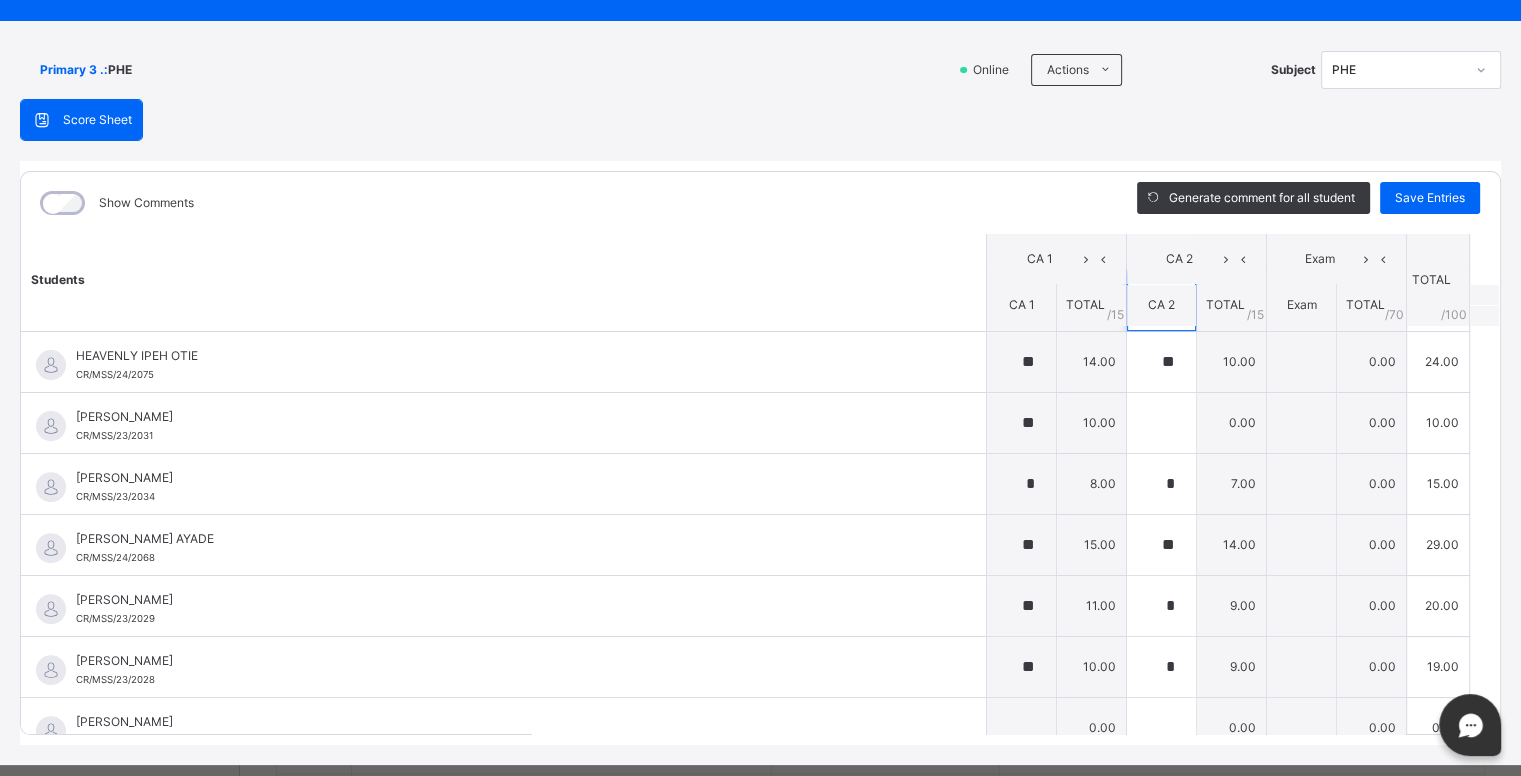 type on "**" 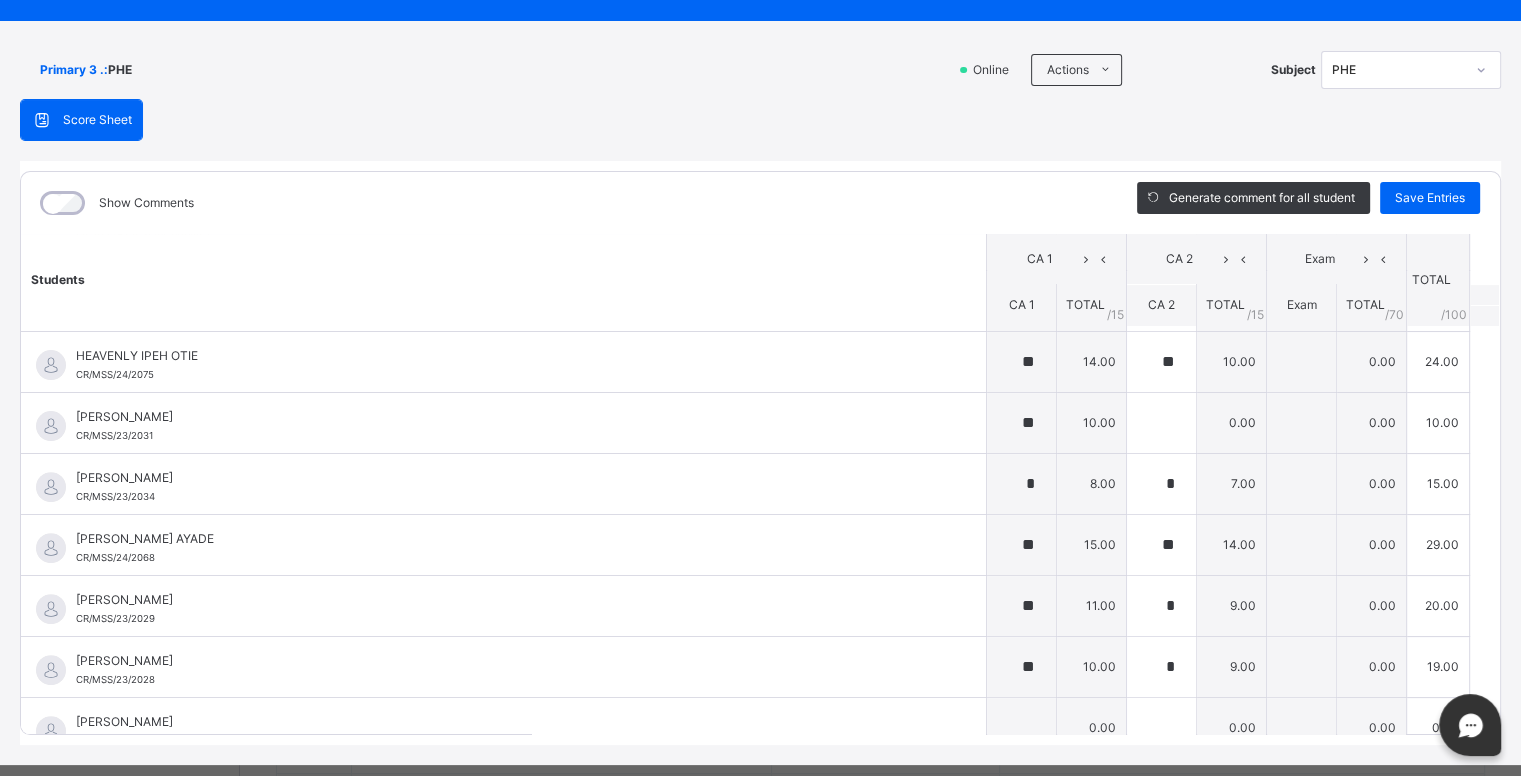 drag, startPoint x: 1467, startPoint y: 539, endPoint x: 1484, endPoint y: 561, distance: 27.802877 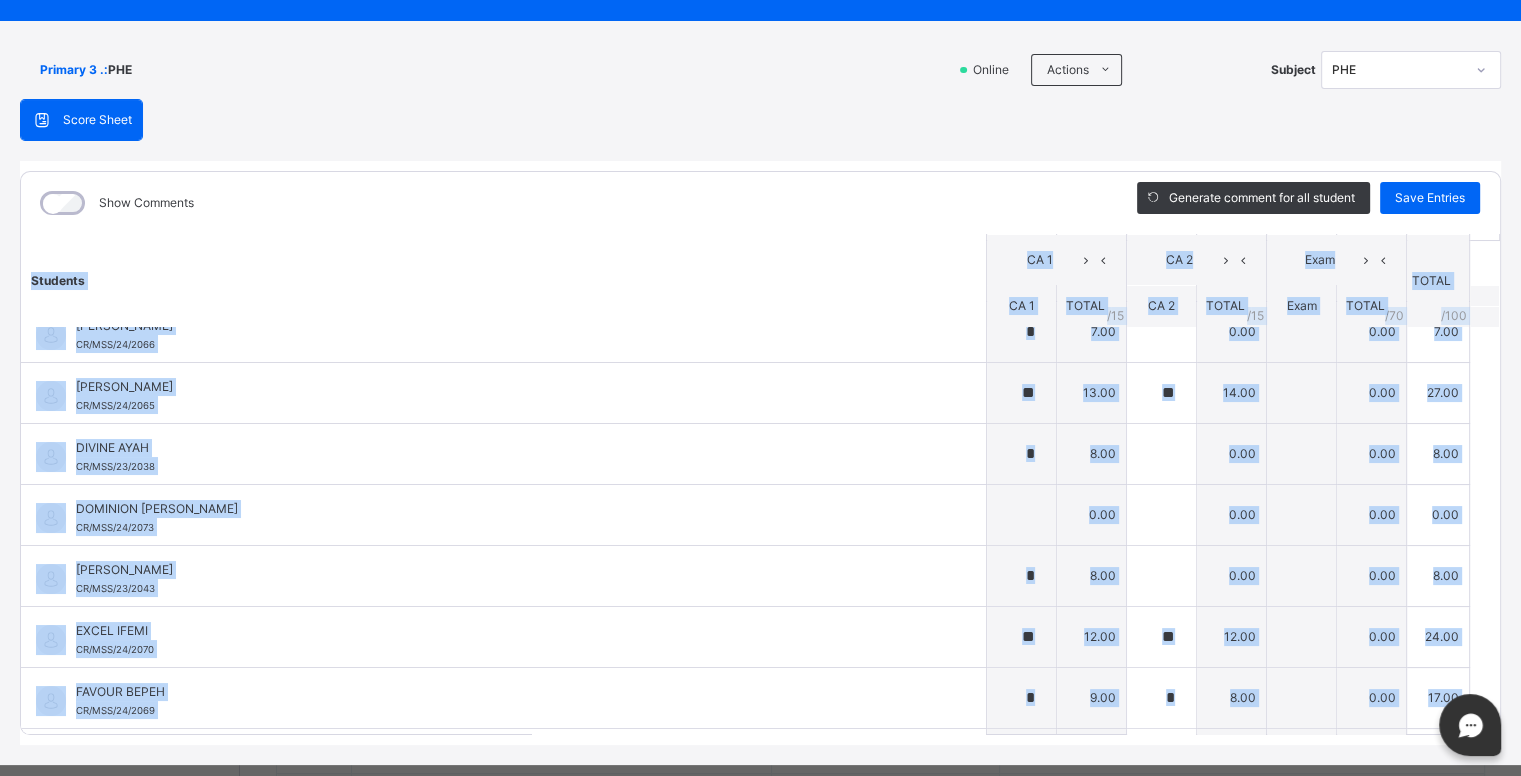 scroll, scrollTop: 90, scrollLeft: 0, axis: vertical 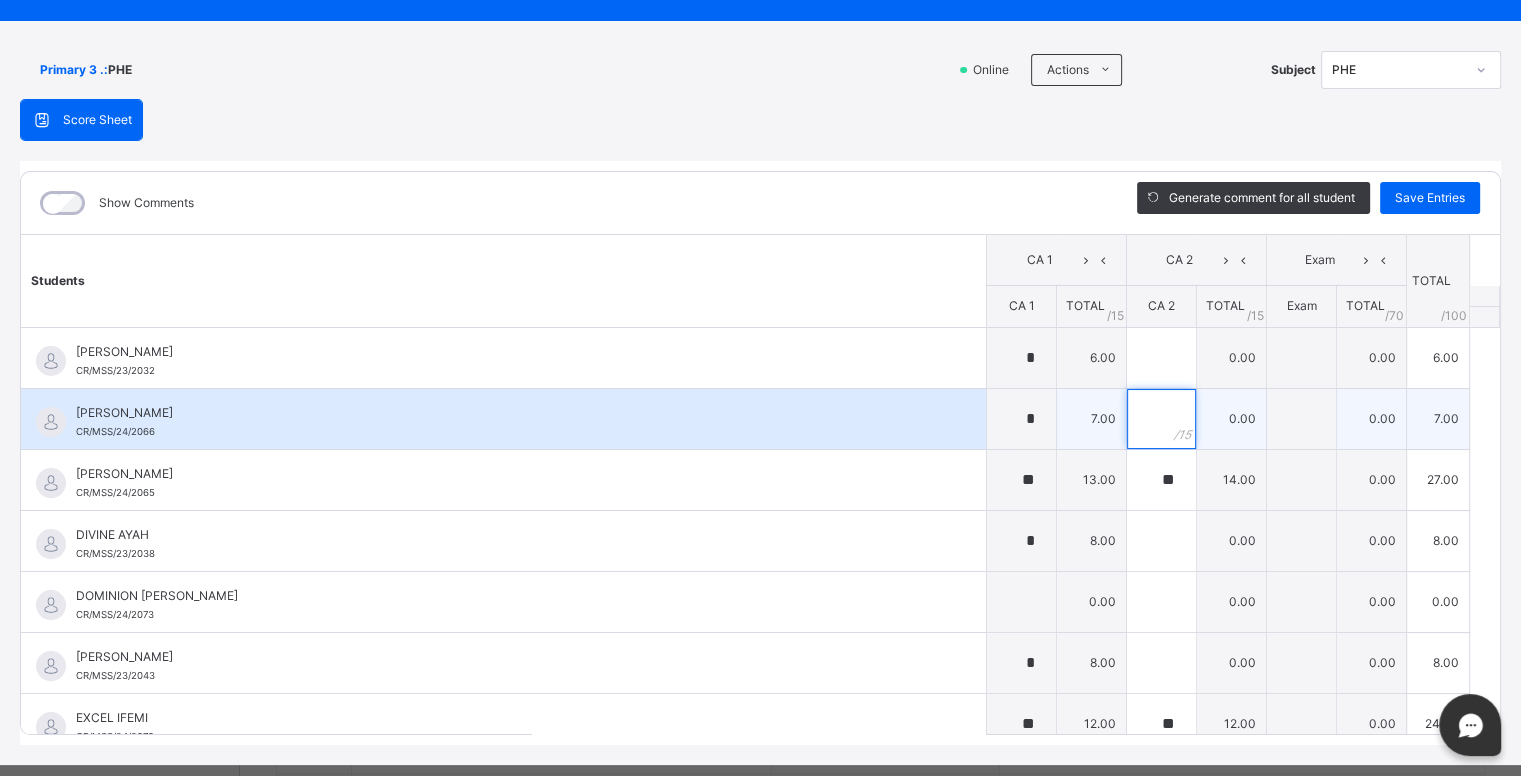 click at bounding box center (1161, 419) 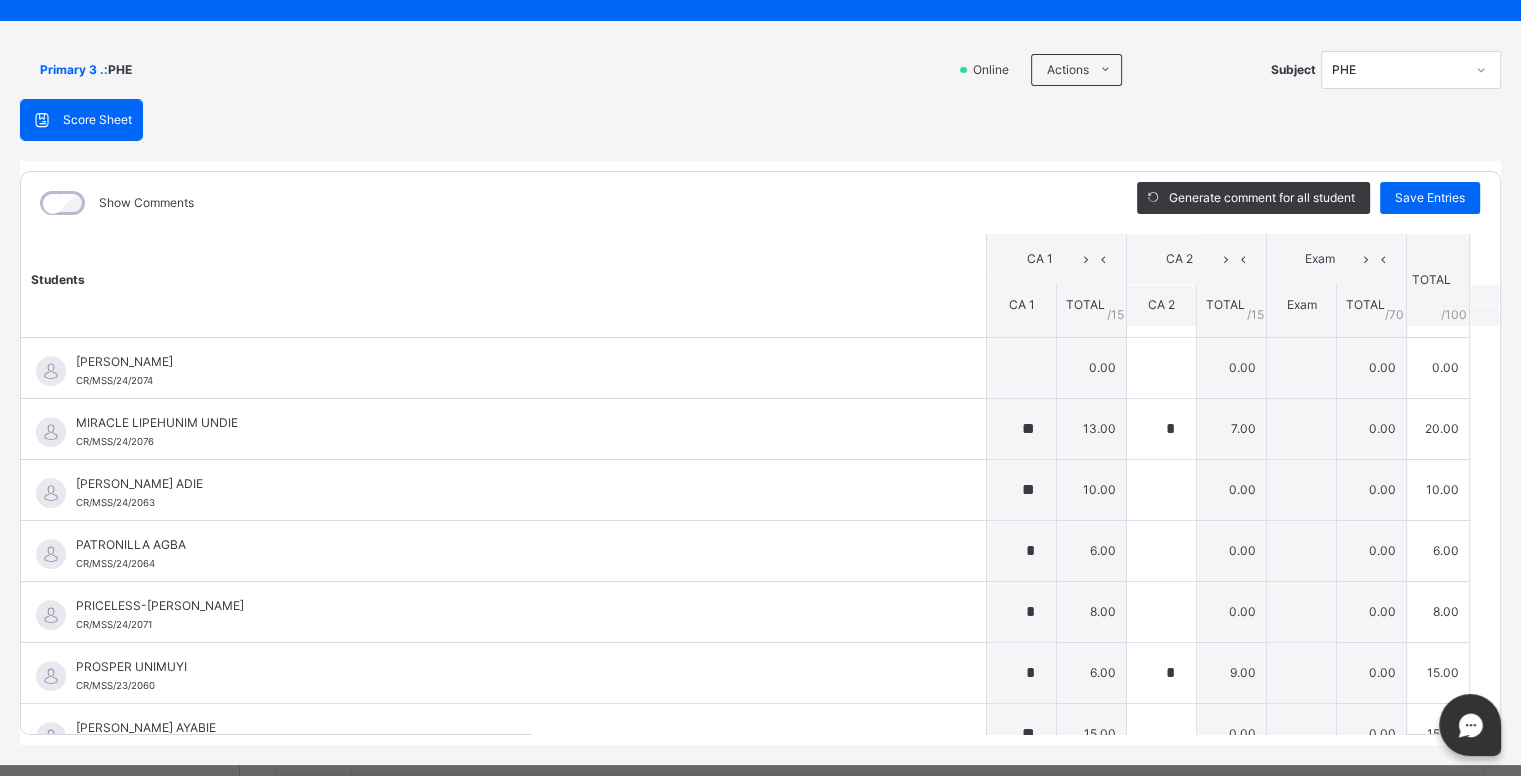 scroll, scrollTop: 1173, scrollLeft: 0, axis: vertical 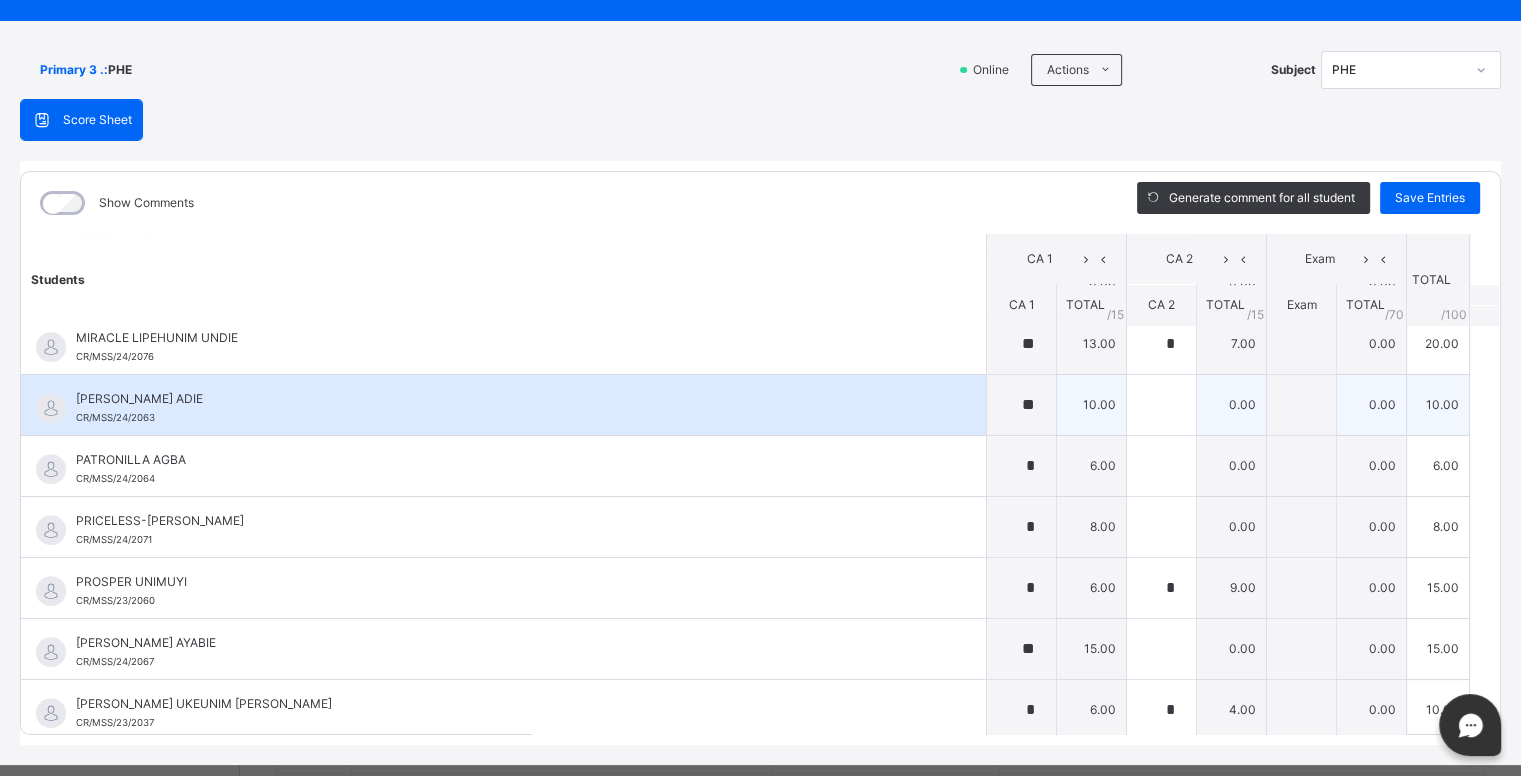 type on "*" 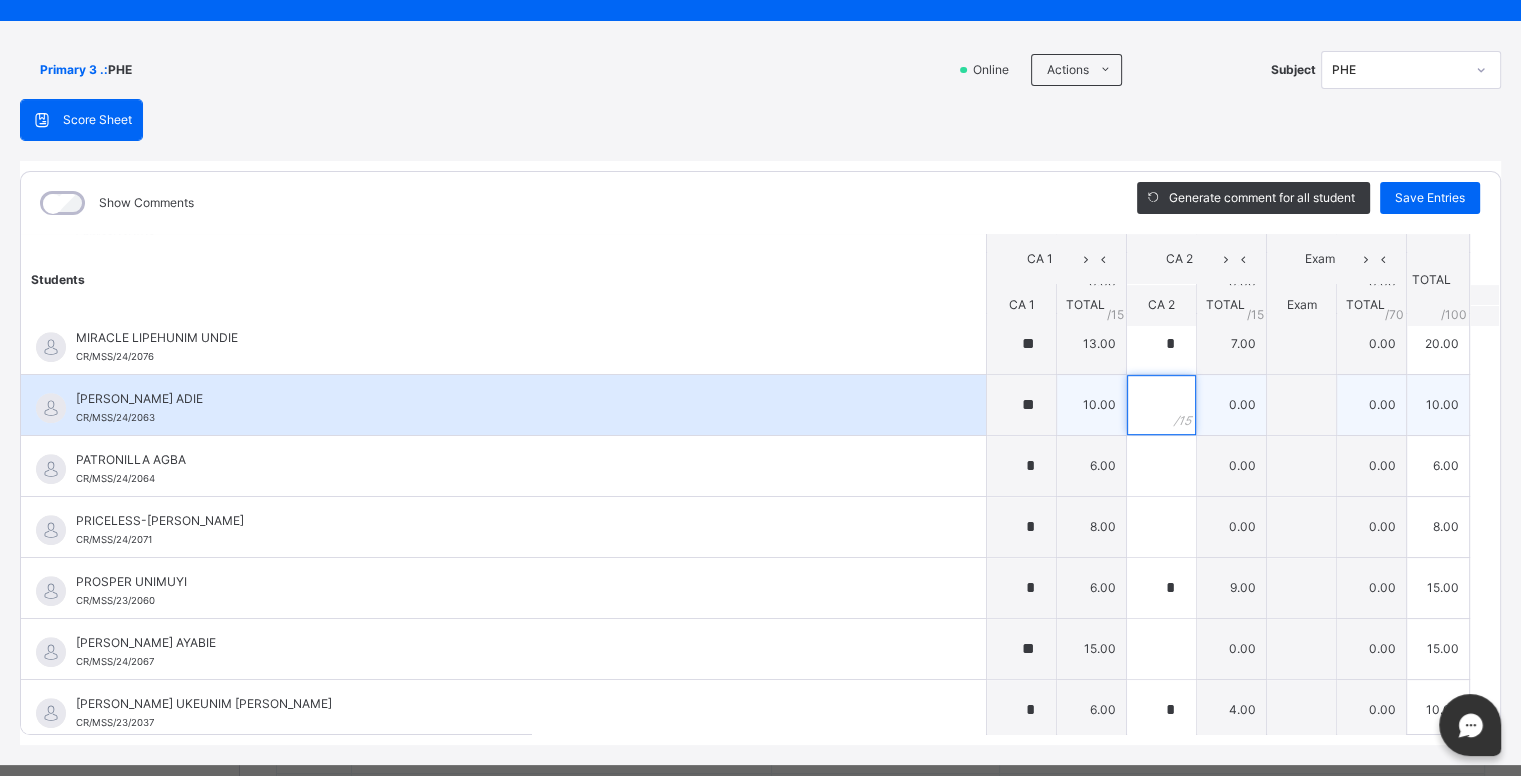 click at bounding box center (1161, 405) 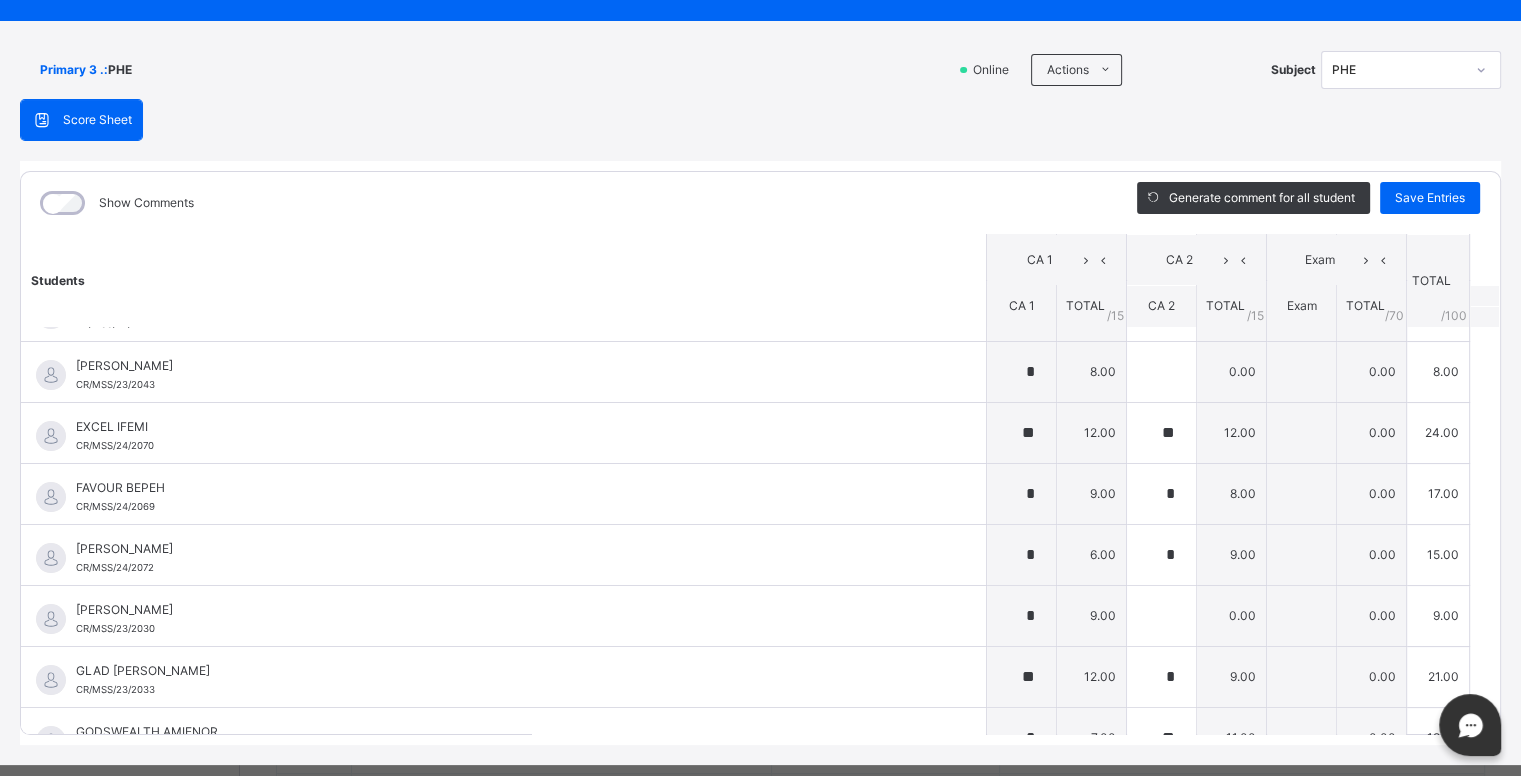 scroll, scrollTop: 288, scrollLeft: 0, axis: vertical 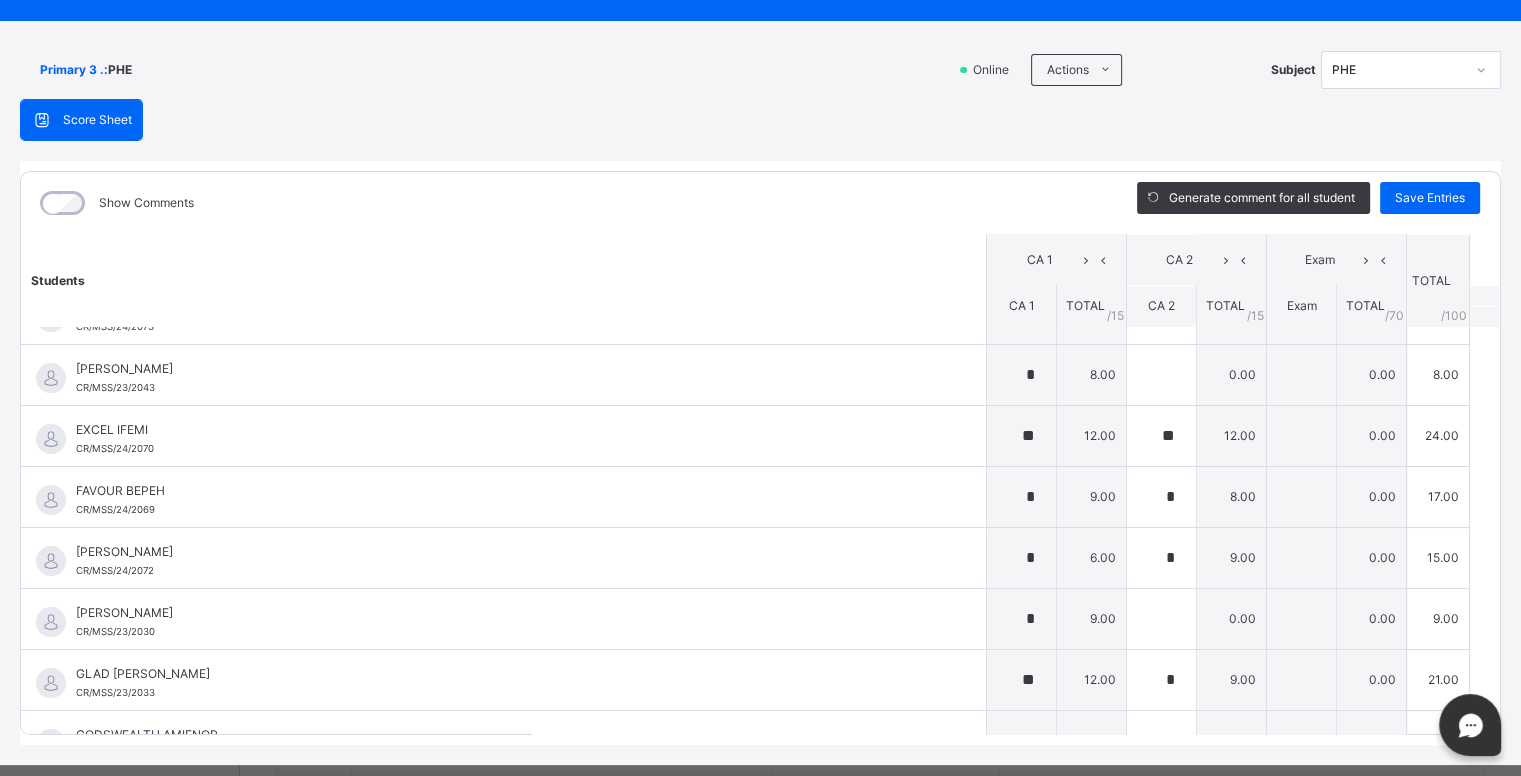 type on "*" 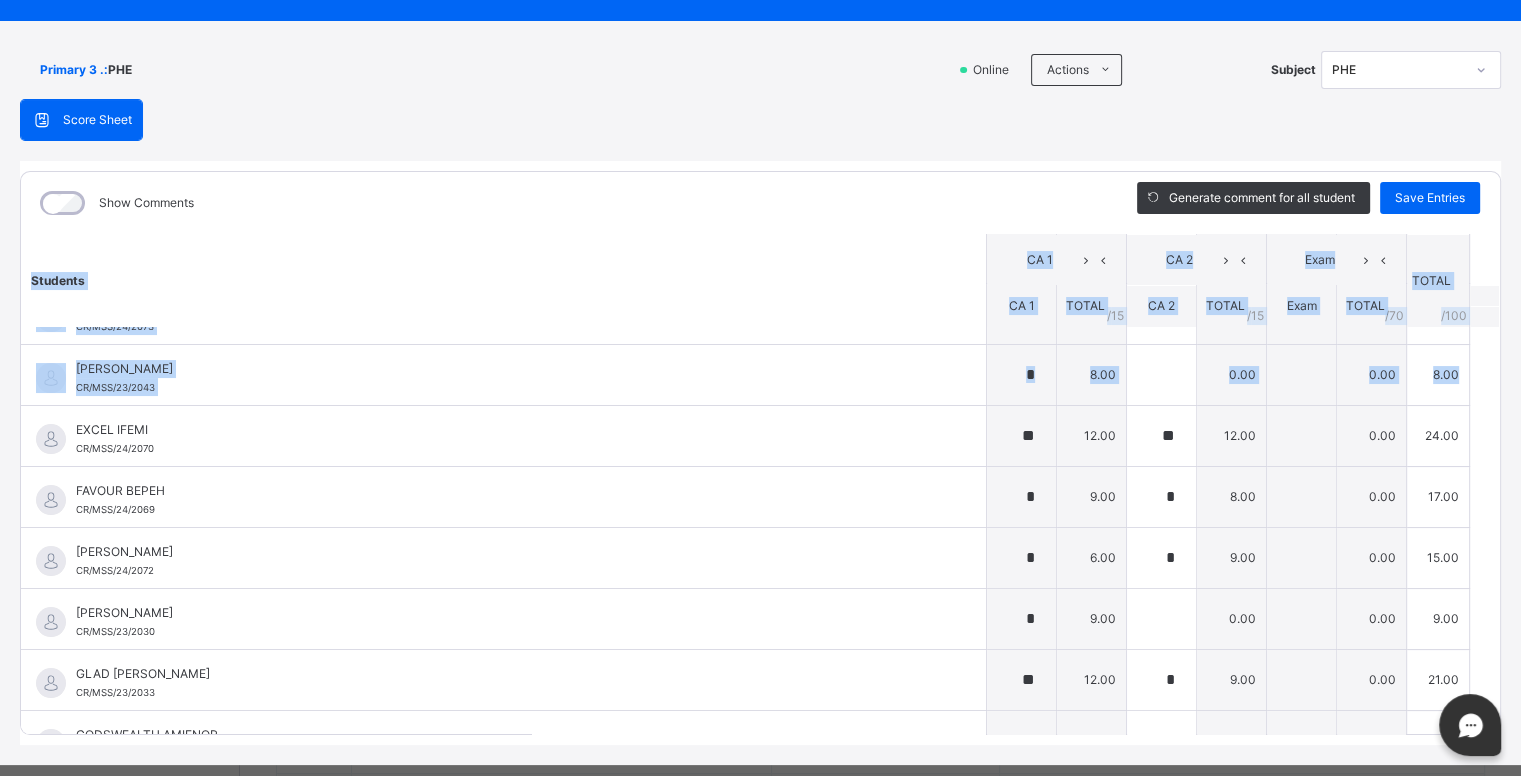 drag, startPoint x: 1460, startPoint y: 362, endPoint x: 1481, endPoint y: 373, distance: 23.70654 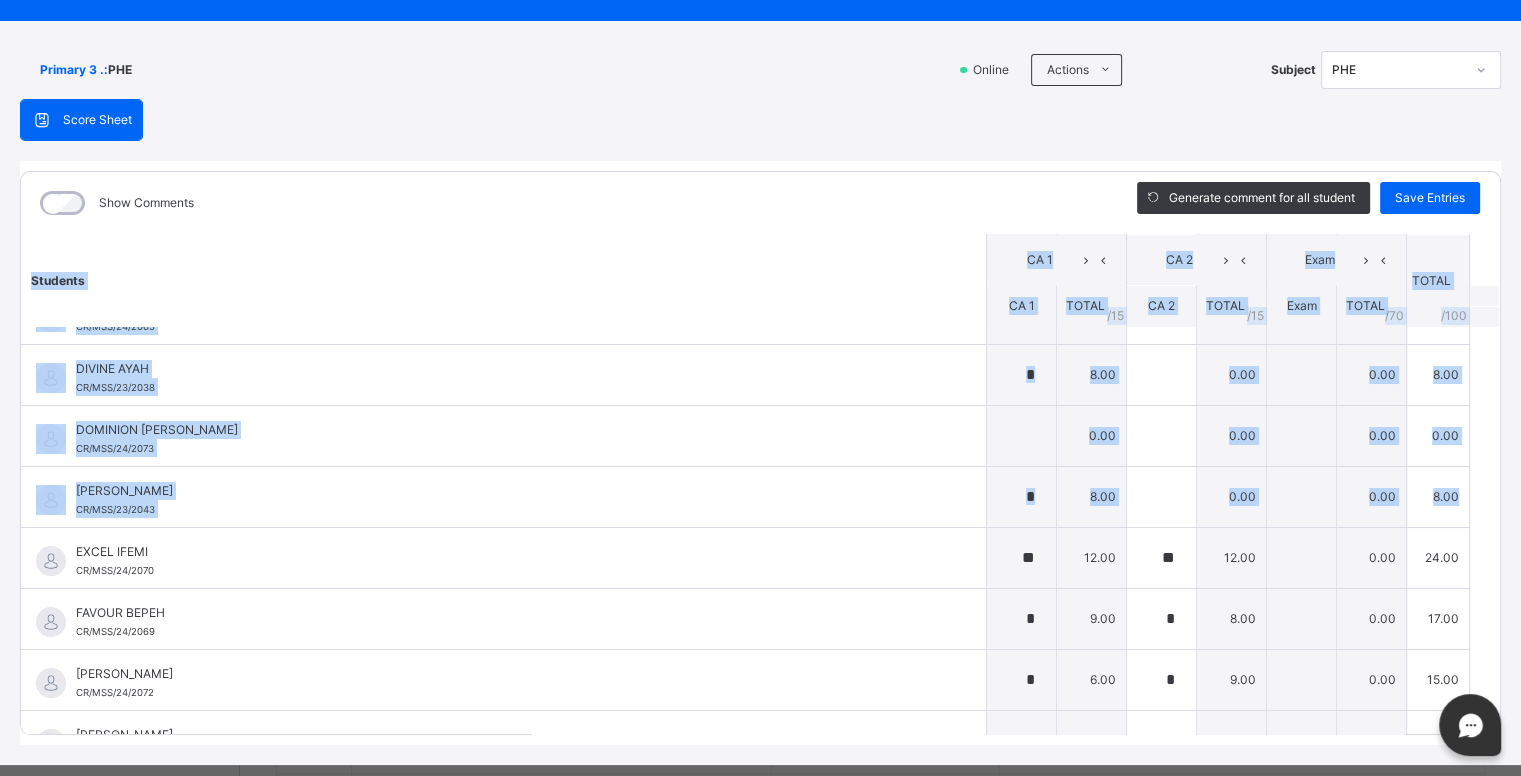 scroll, scrollTop: 160, scrollLeft: 0, axis: vertical 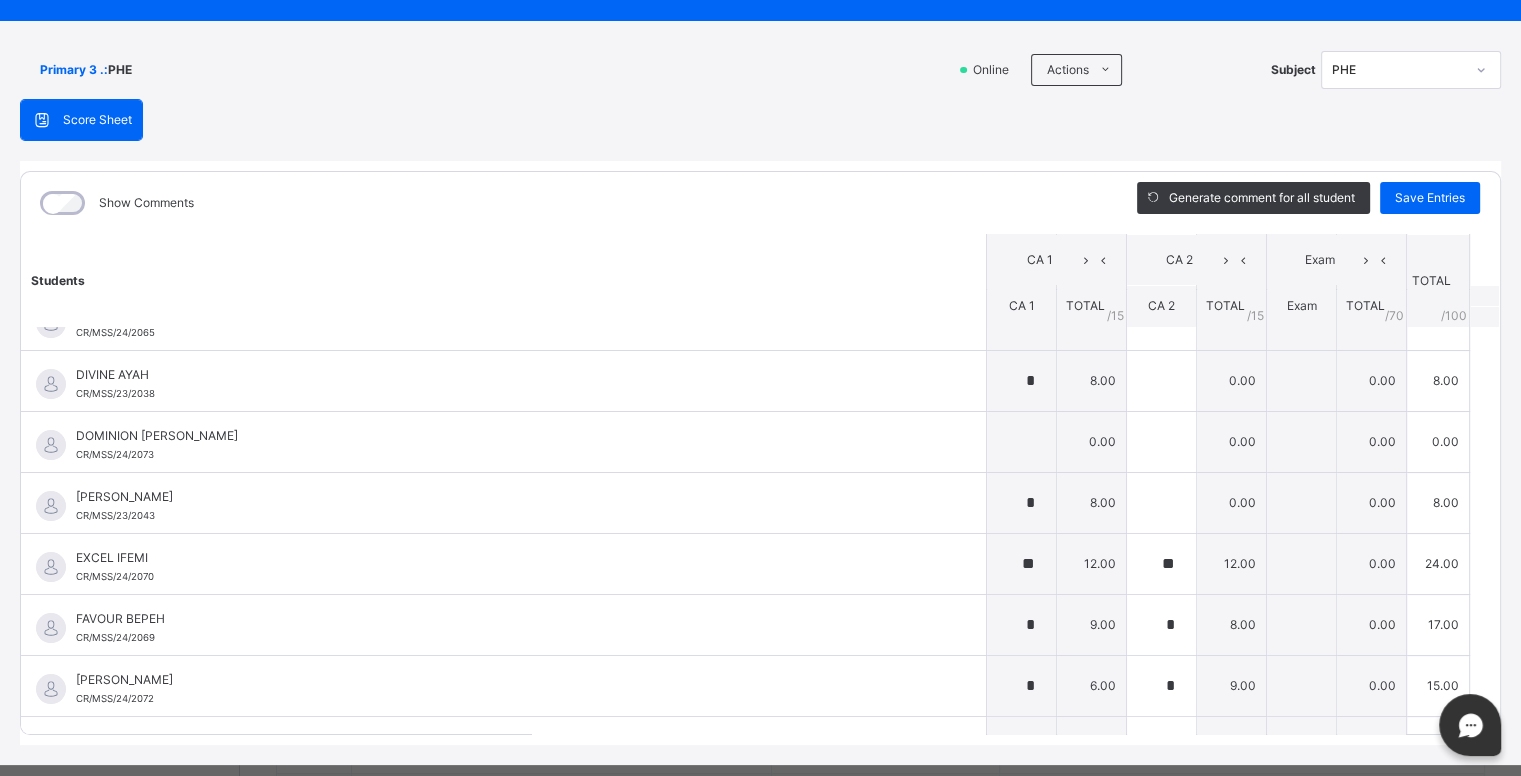 click at bounding box center (1485, 316) 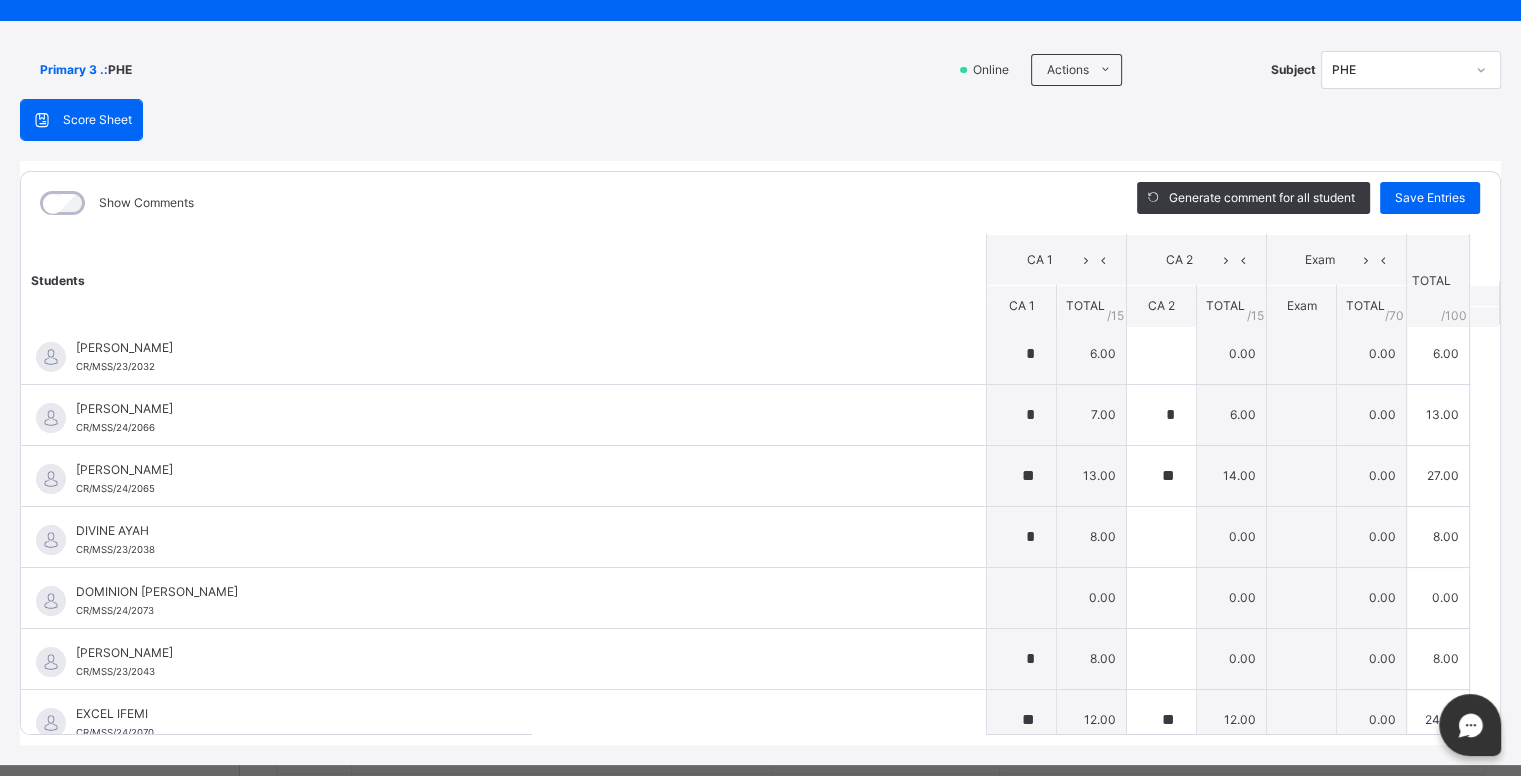 scroll, scrollTop: 0, scrollLeft: 0, axis: both 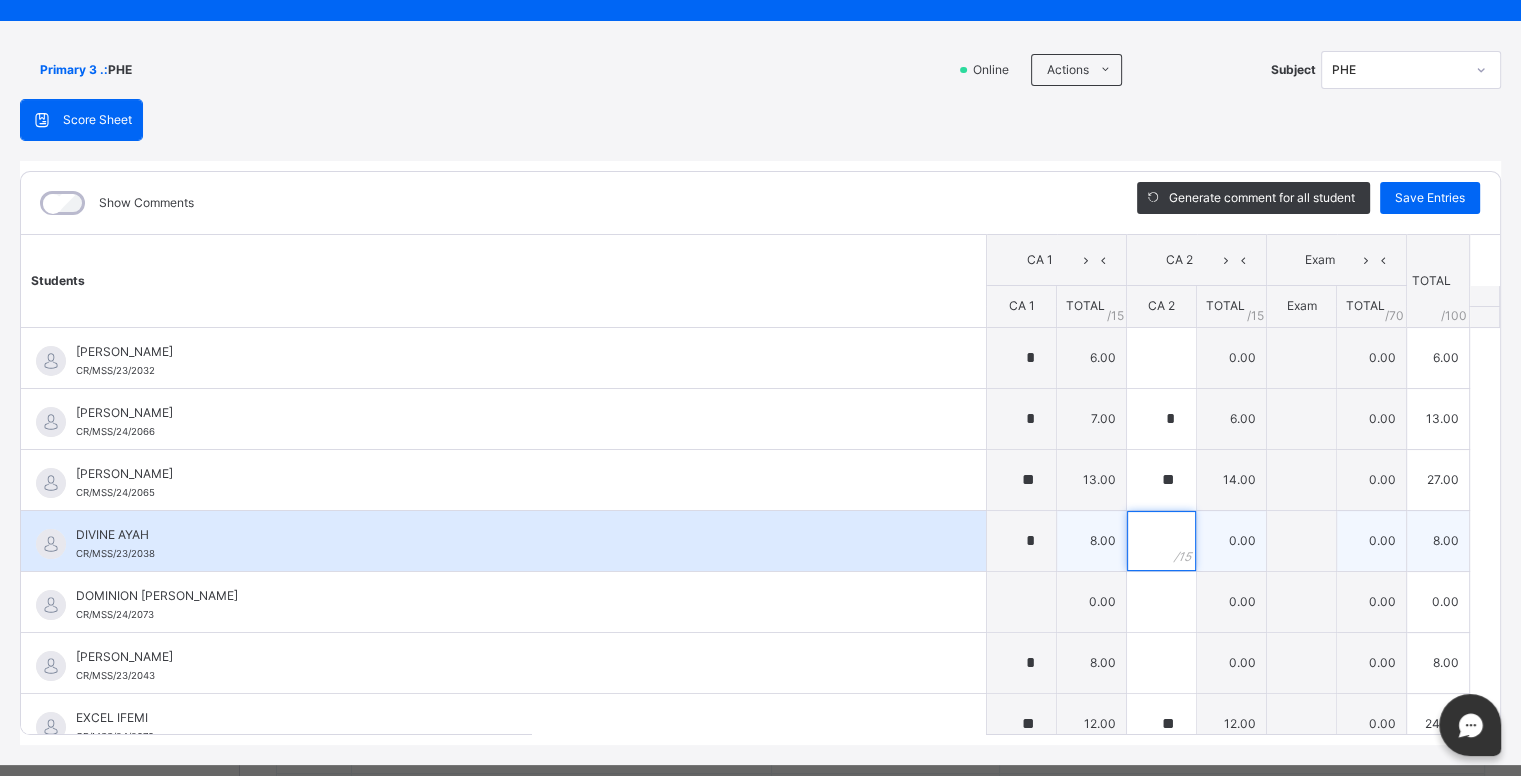 click at bounding box center (1161, 541) 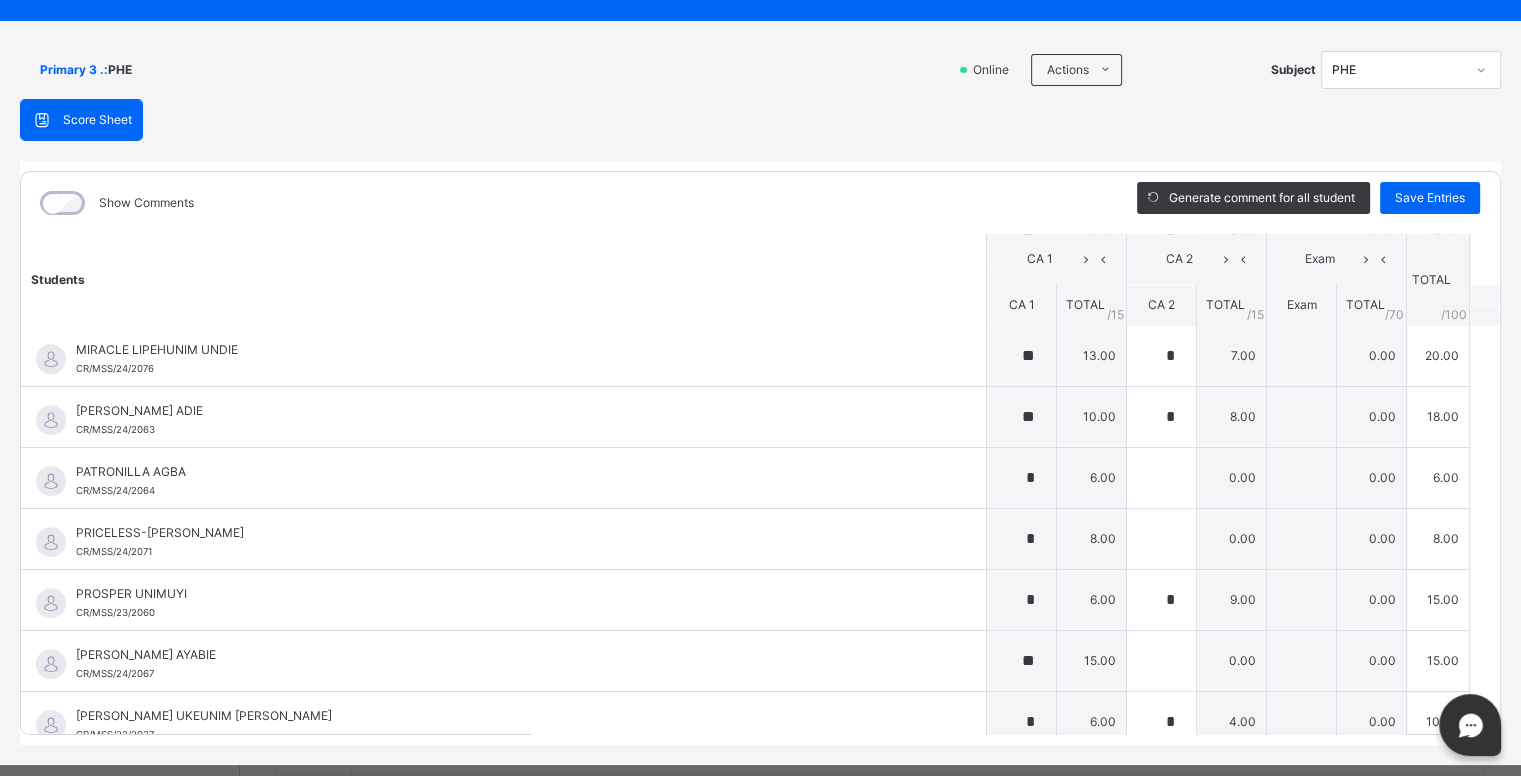 scroll, scrollTop: 1172, scrollLeft: 0, axis: vertical 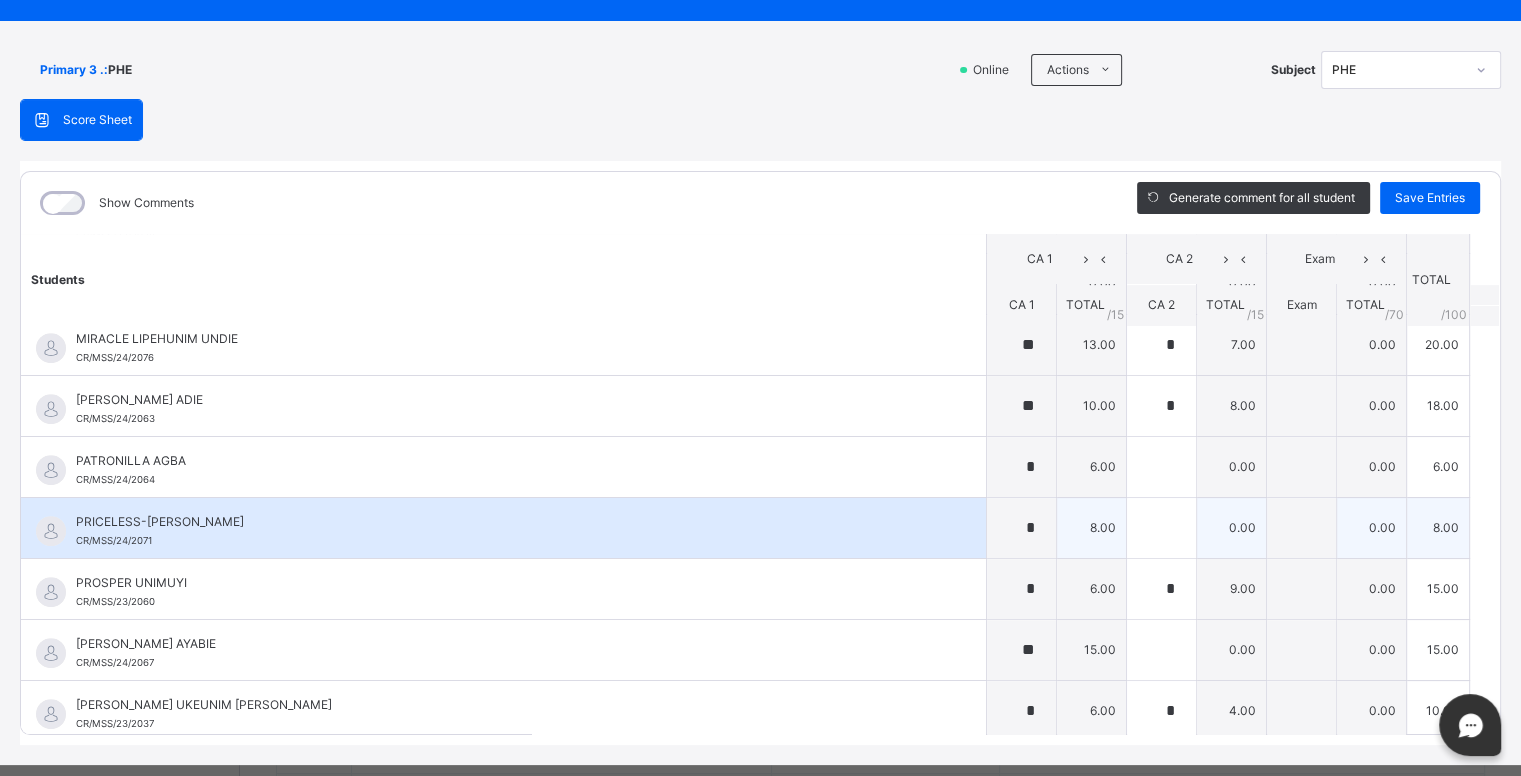 type on "*" 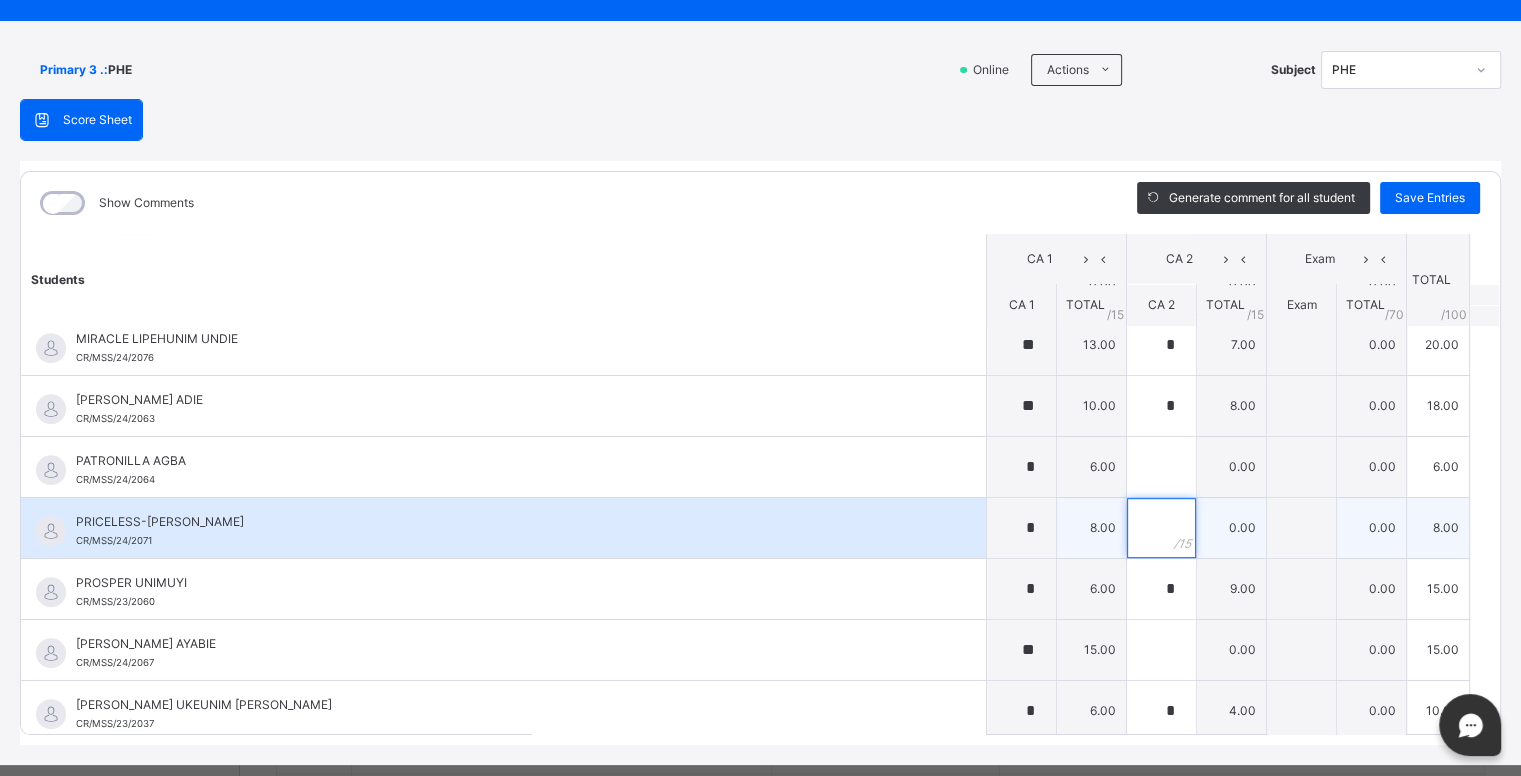 click at bounding box center (1161, 528) 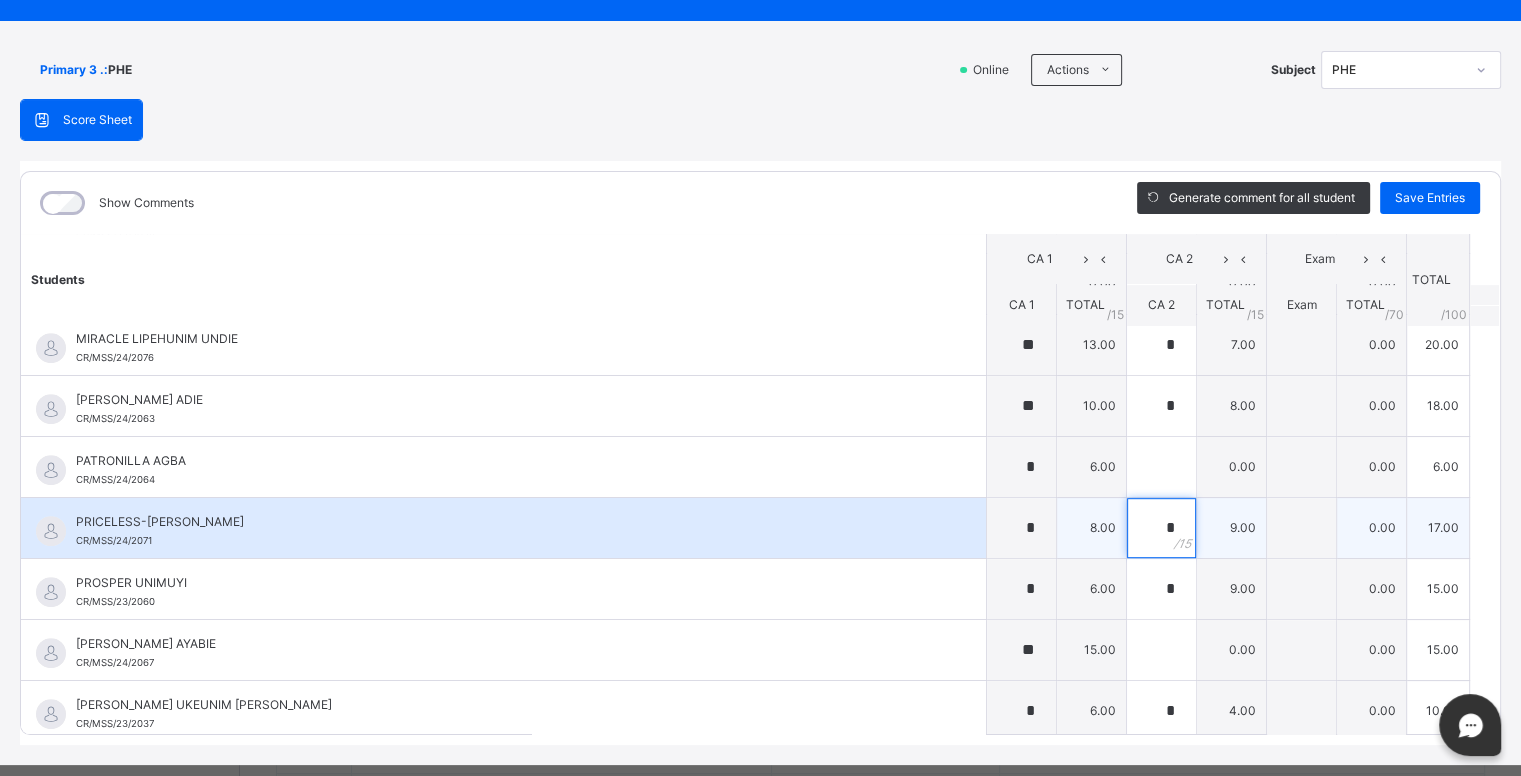 type on "*" 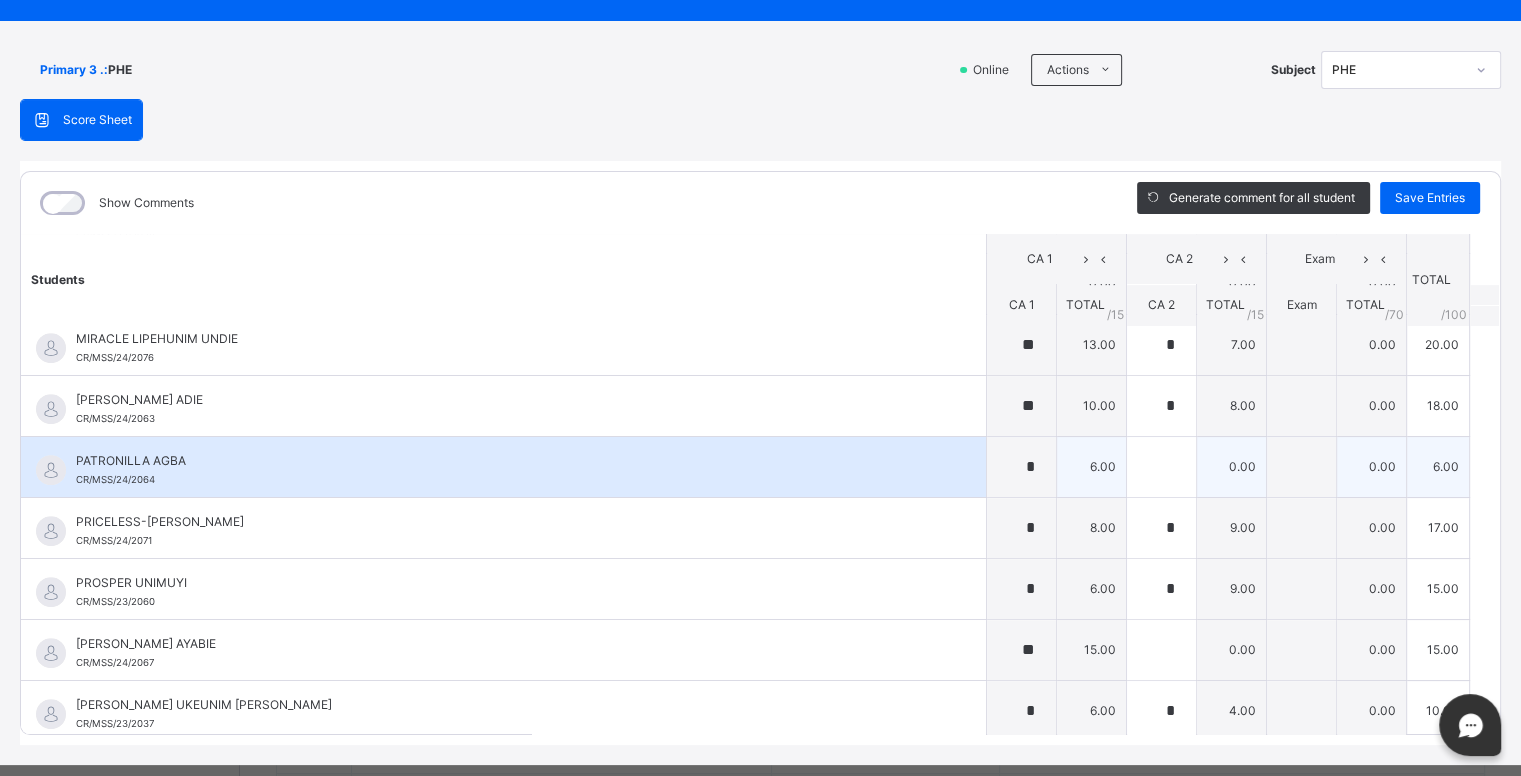 drag, startPoint x: 1148, startPoint y: 501, endPoint x: 1121, endPoint y: 464, distance: 45.80393 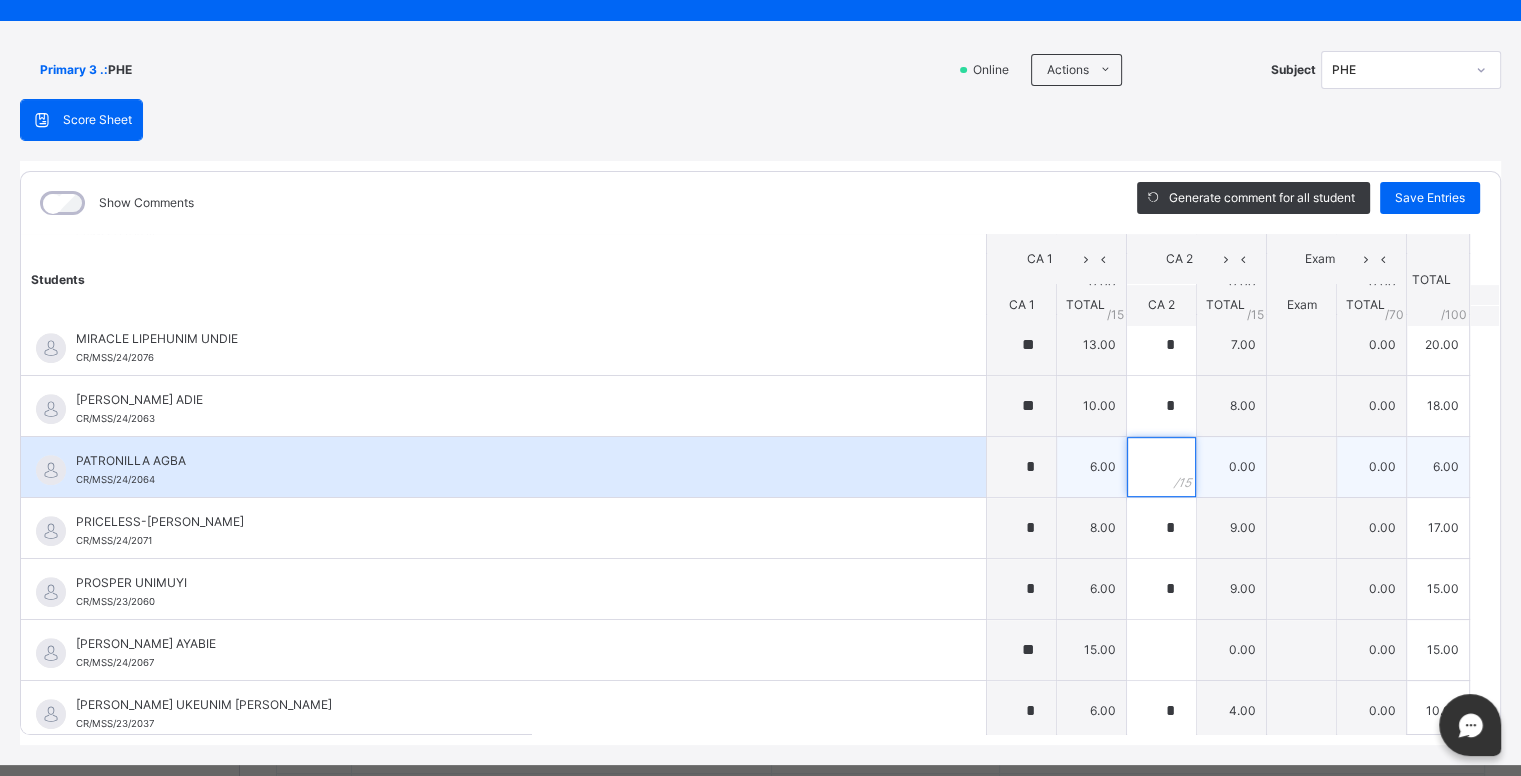 click at bounding box center (1161, 467) 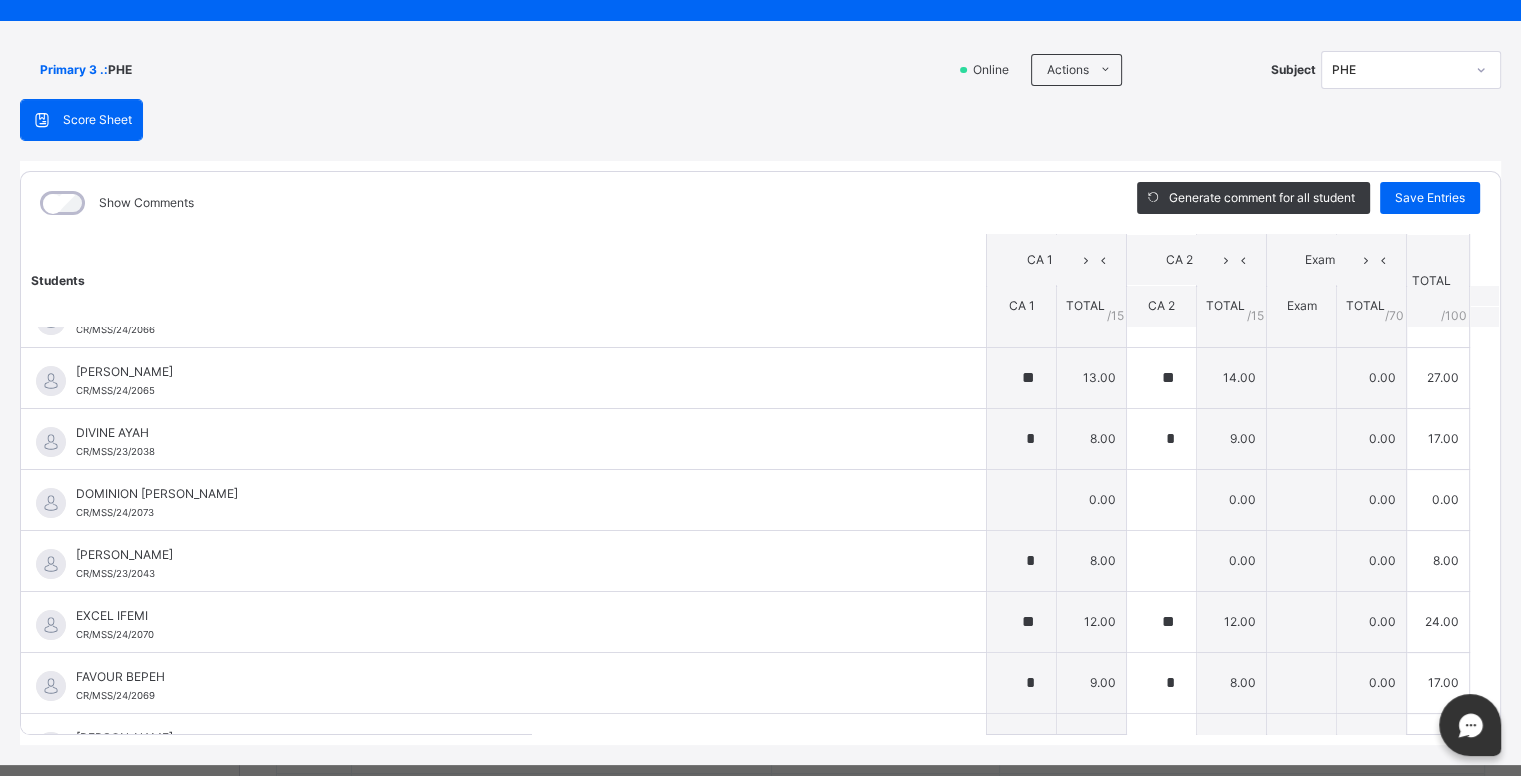 scroll, scrollTop: 100, scrollLeft: 0, axis: vertical 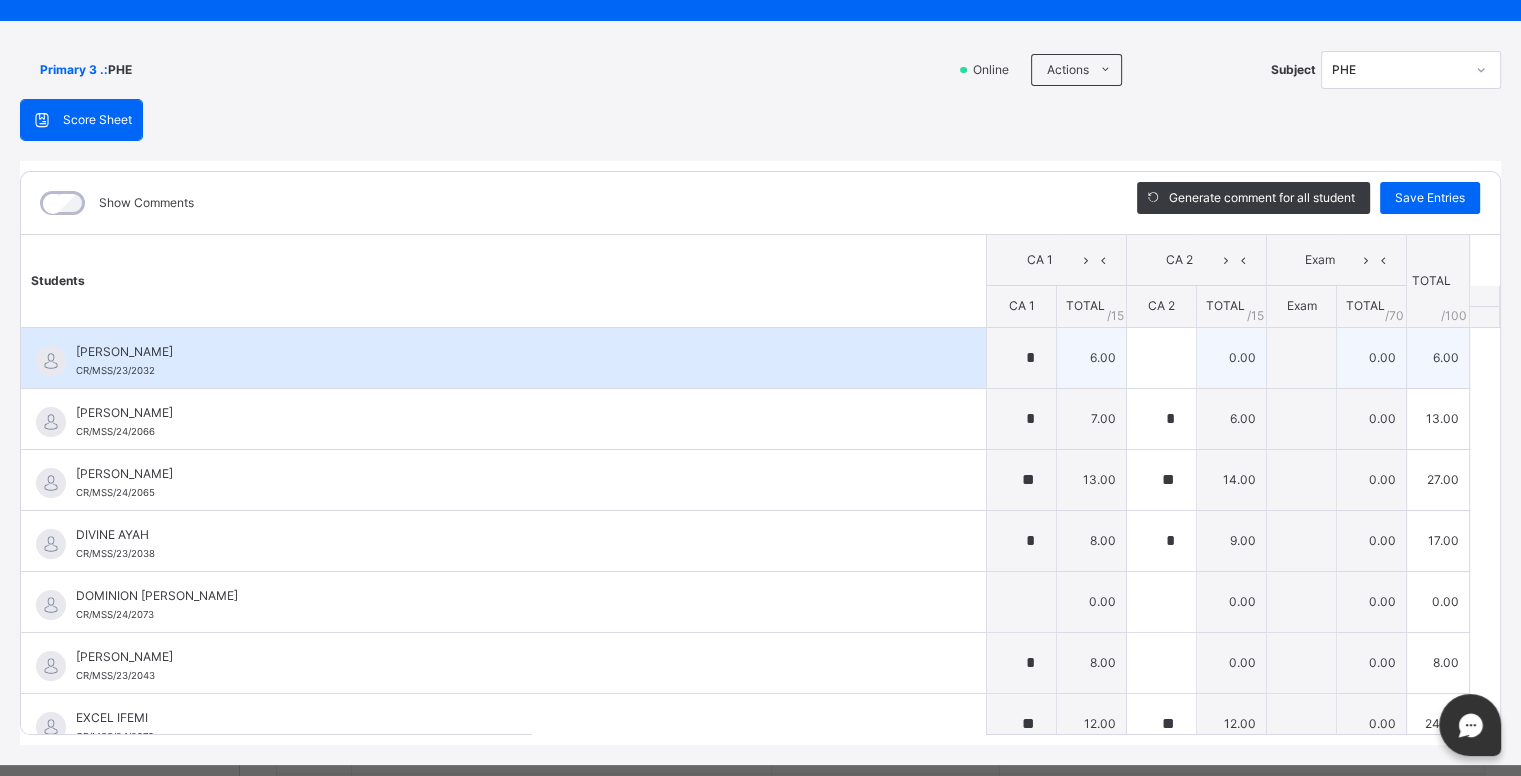 type on "*" 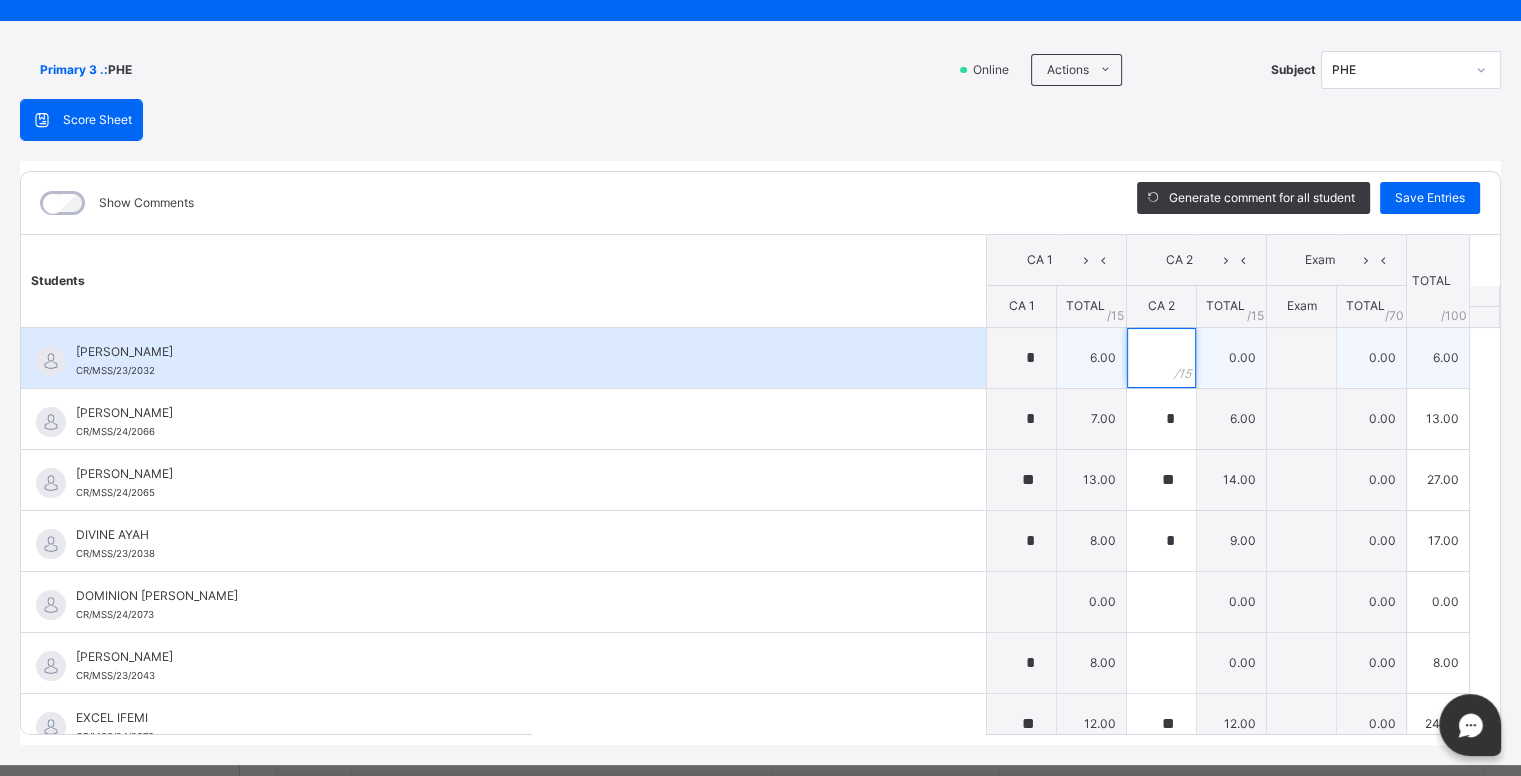 click at bounding box center (1161, 358) 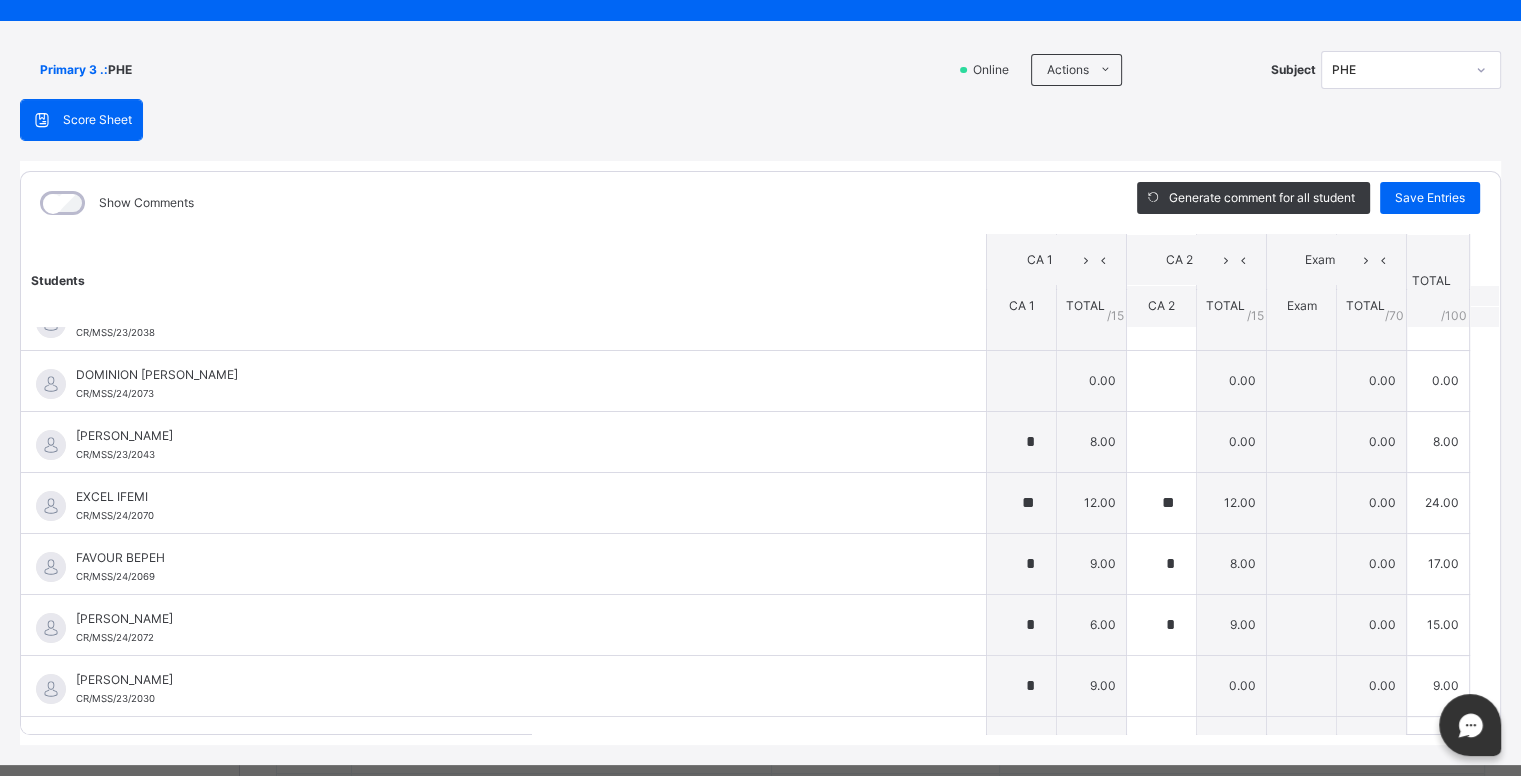 scroll, scrollTop: 250, scrollLeft: 0, axis: vertical 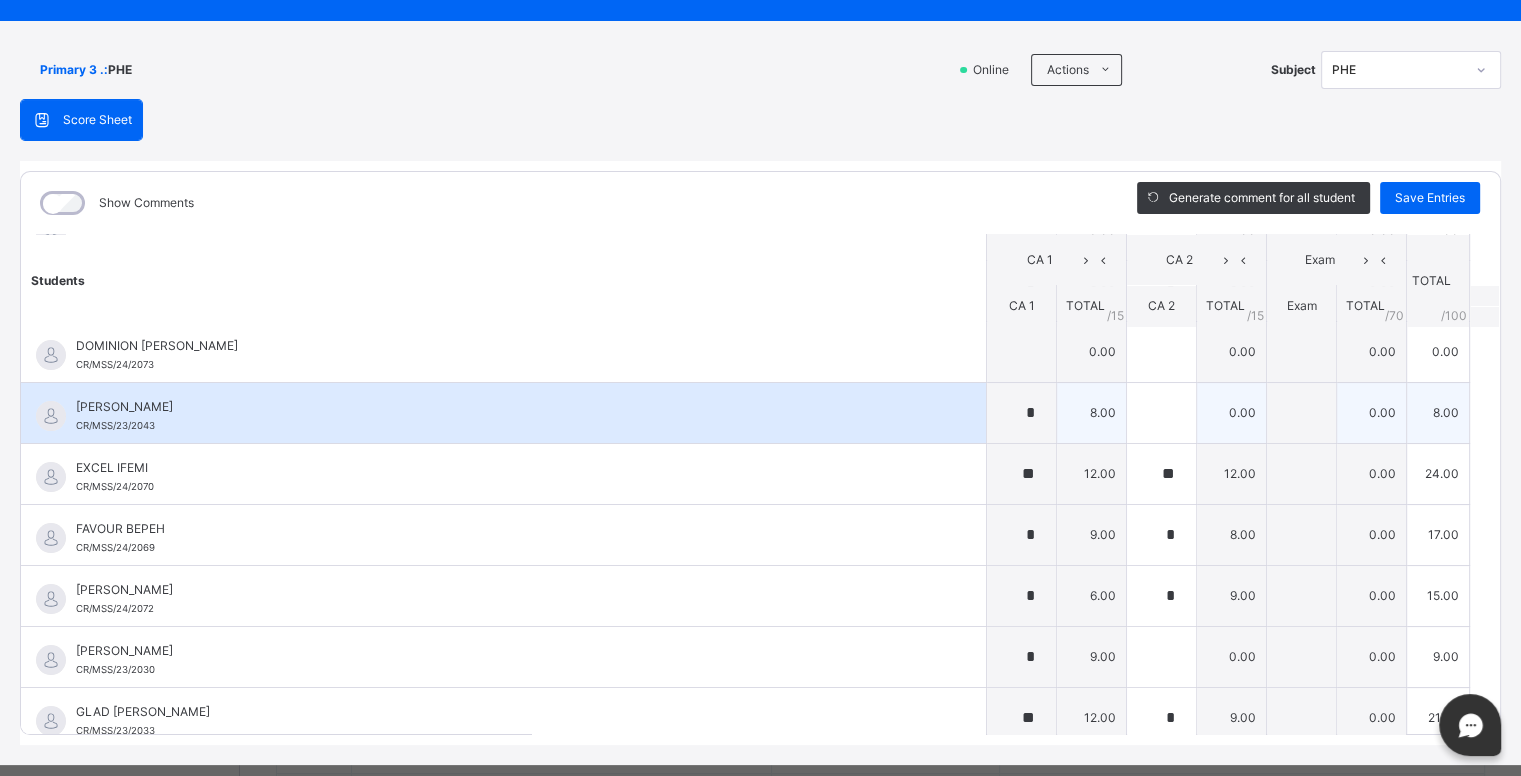 type on "**" 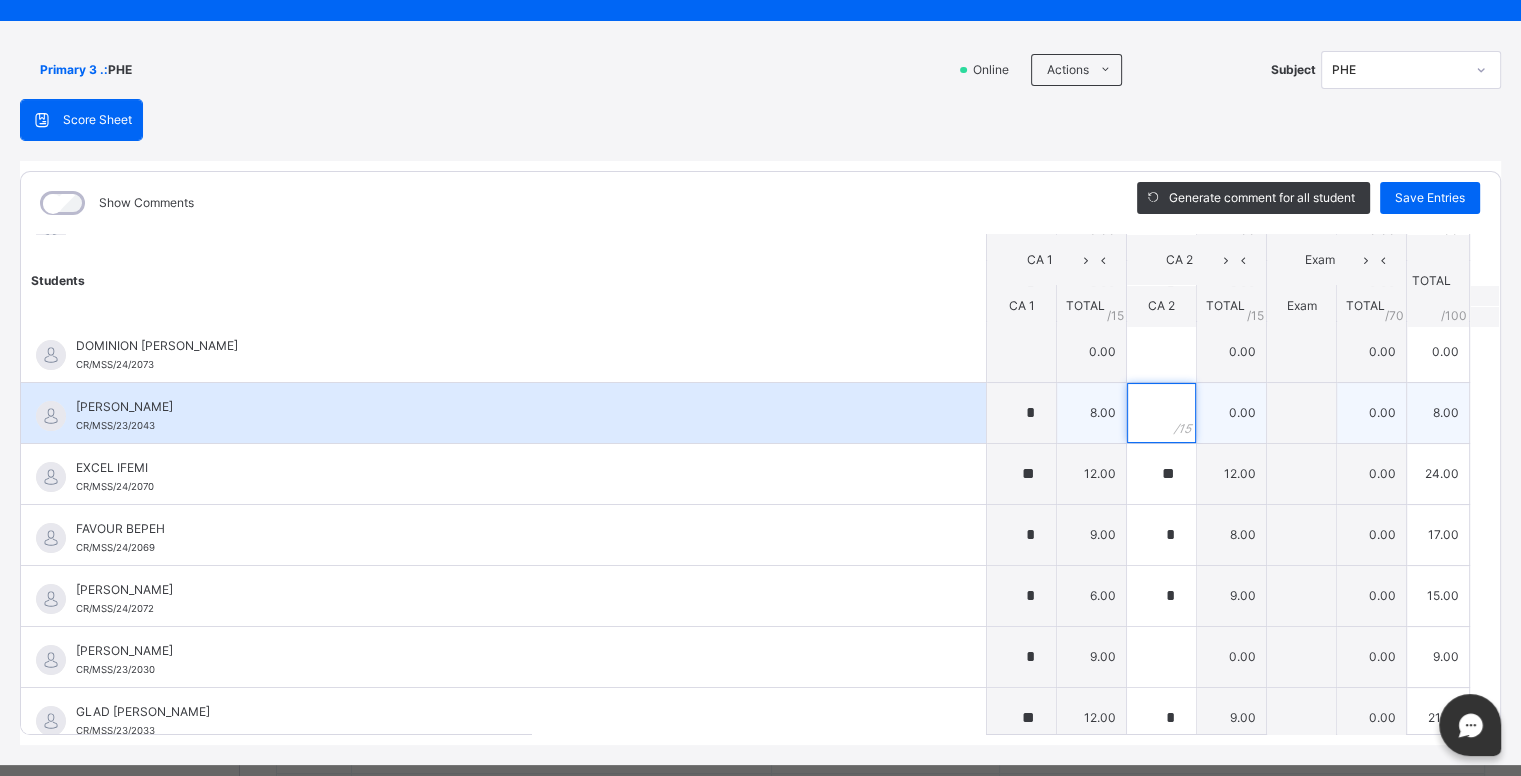 click at bounding box center [1161, 413] 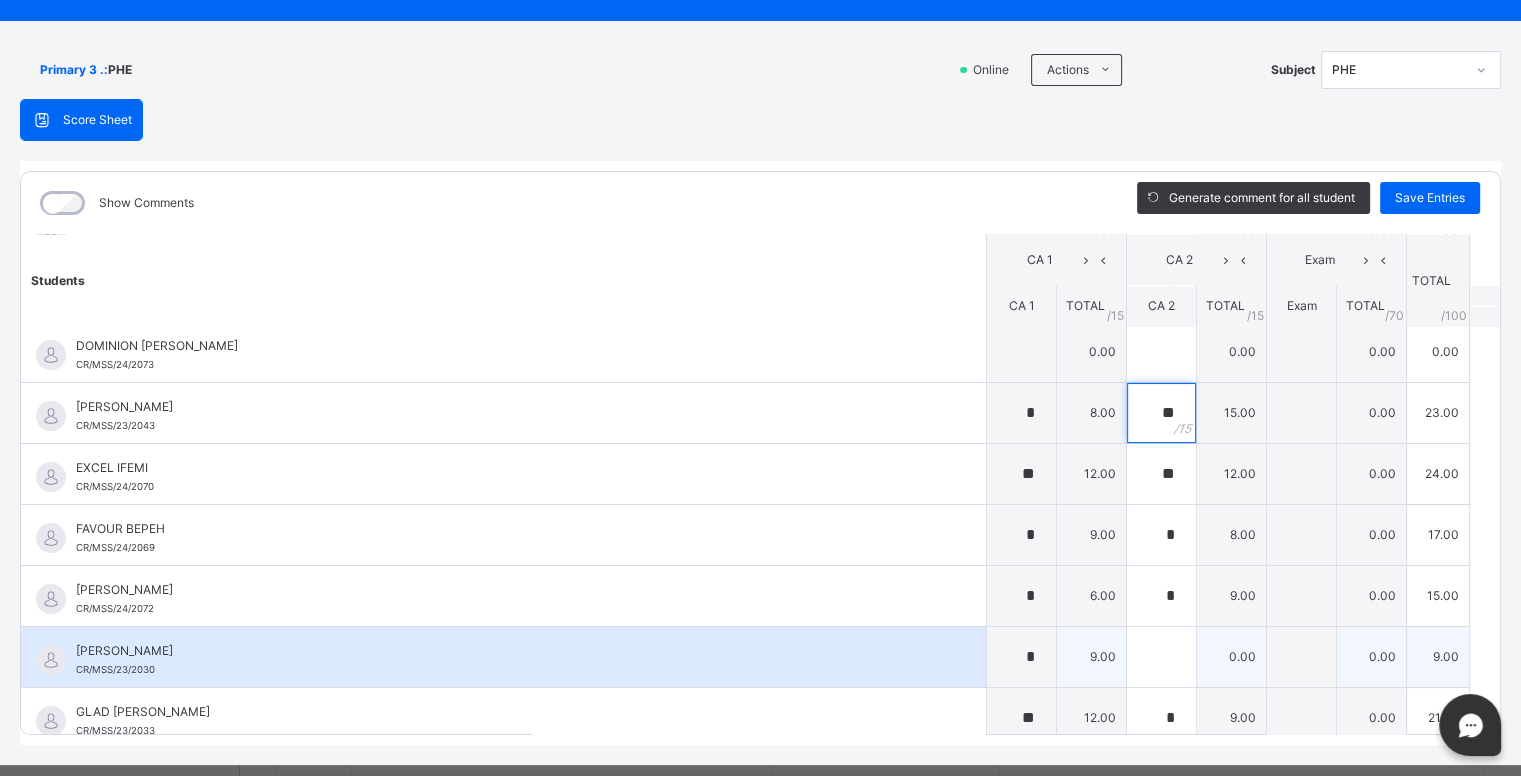 type on "**" 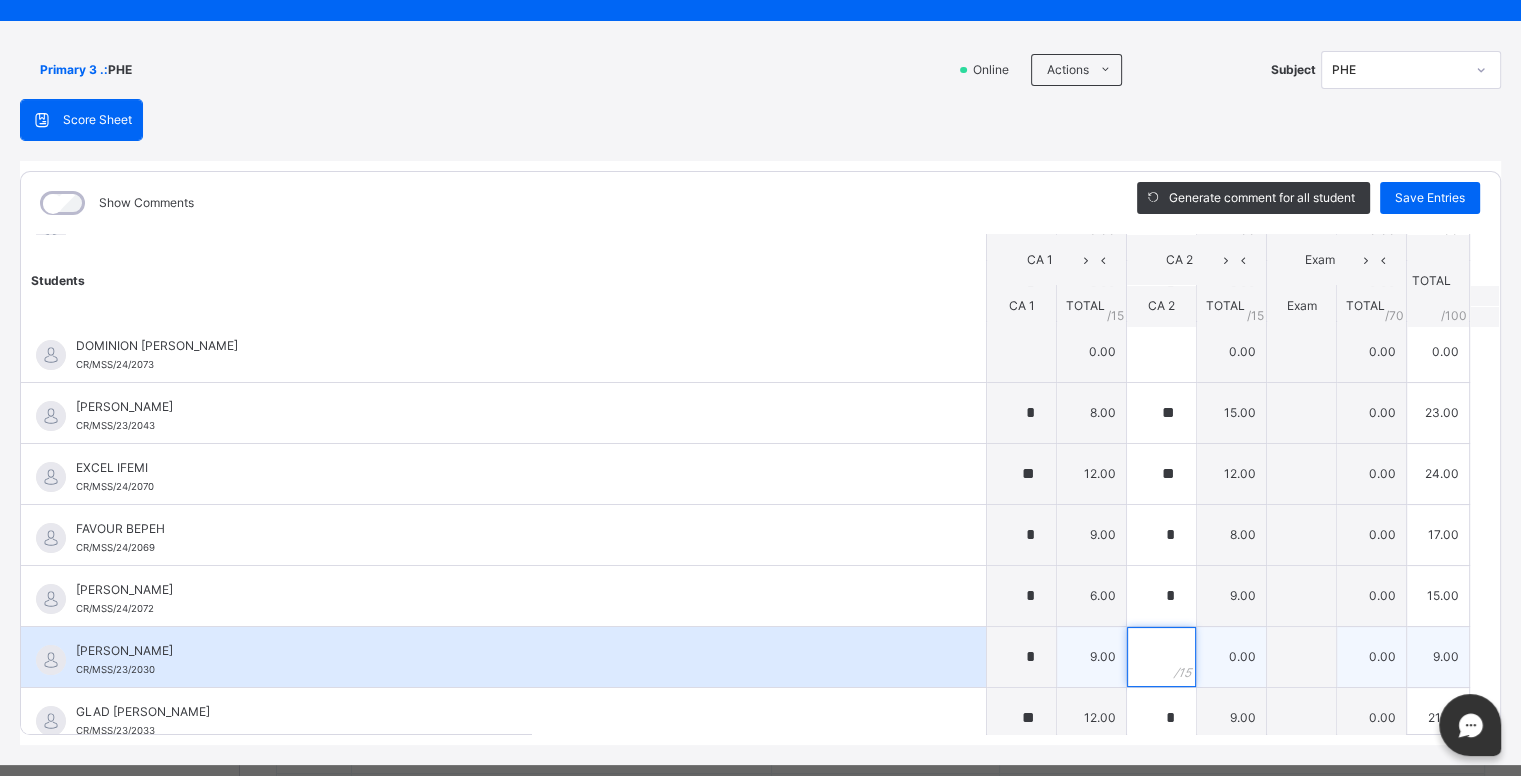 click at bounding box center [1161, 657] 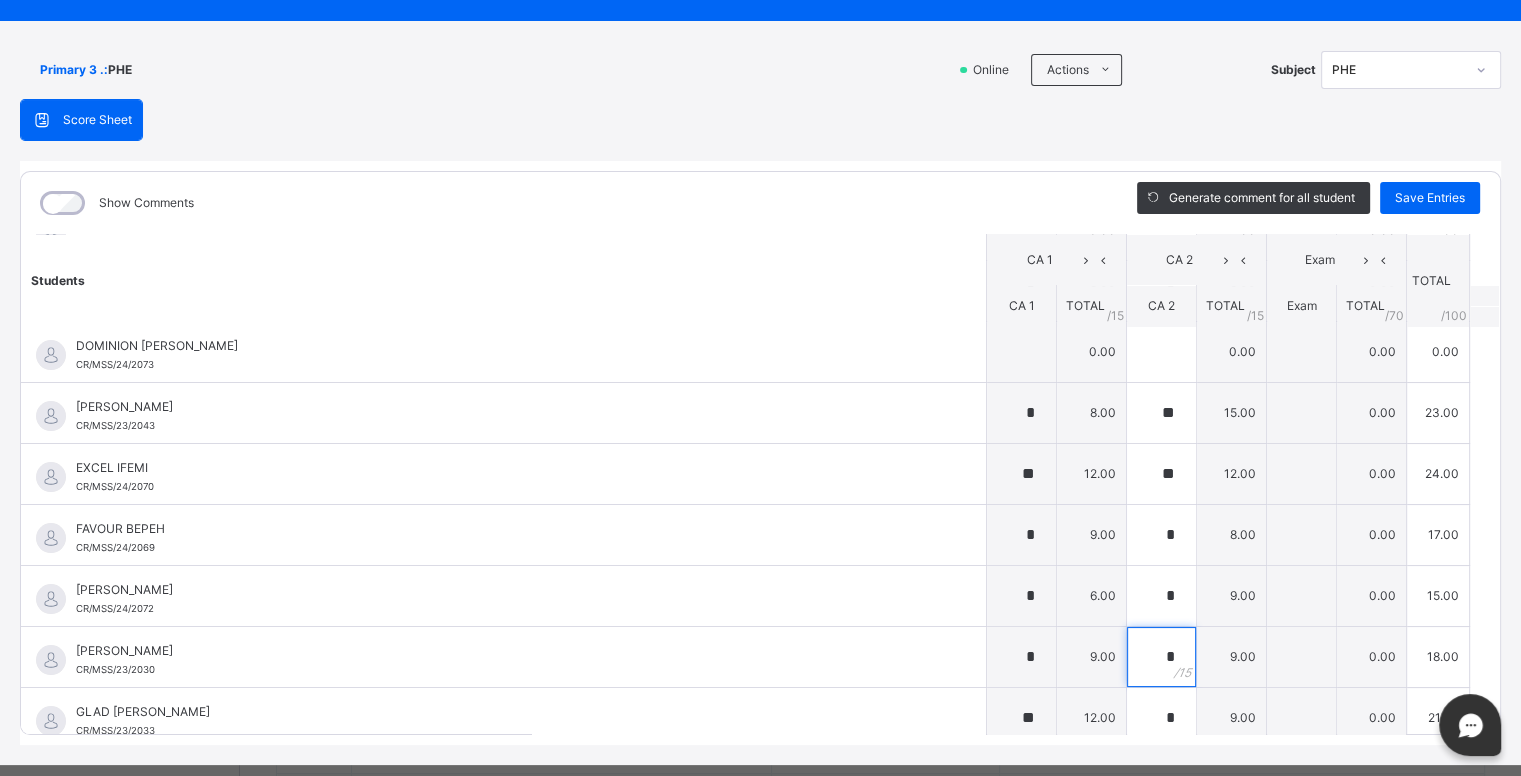 scroll, scrollTop: 0, scrollLeft: 0, axis: both 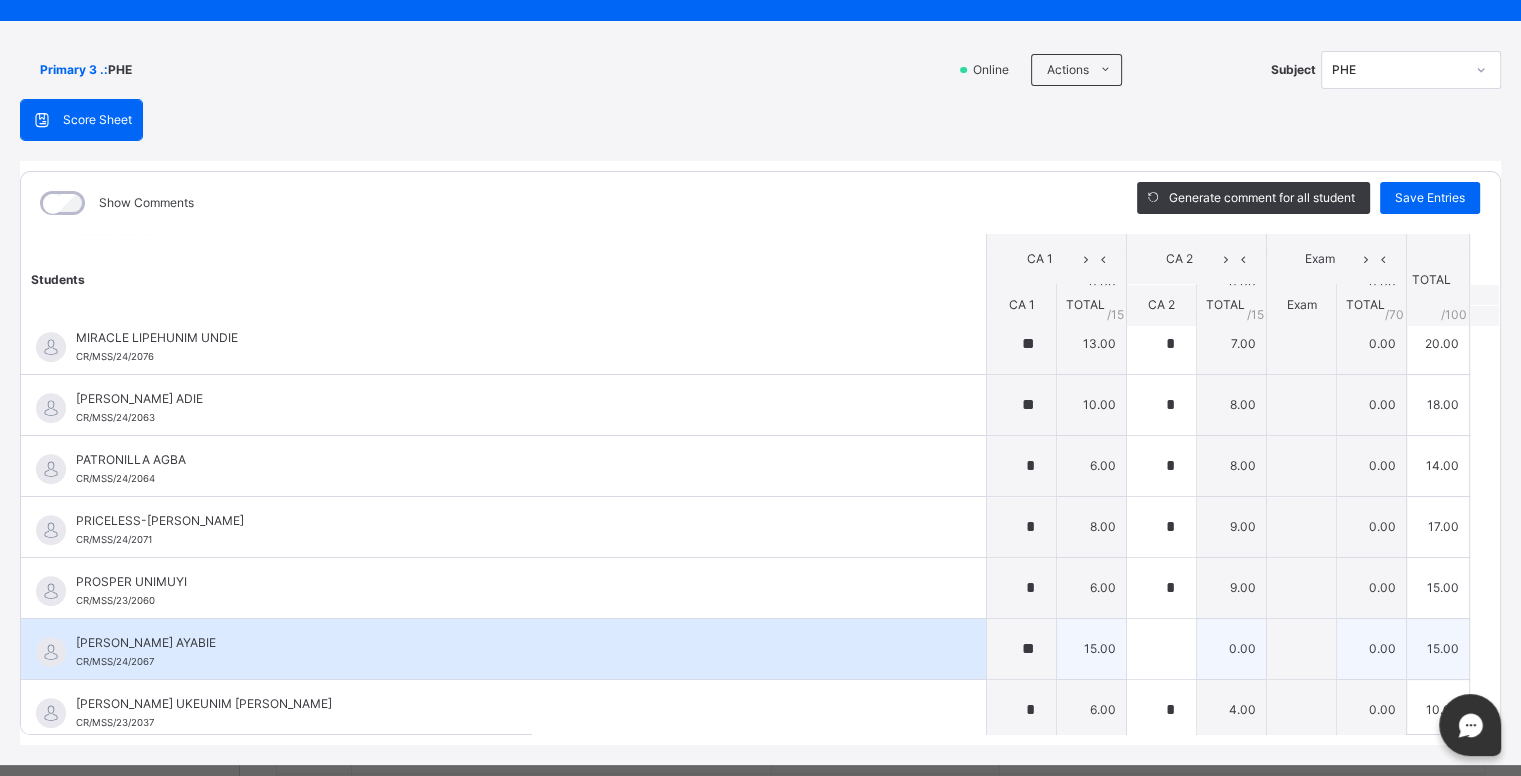 type on "*" 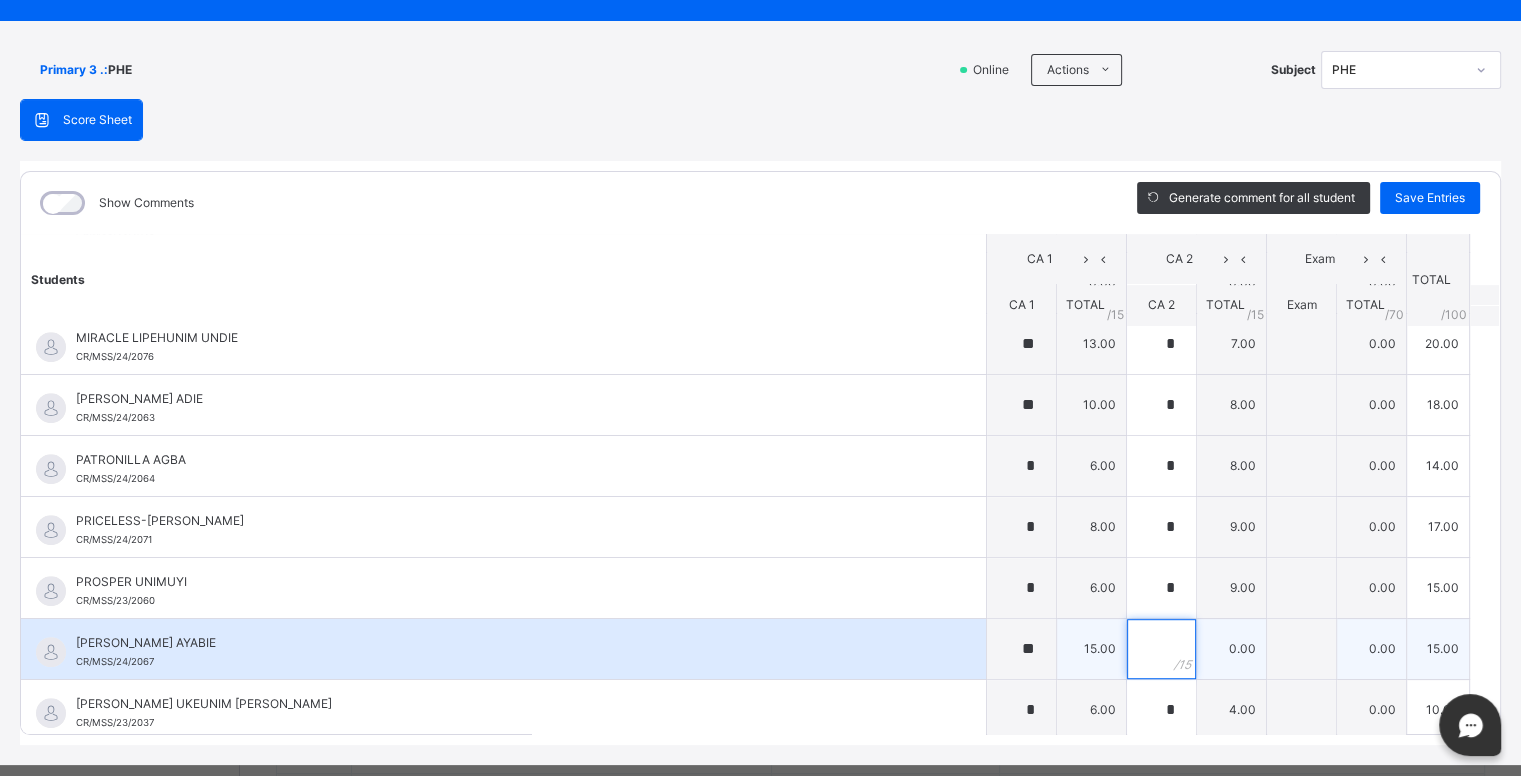 click at bounding box center [1161, 649] 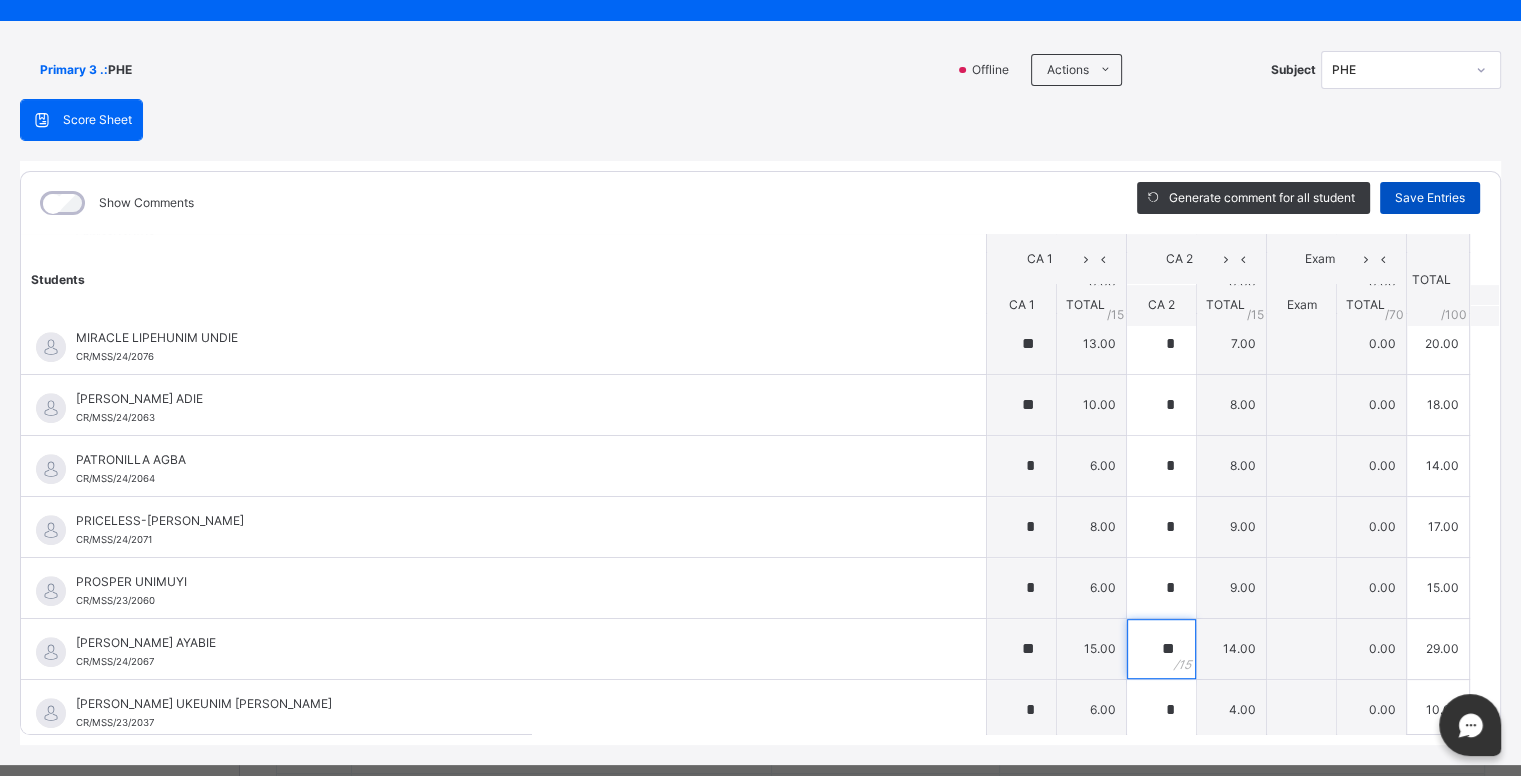 type on "**" 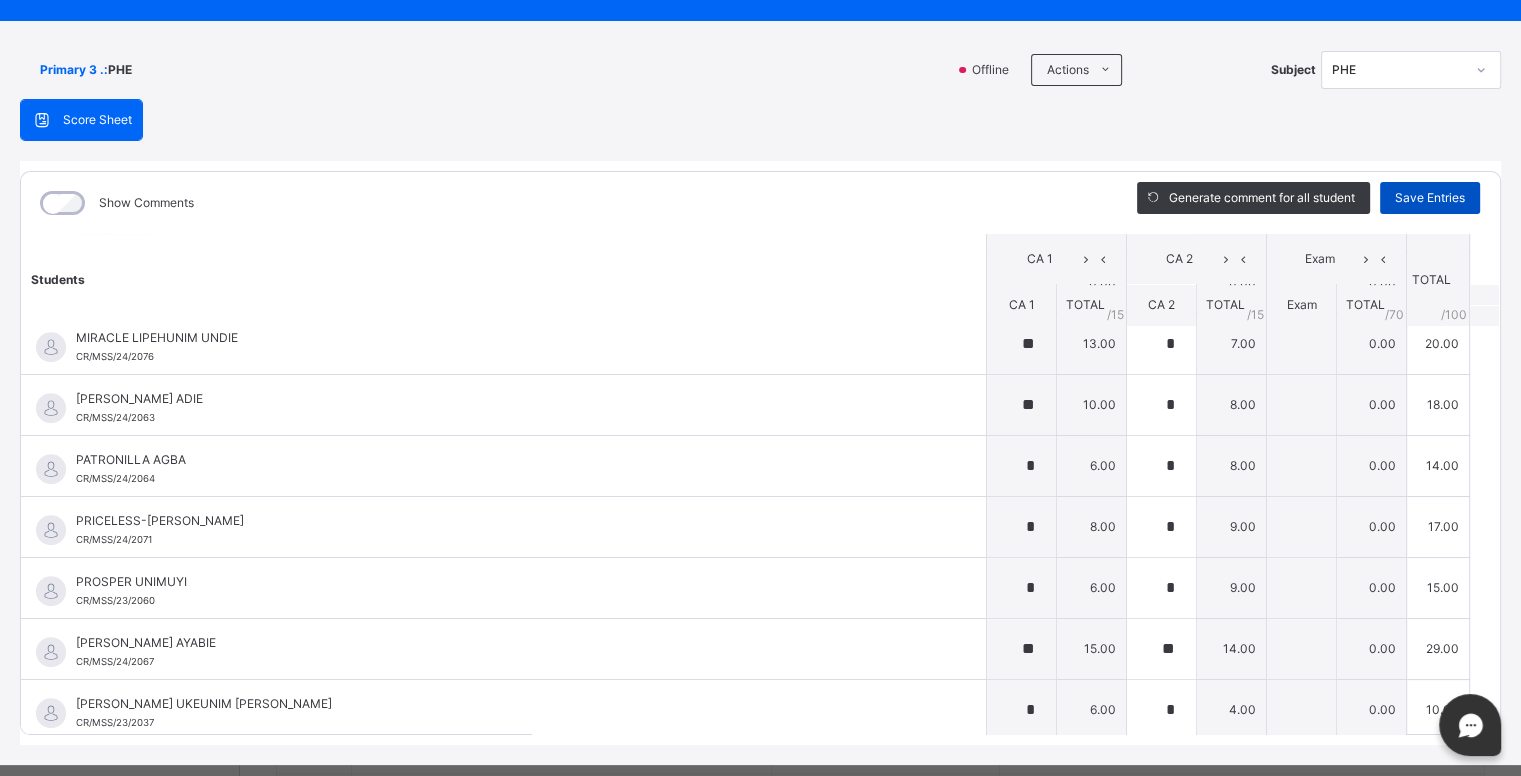 click on "Save Entries" at bounding box center (1430, 198) 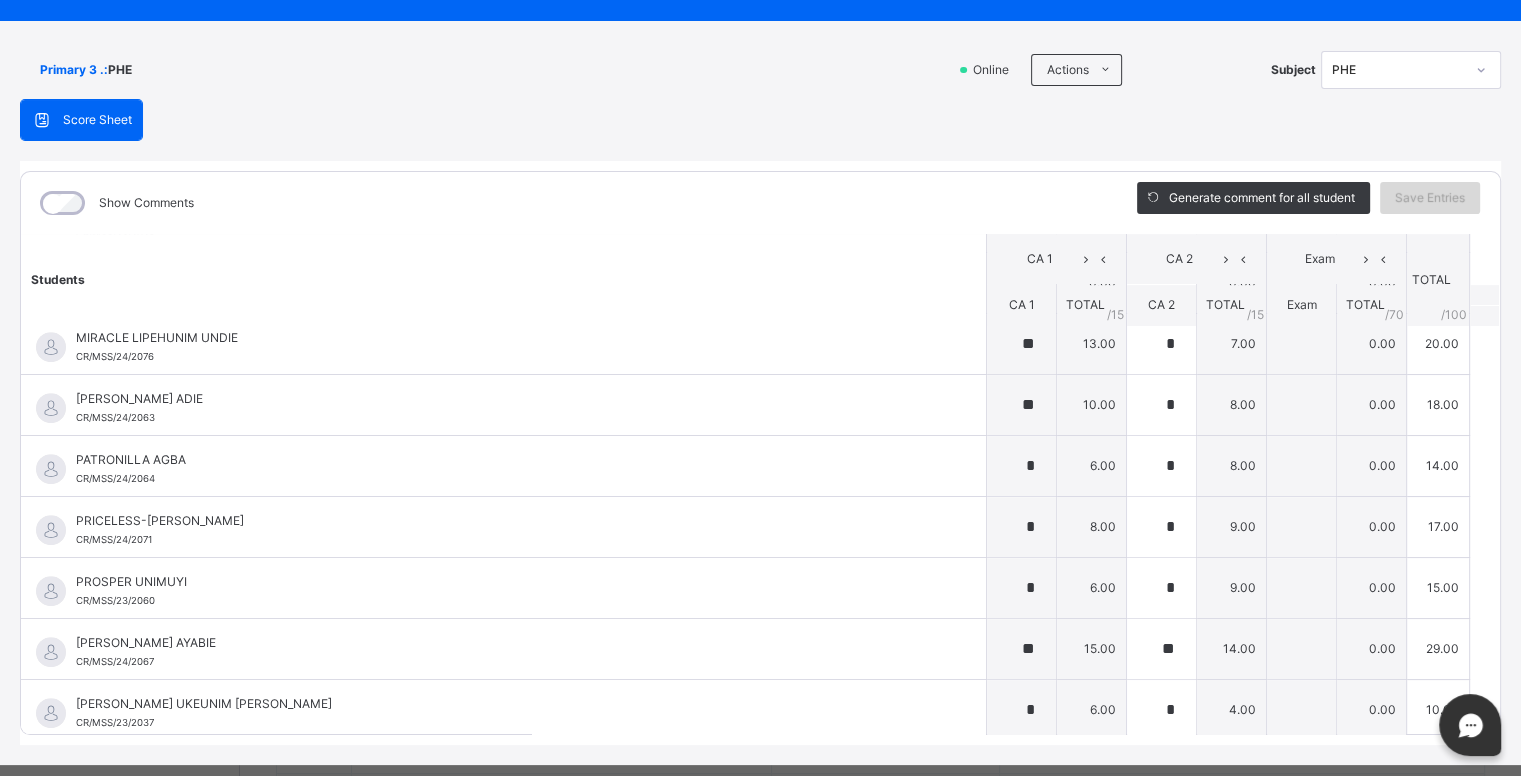 click on "Save Entries" at bounding box center [1430, 198] 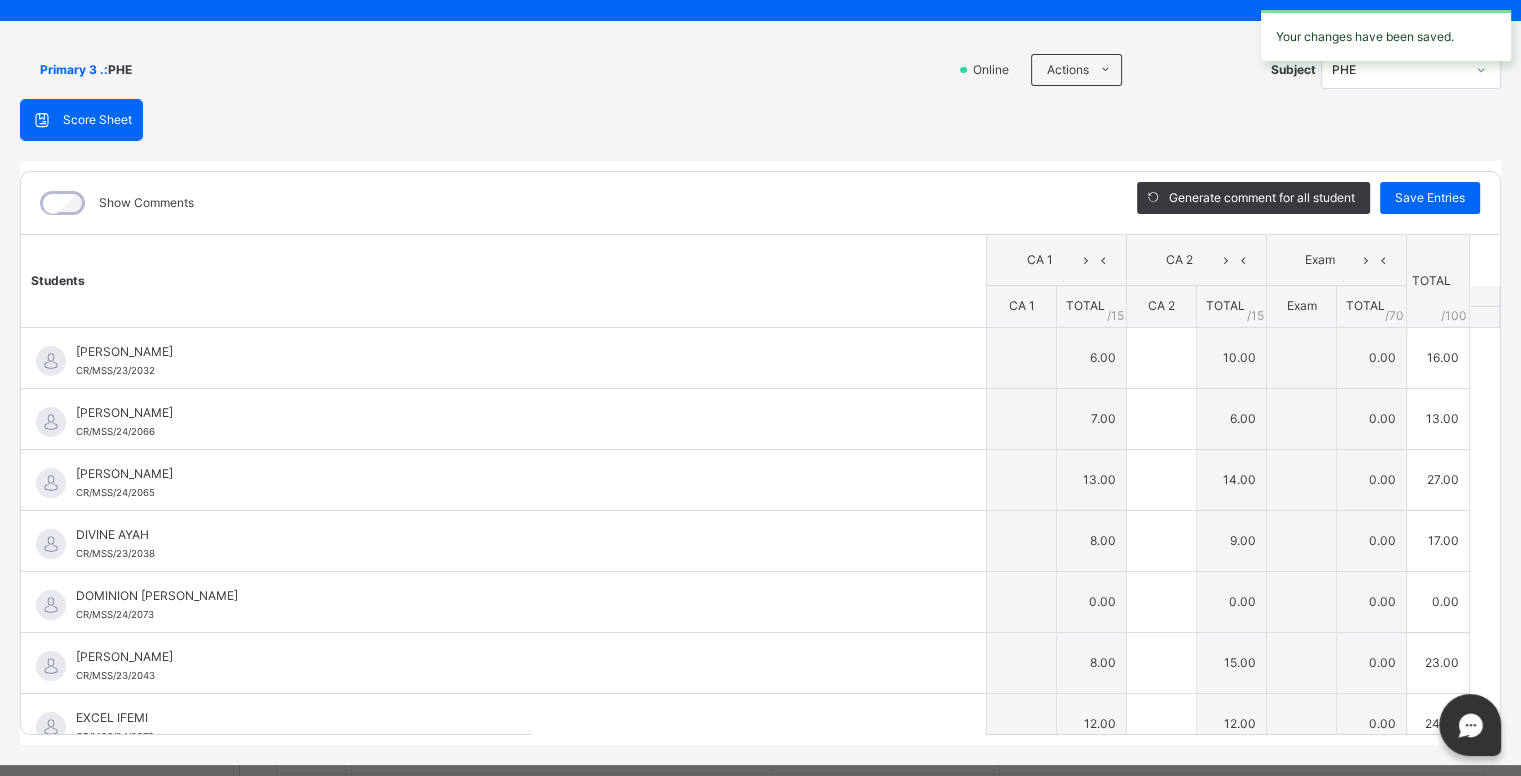 type on "*" 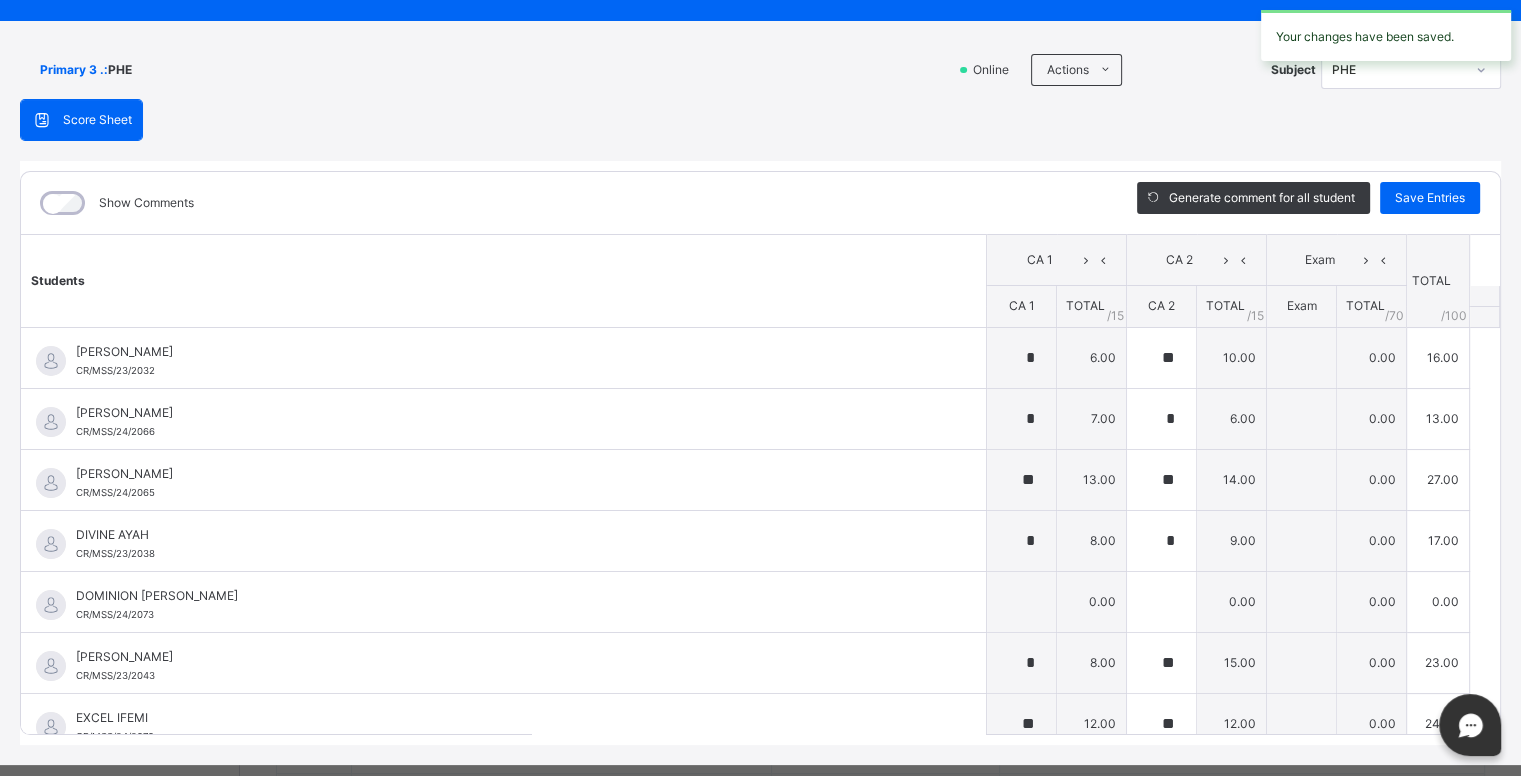 type on "**" 